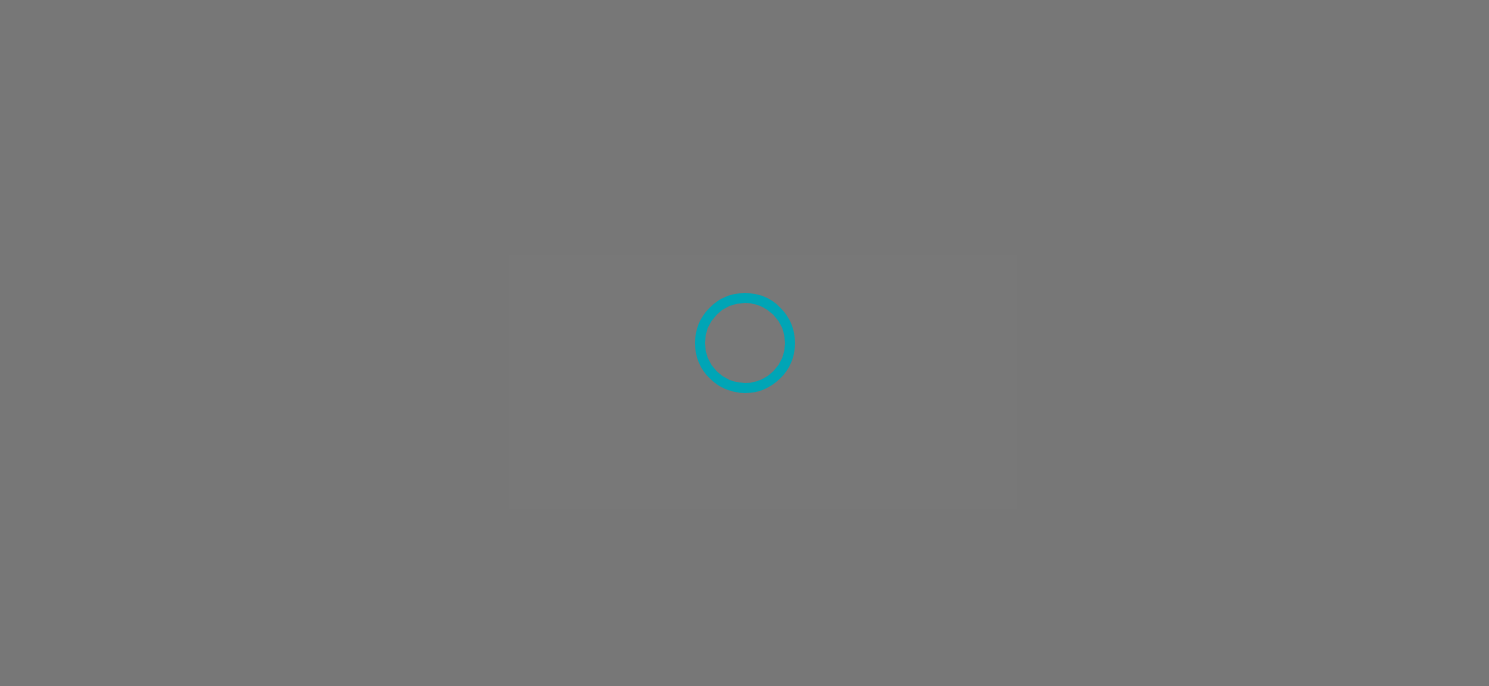 scroll, scrollTop: 0, scrollLeft: 0, axis: both 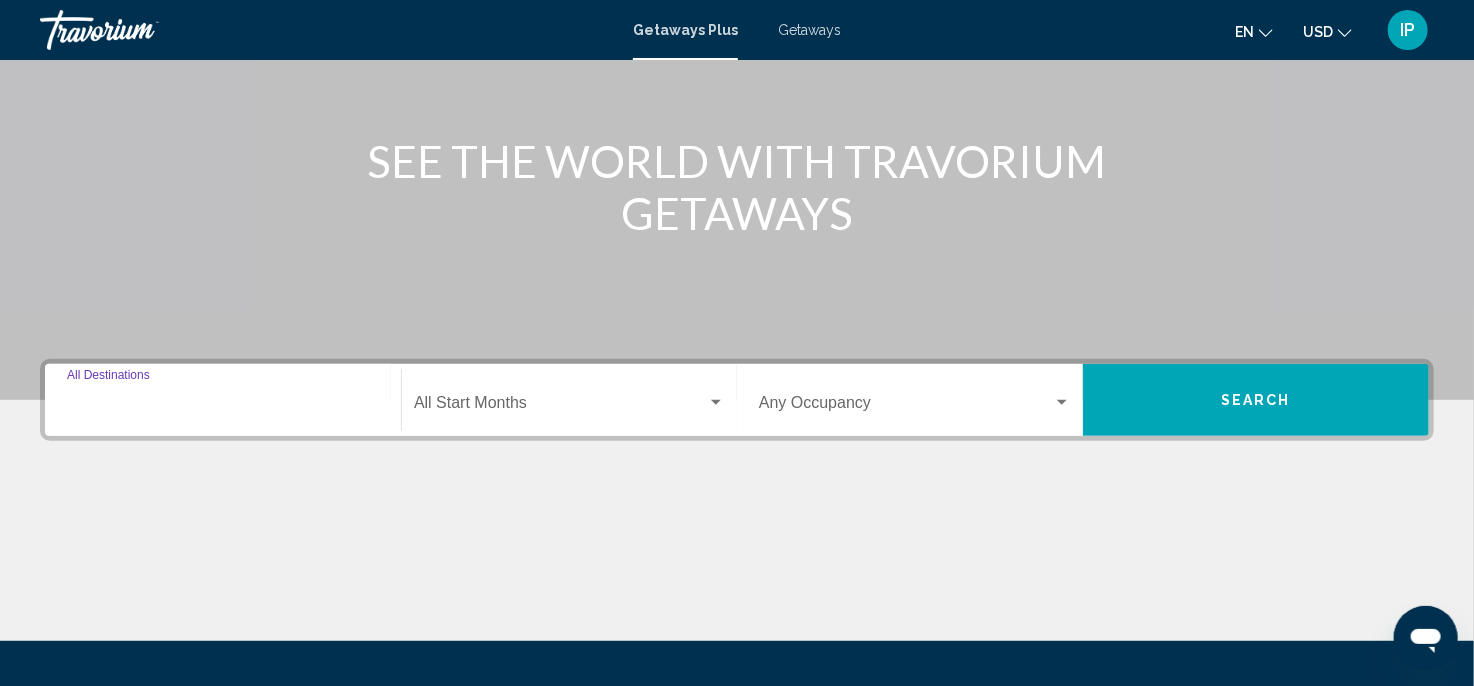 click on "Destination All Destinations" at bounding box center (223, 407) 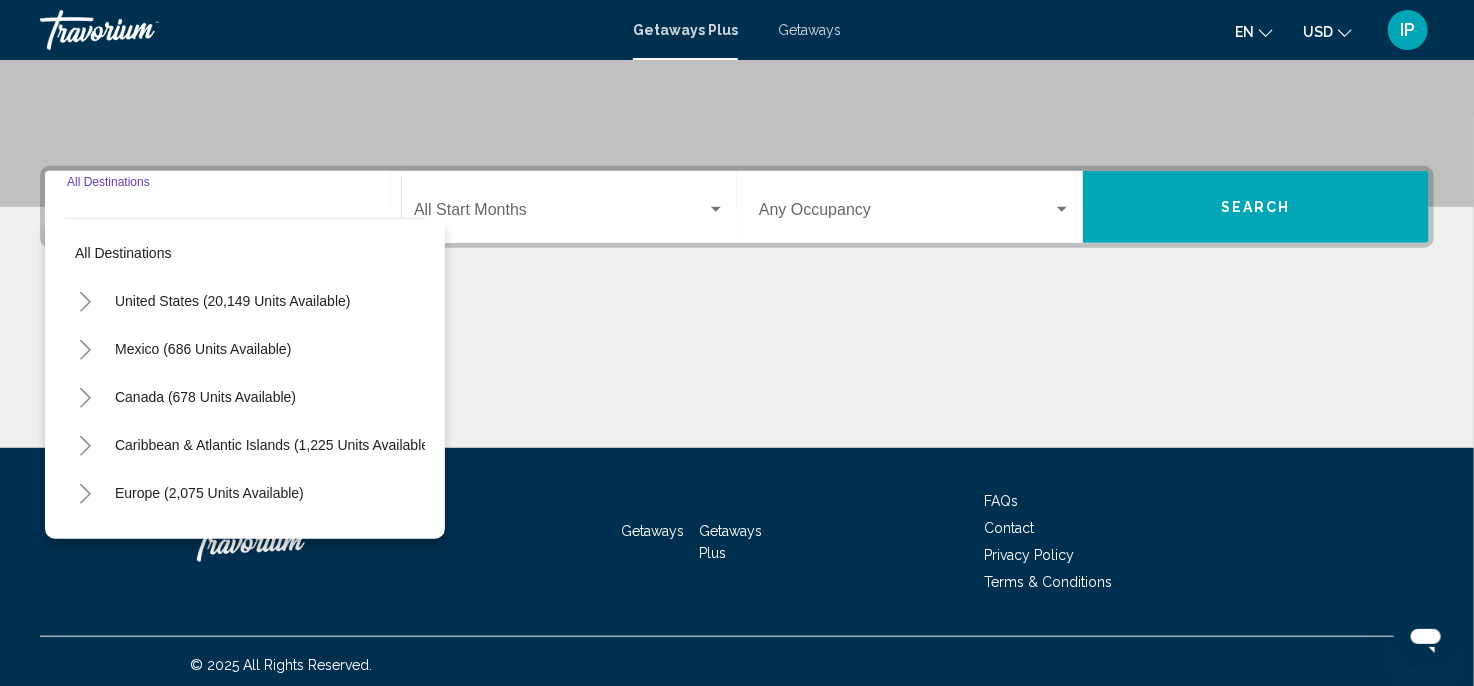 scroll, scrollTop: 399, scrollLeft: 0, axis: vertical 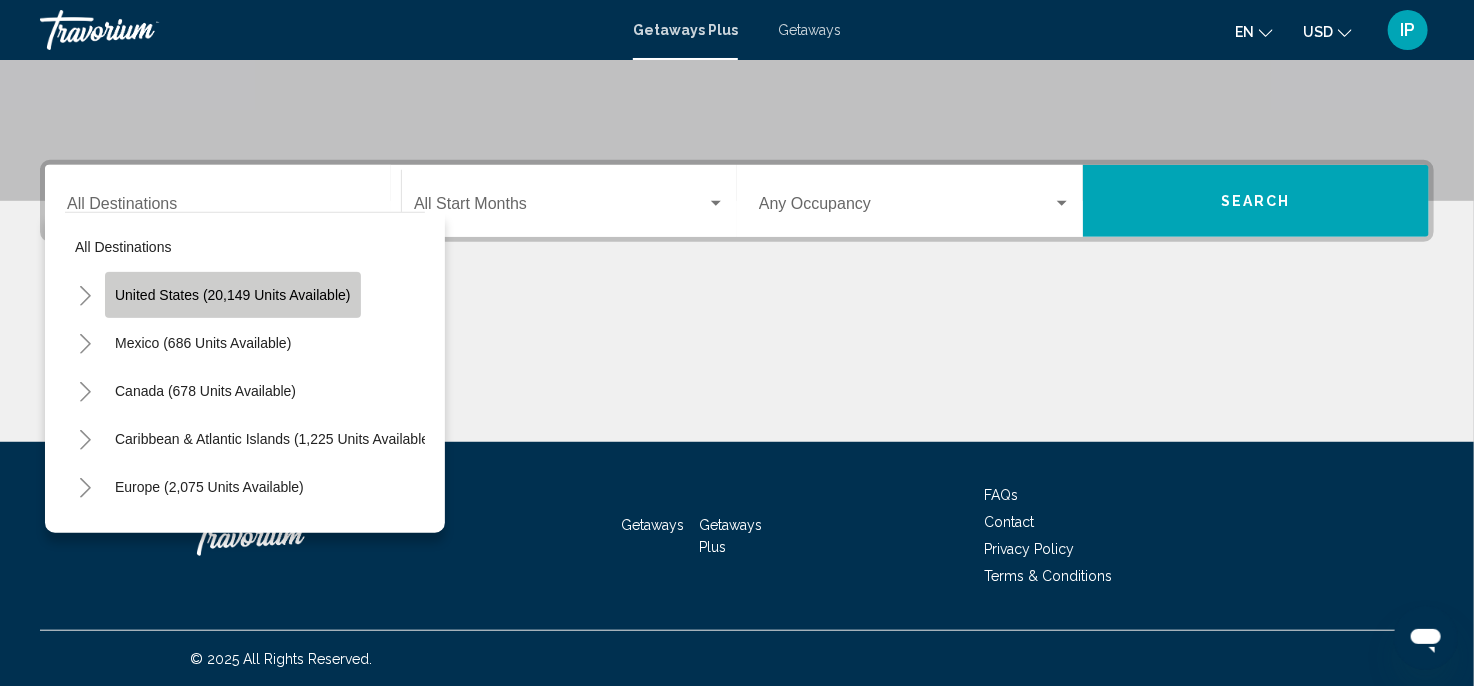 click on "United States (20,149 units available)" 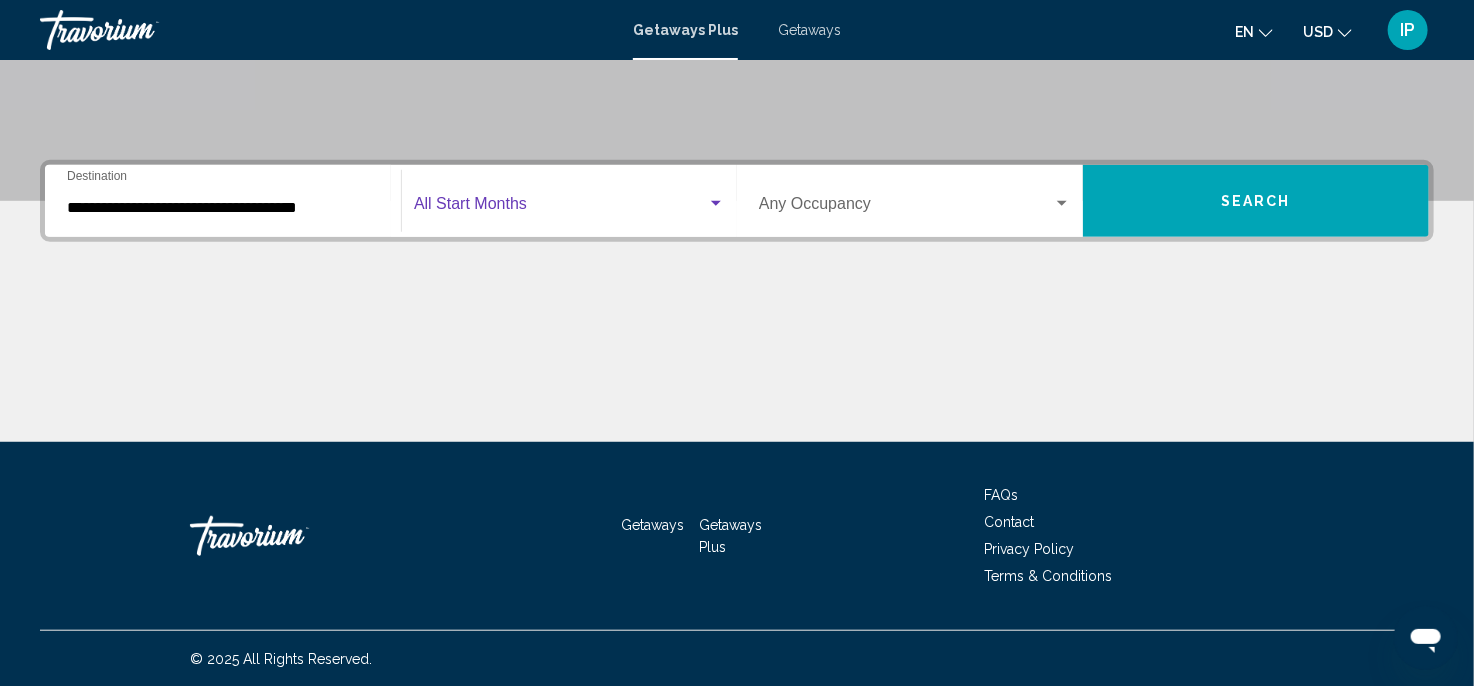 click at bounding box center [560, 208] 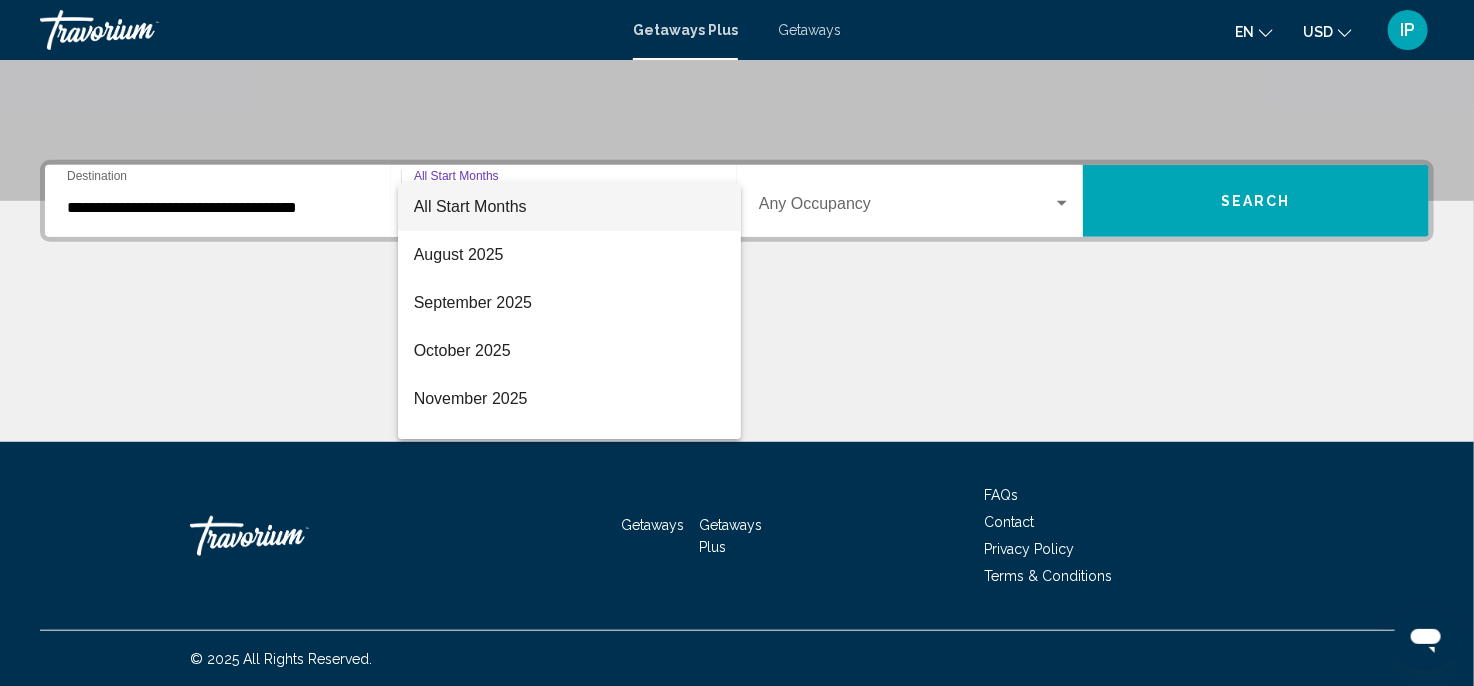 click at bounding box center (737, 343) 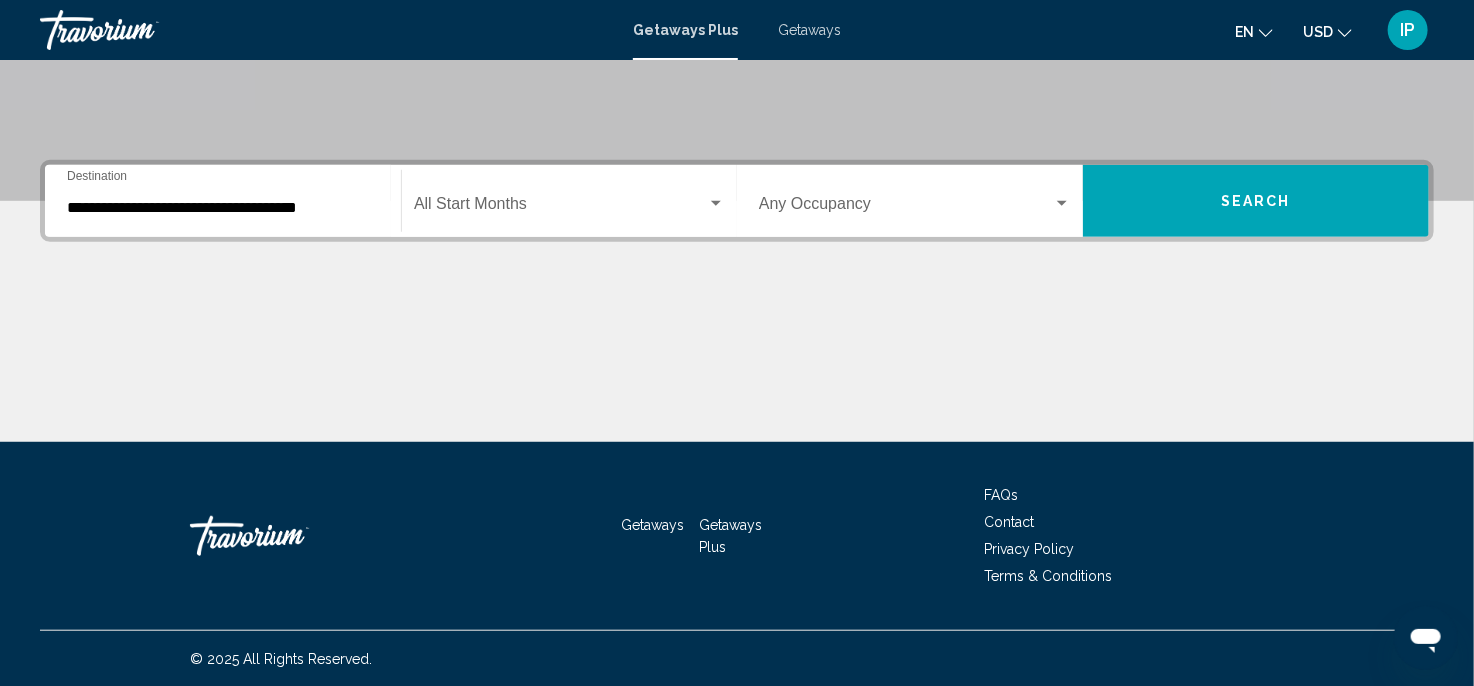 click at bounding box center (1062, 204) 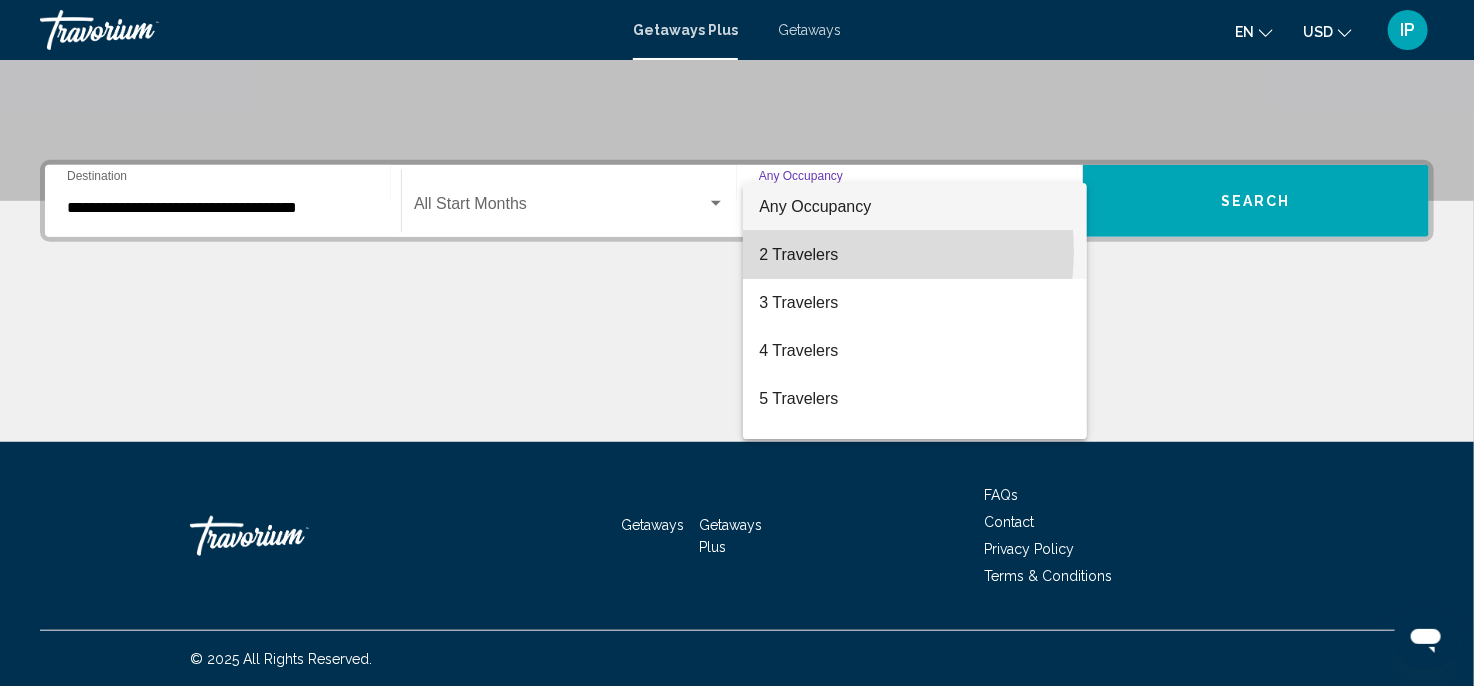 click on "2 Travelers" at bounding box center (915, 255) 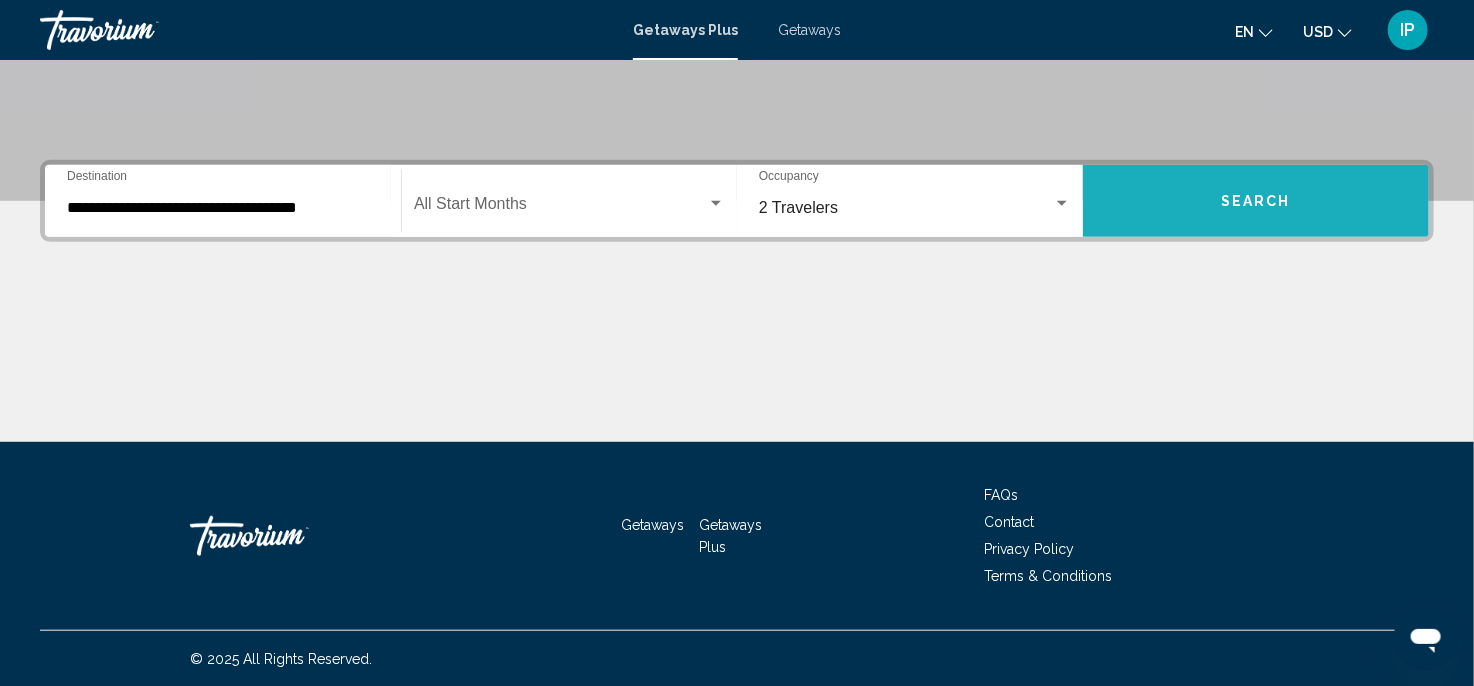 click on "Search" at bounding box center [1256, 201] 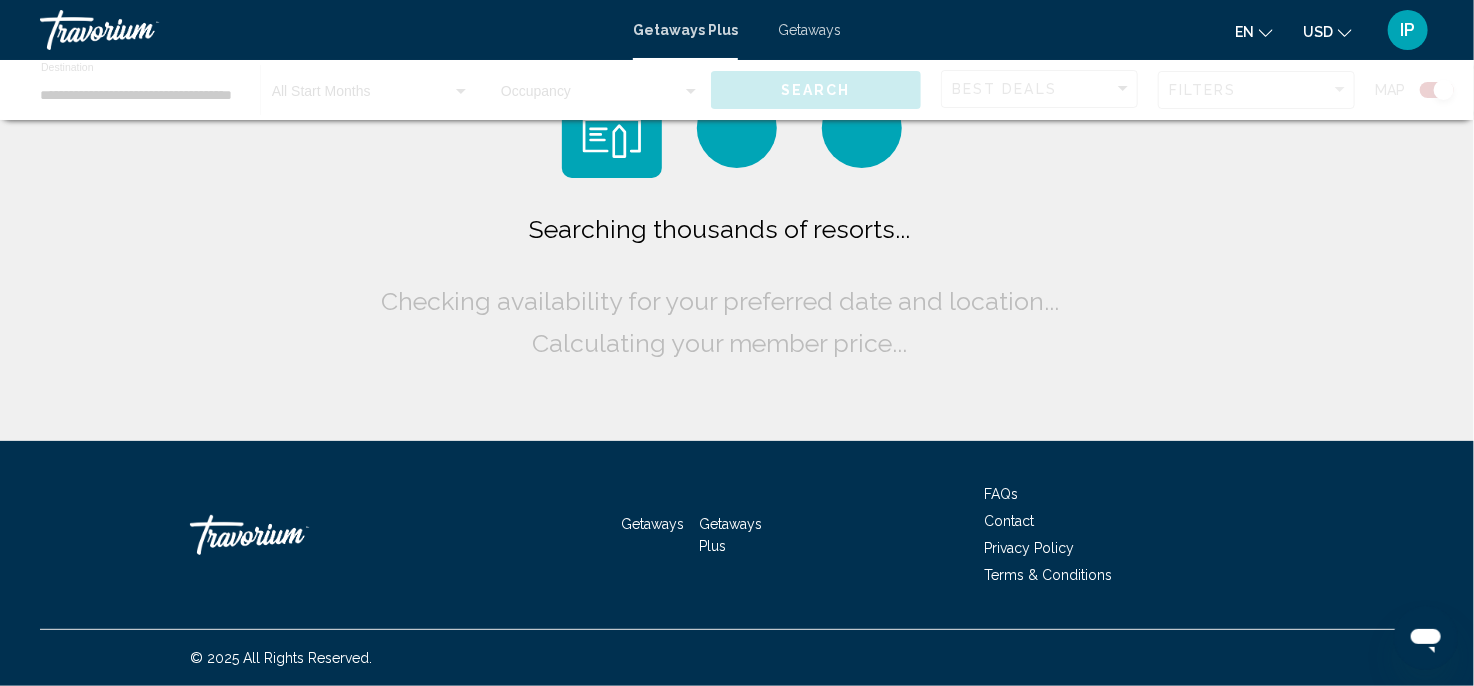 scroll, scrollTop: 0, scrollLeft: 0, axis: both 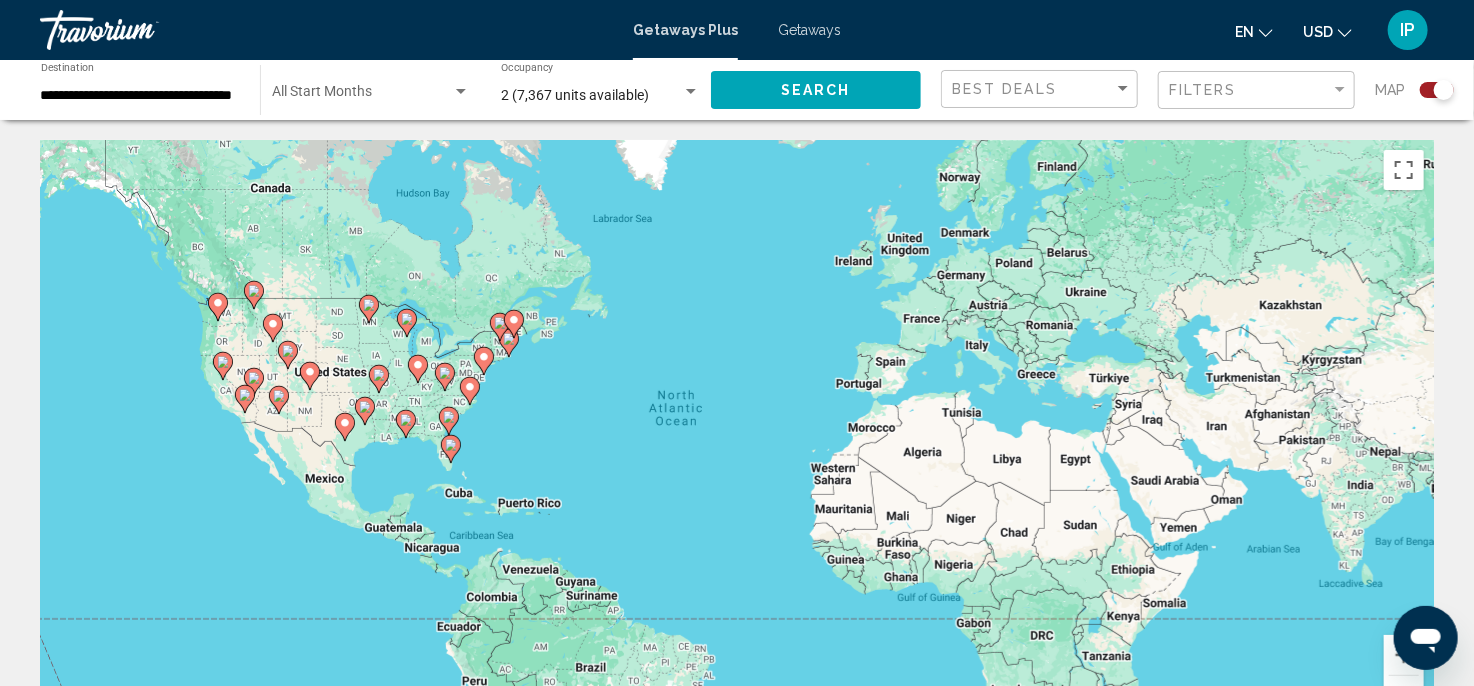 click on "Getaways" at bounding box center [809, 30] 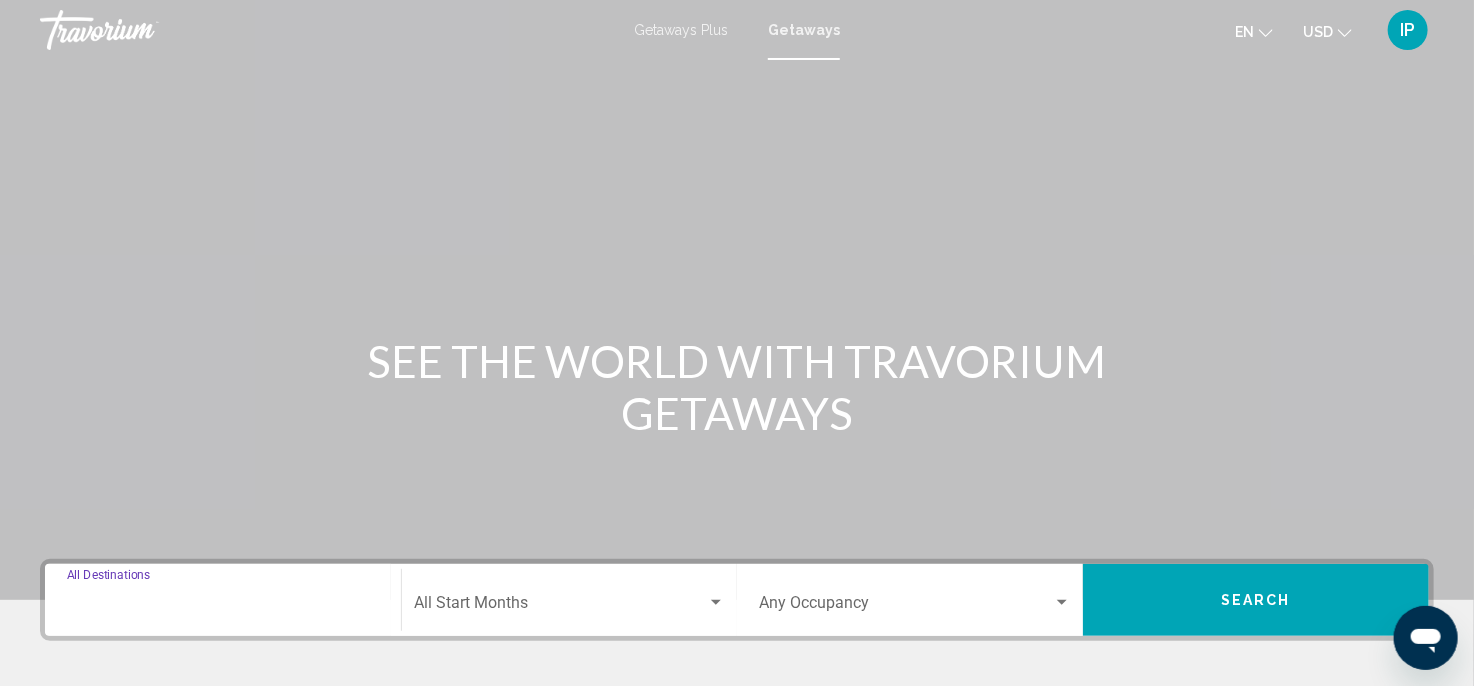 click on "Destination All Destinations" at bounding box center (223, 607) 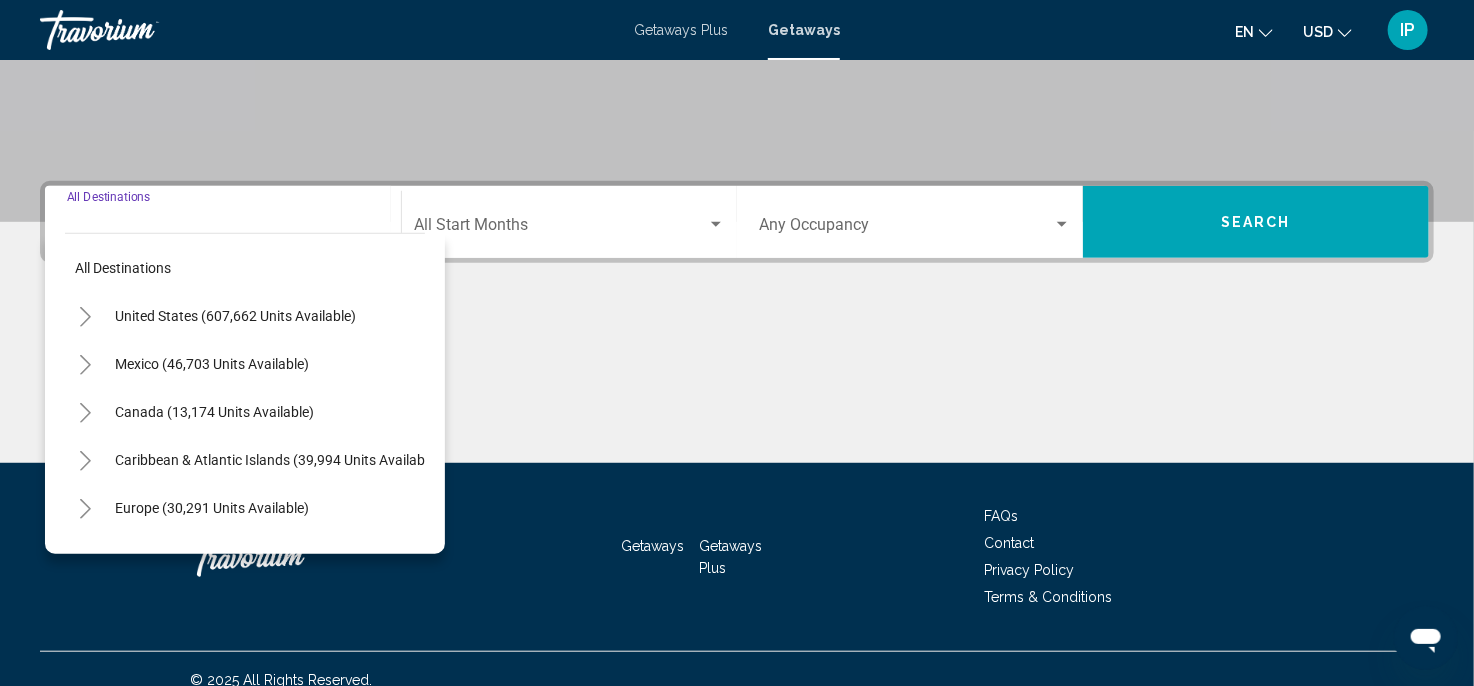scroll, scrollTop: 399, scrollLeft: 0, axis: vertical 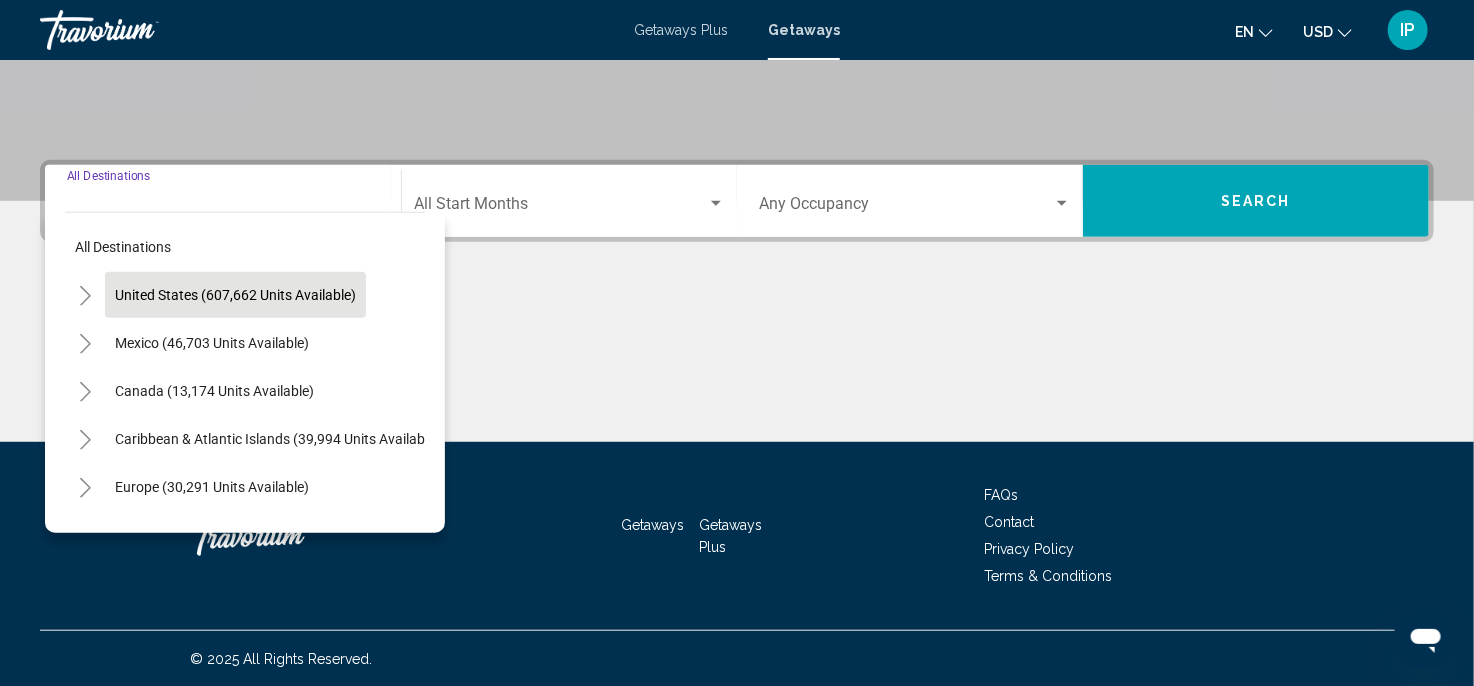 click on "United States (607,662 units available)" at bounding box center (212, 343) 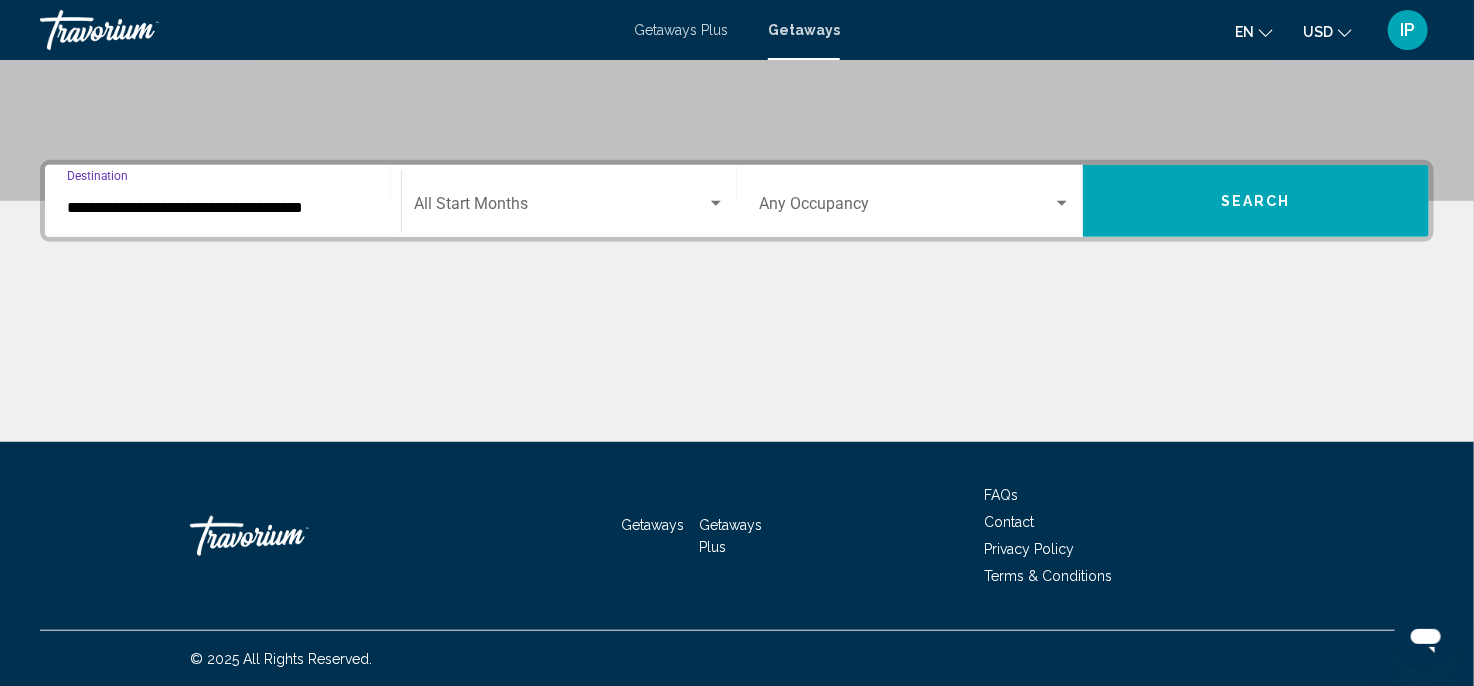 click at bounding box center [1062, 203] 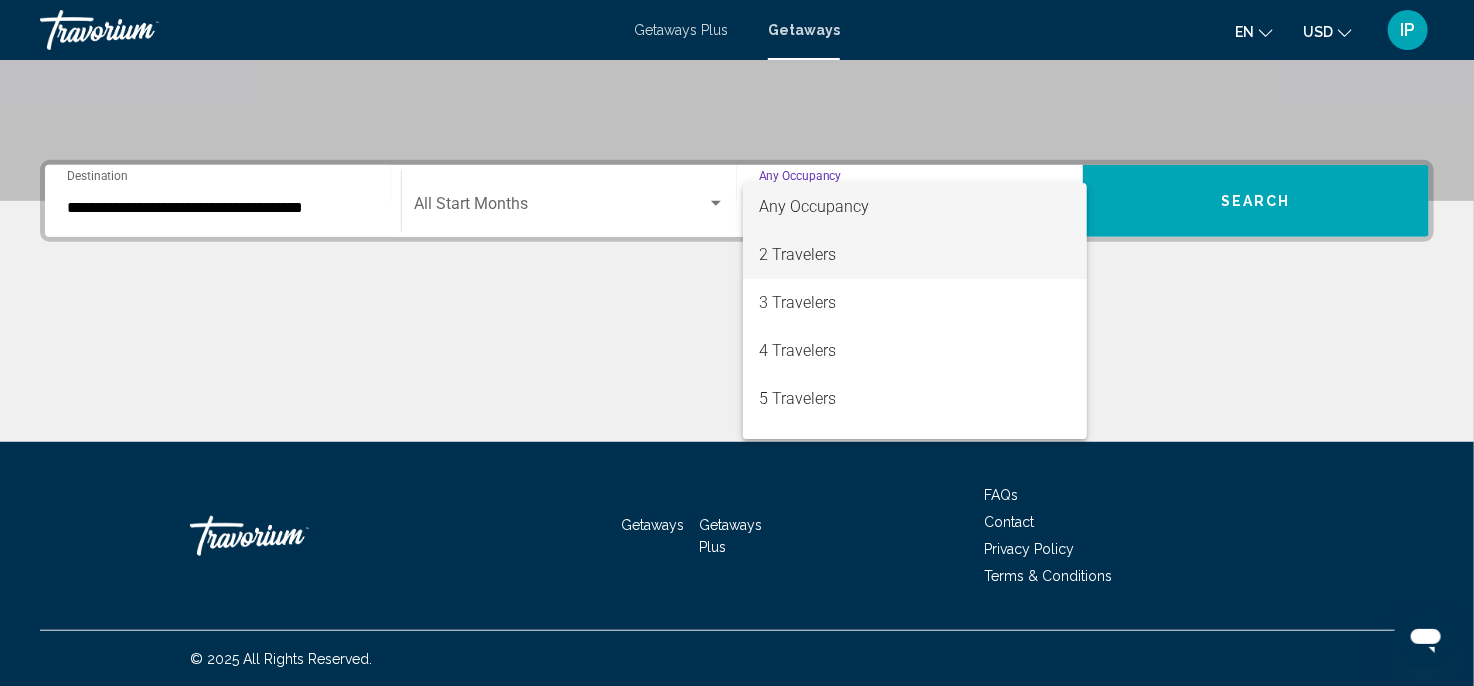 click on "2 Travelers" at bounding box center [915, 255] 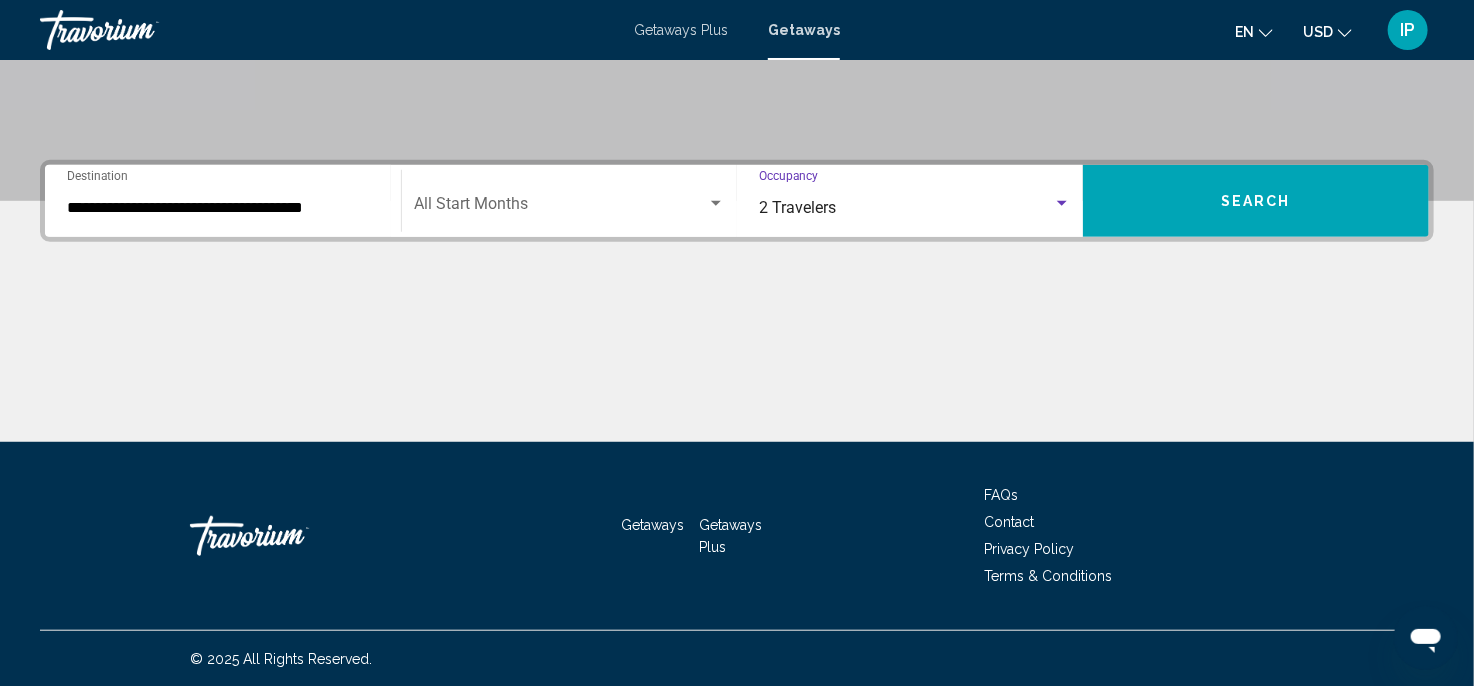 click at bounding box center (560, 208) 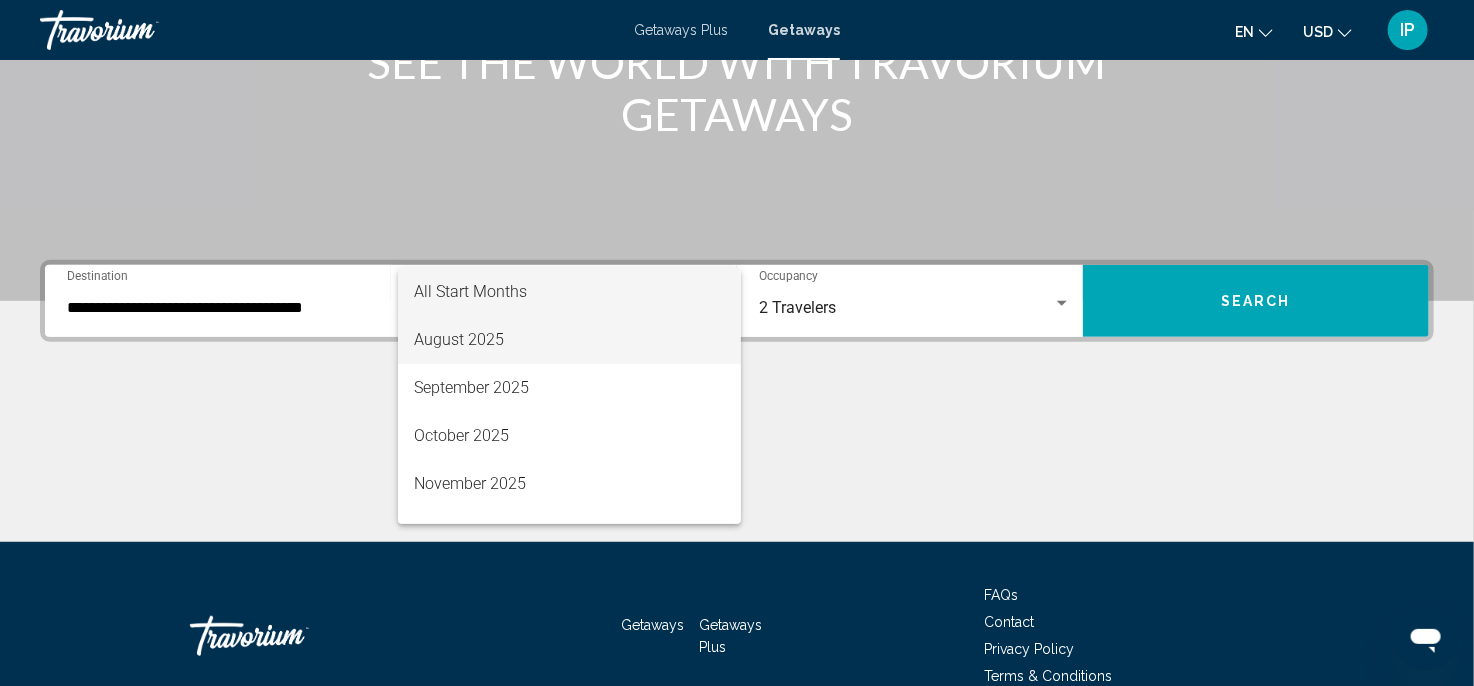 scroll, scrollTop: 399, scrollLeft: 0, axis: vertical 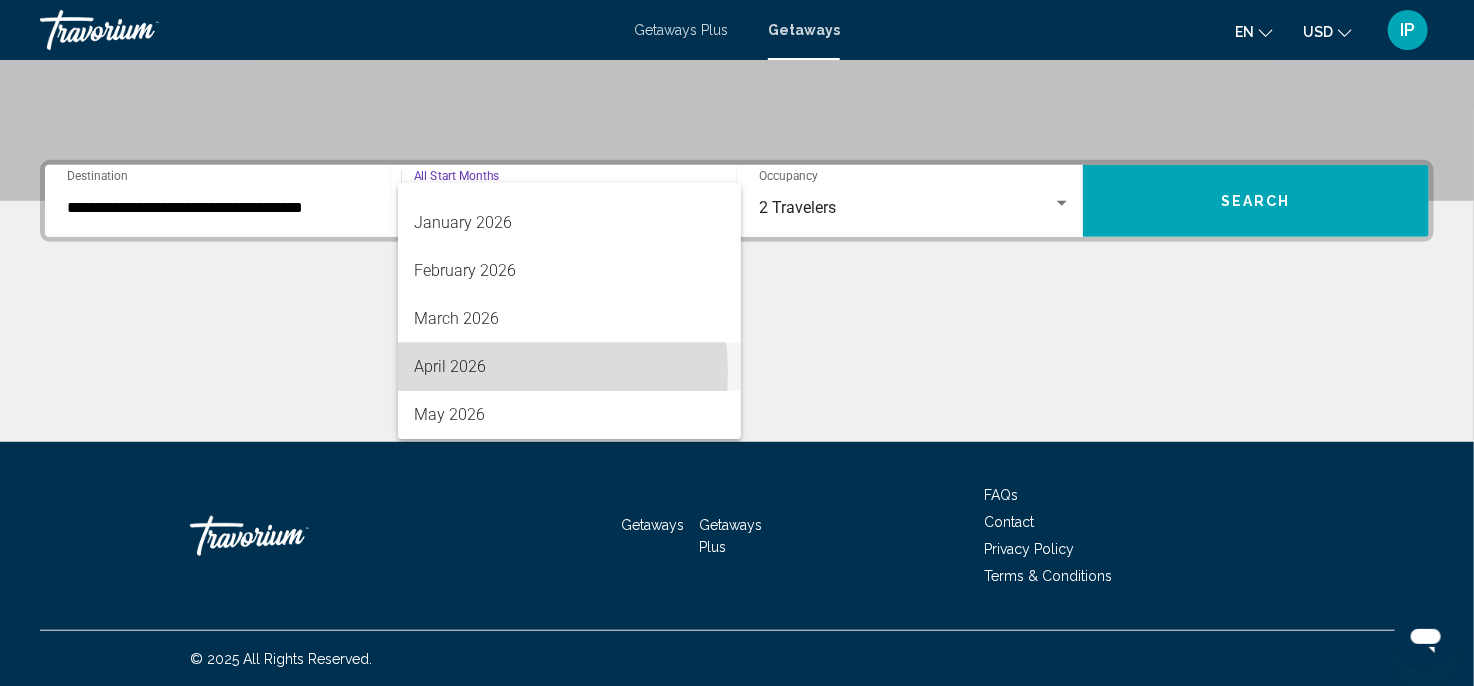click on "April 2026" at bounding box center (570, 367) 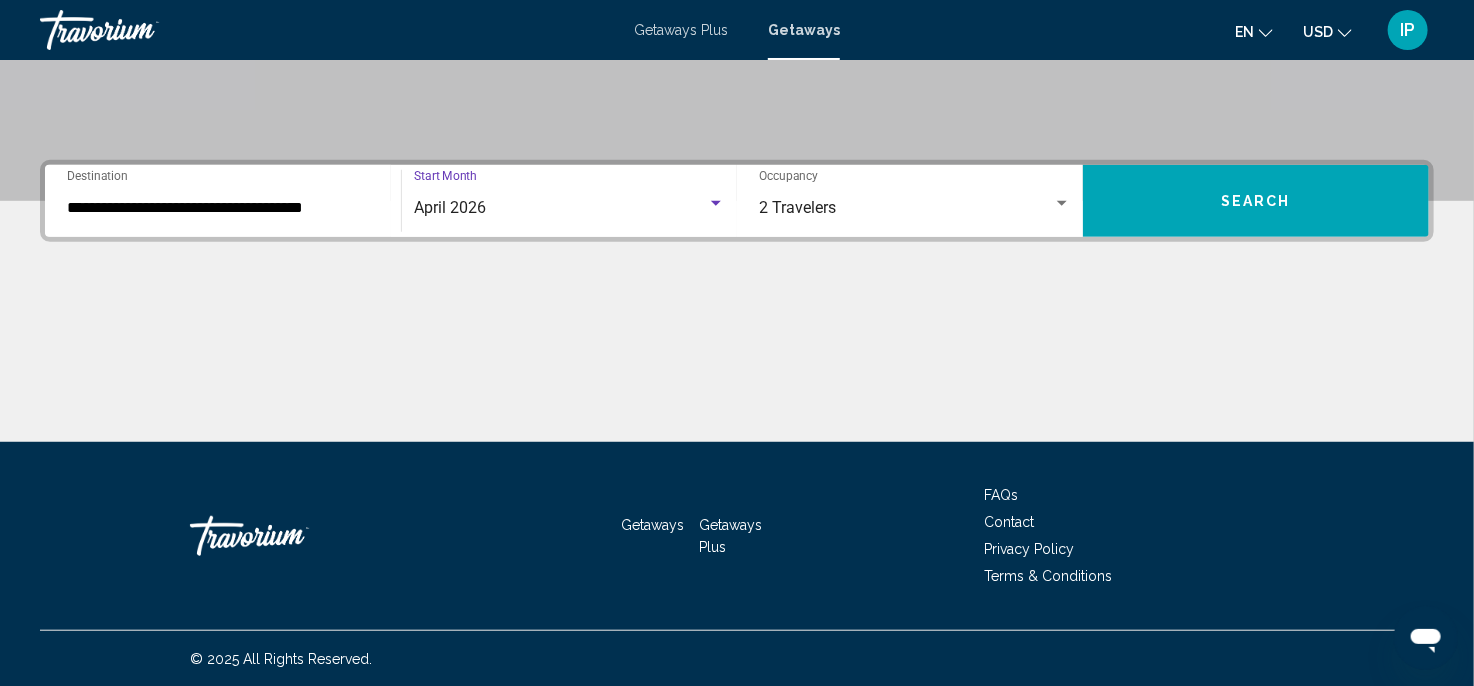 click on "Search" at bounding box center [1256, 202] 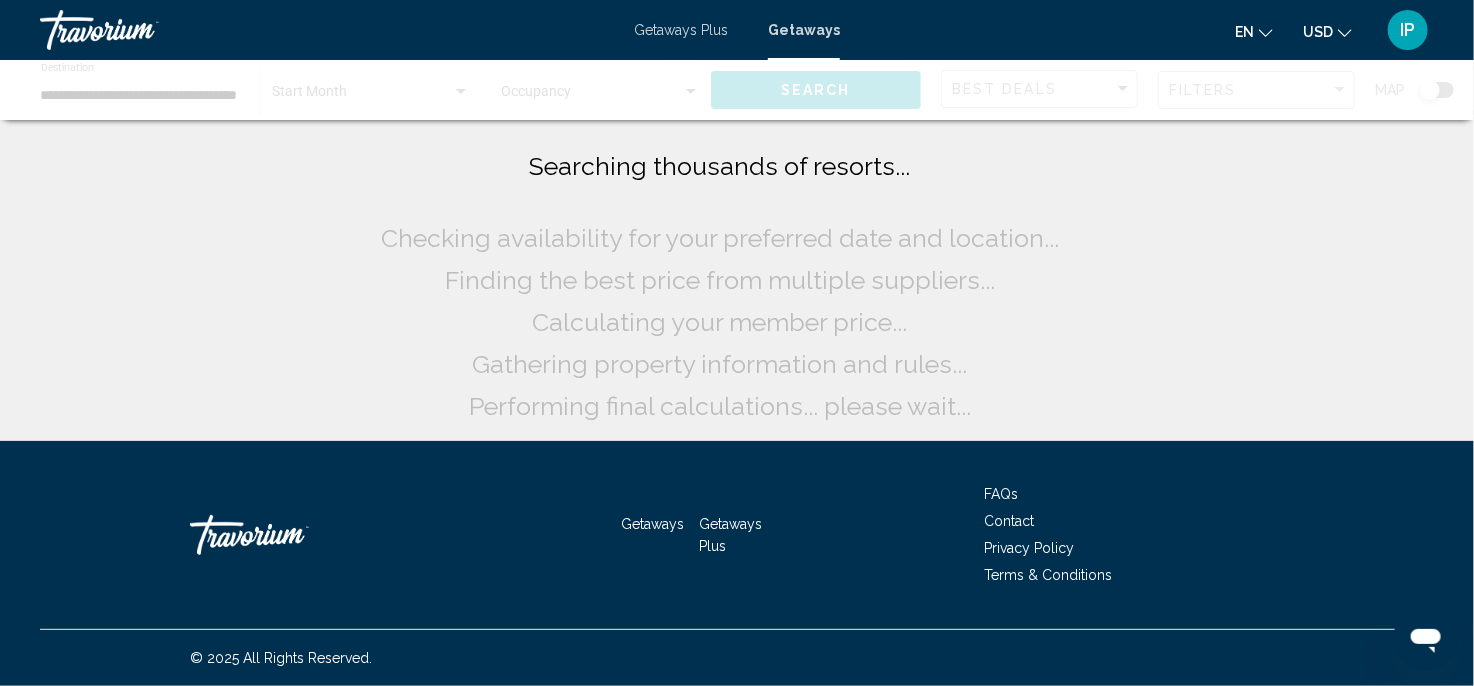scroll, scrollTop: 0, scrollLeft: 0, axis: both 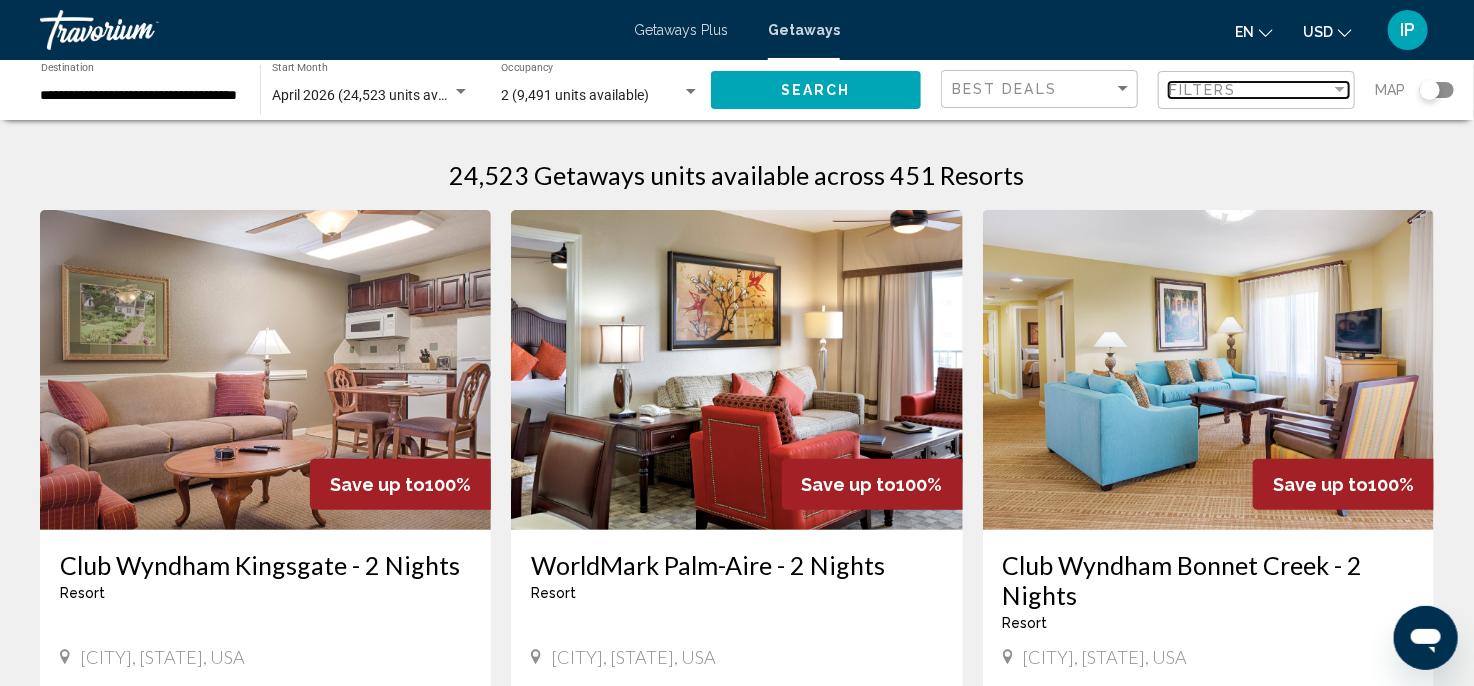 click at bounding box center (1340, 89) 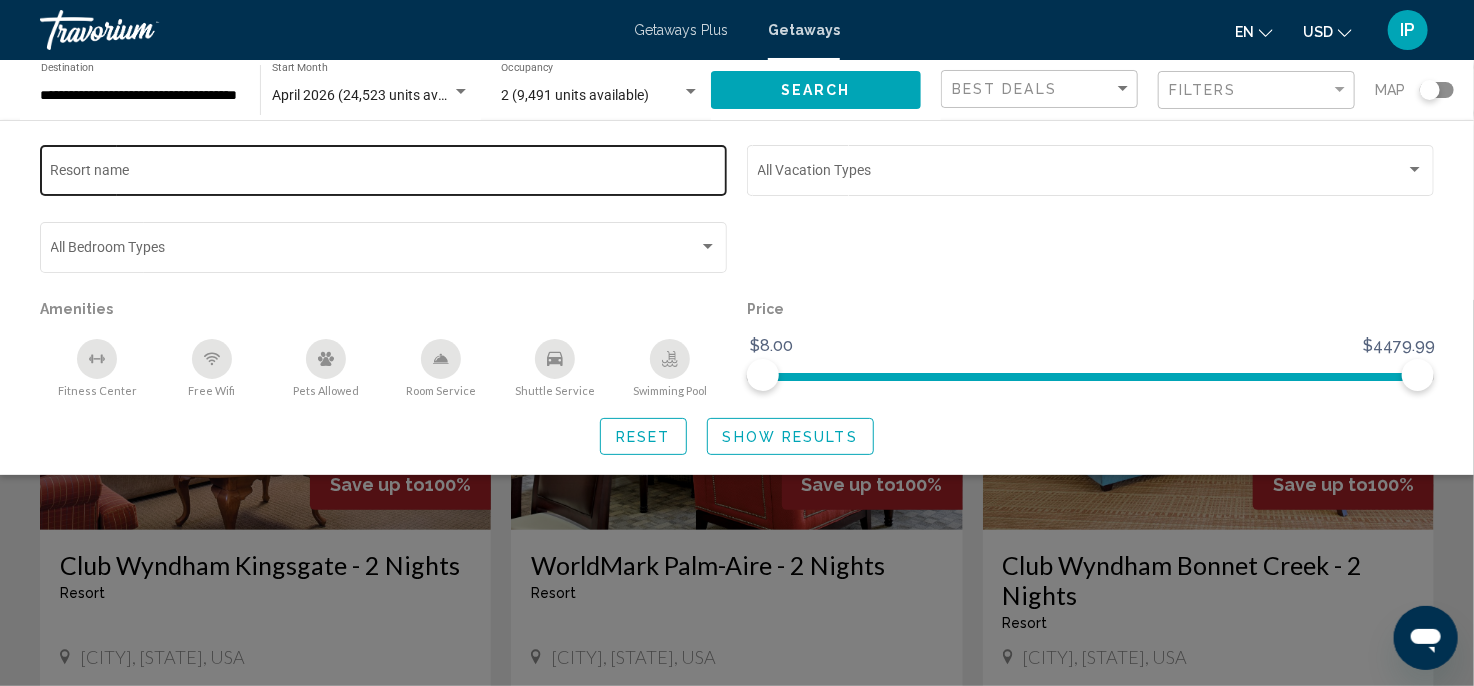 click on "Resort name" 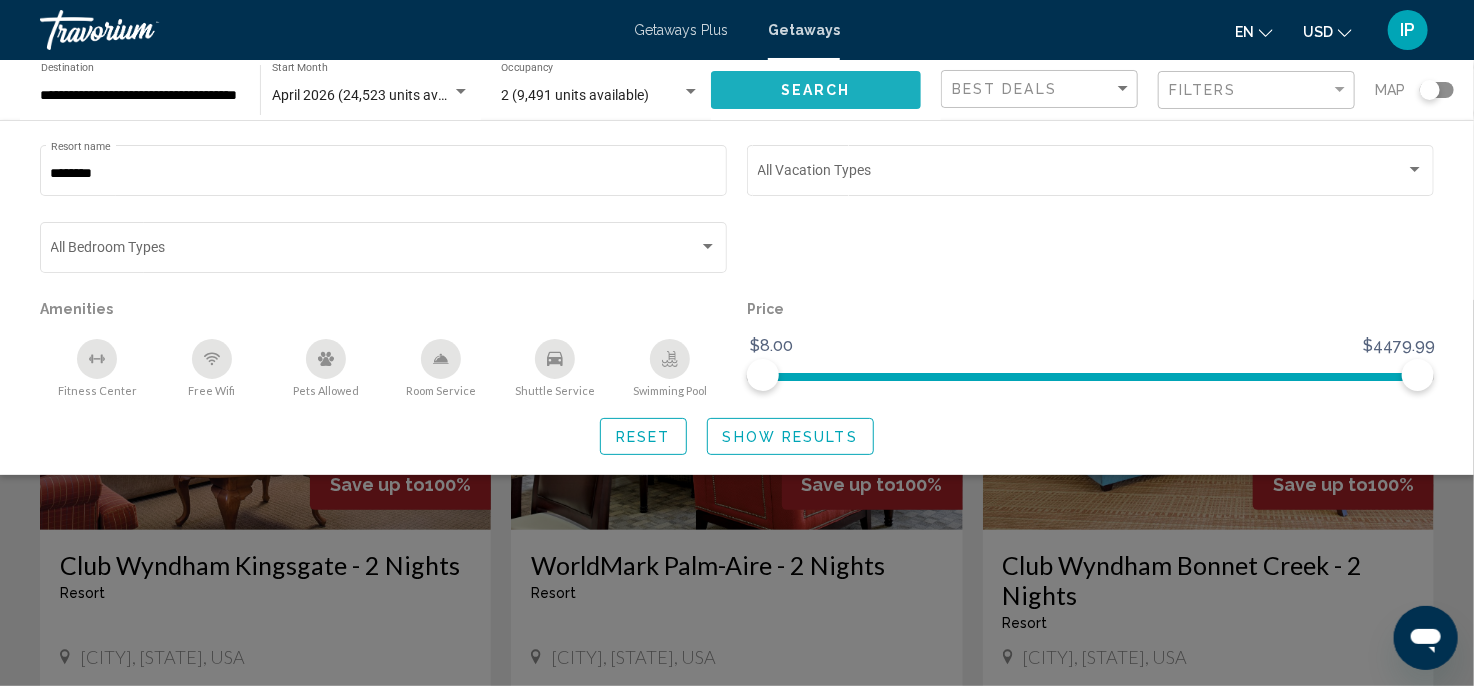 click on "Search" 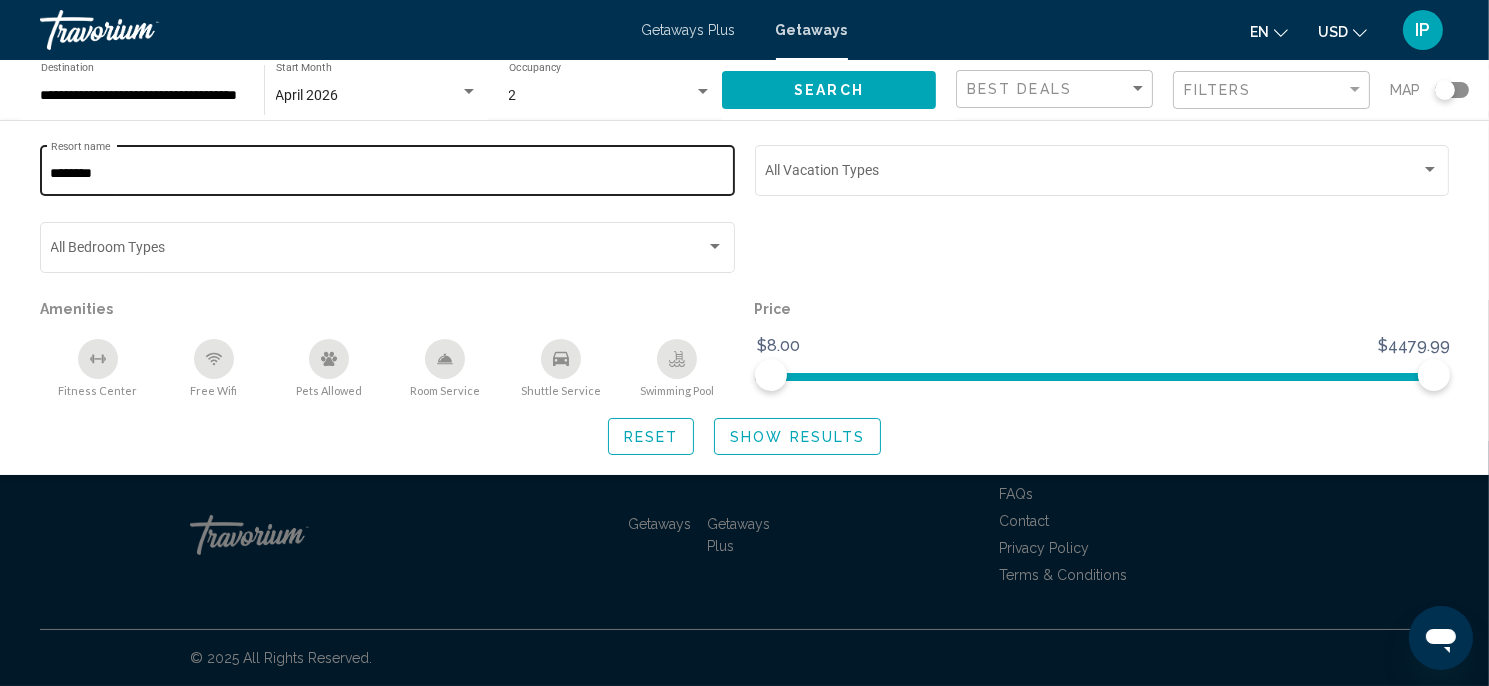 click on "********" at bounding box center [388, 174] 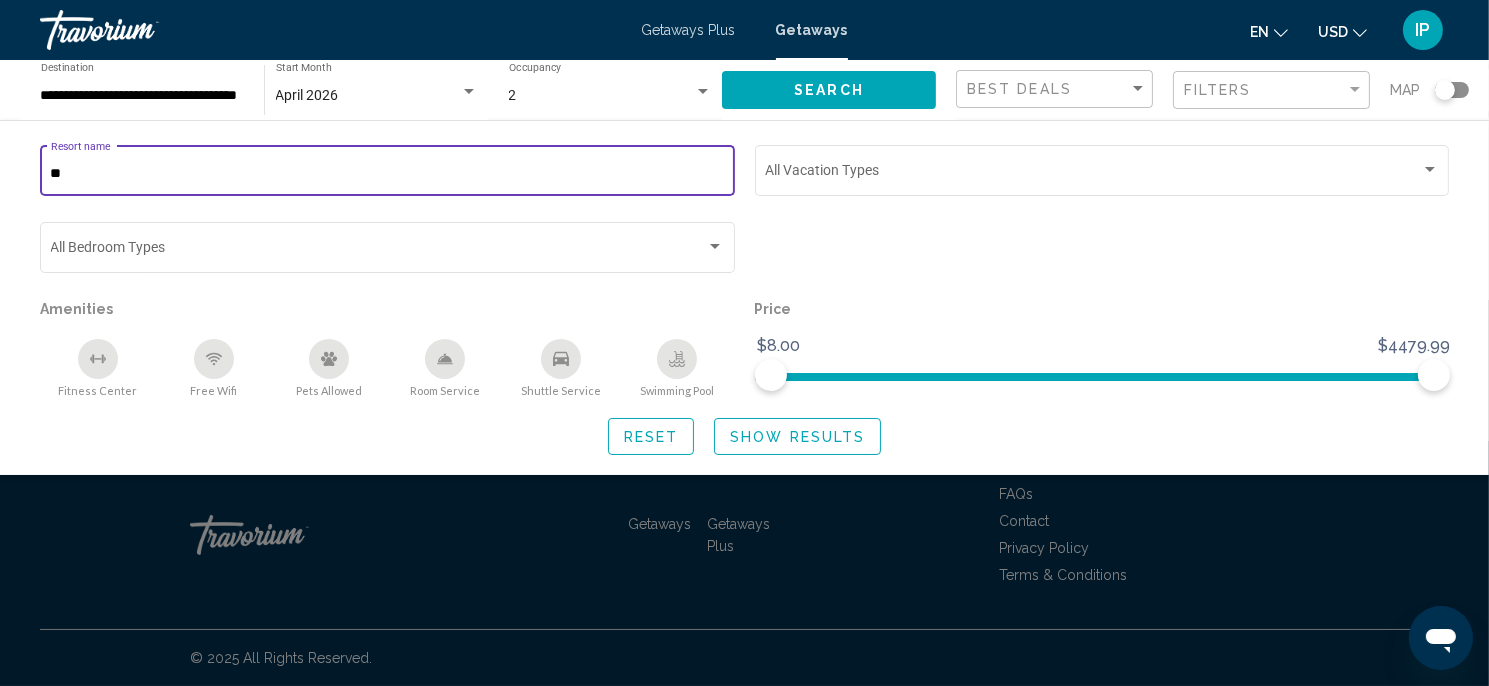 type on "*" 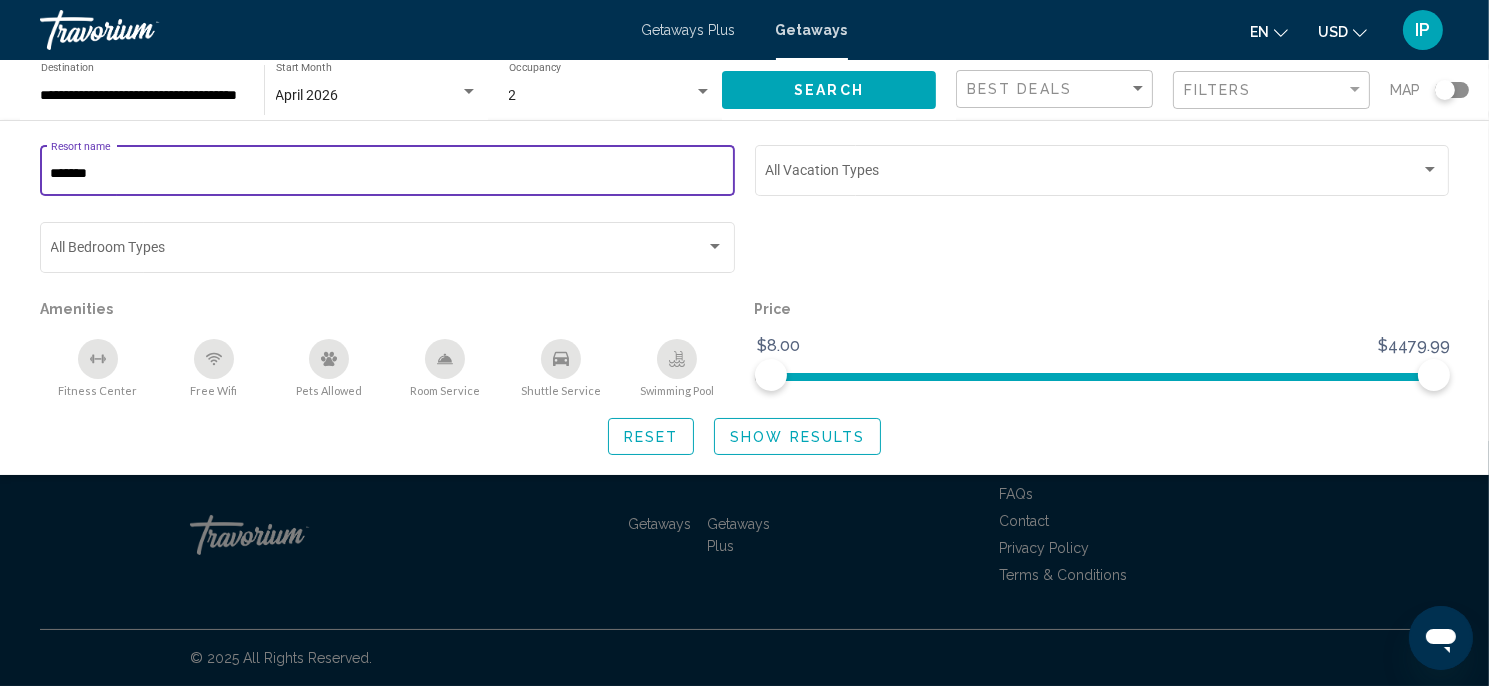 type on "*******" 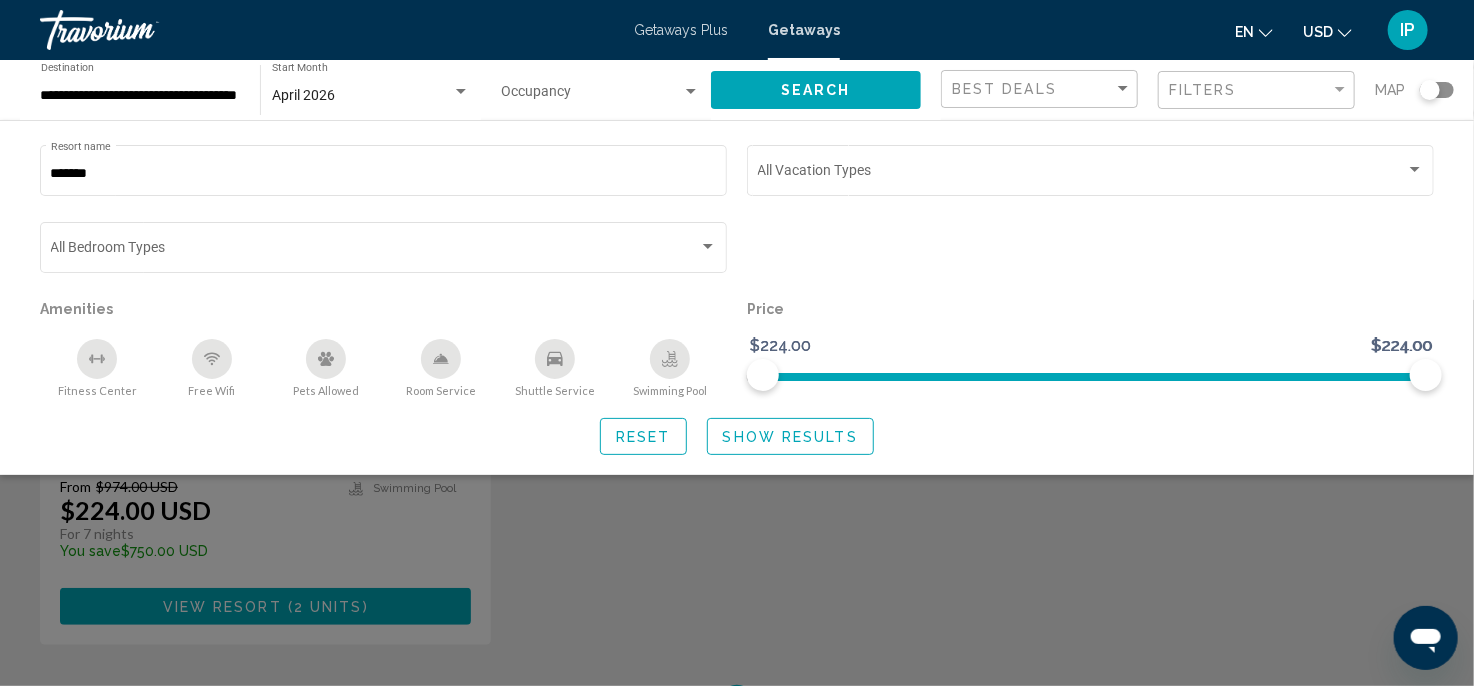 scroll, scrollTop: 0, scrollLeft: 0, axis: both 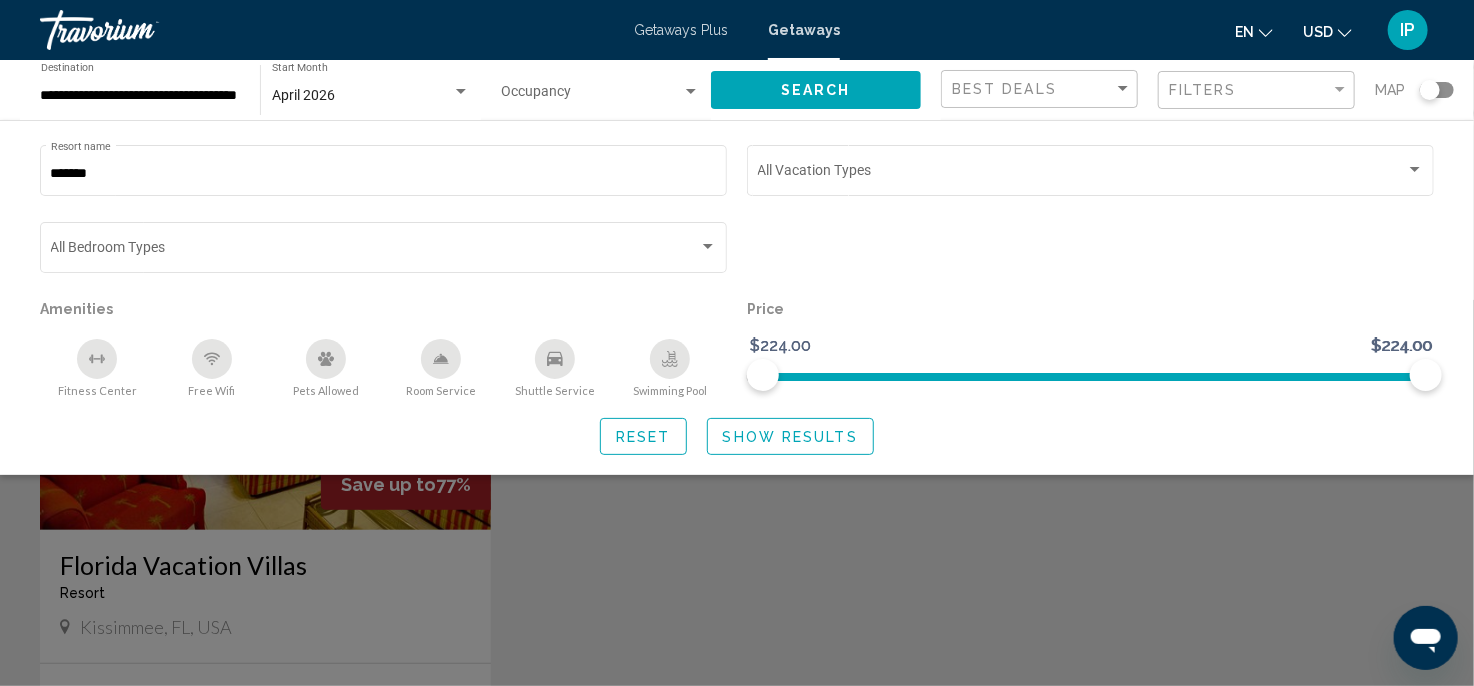 click 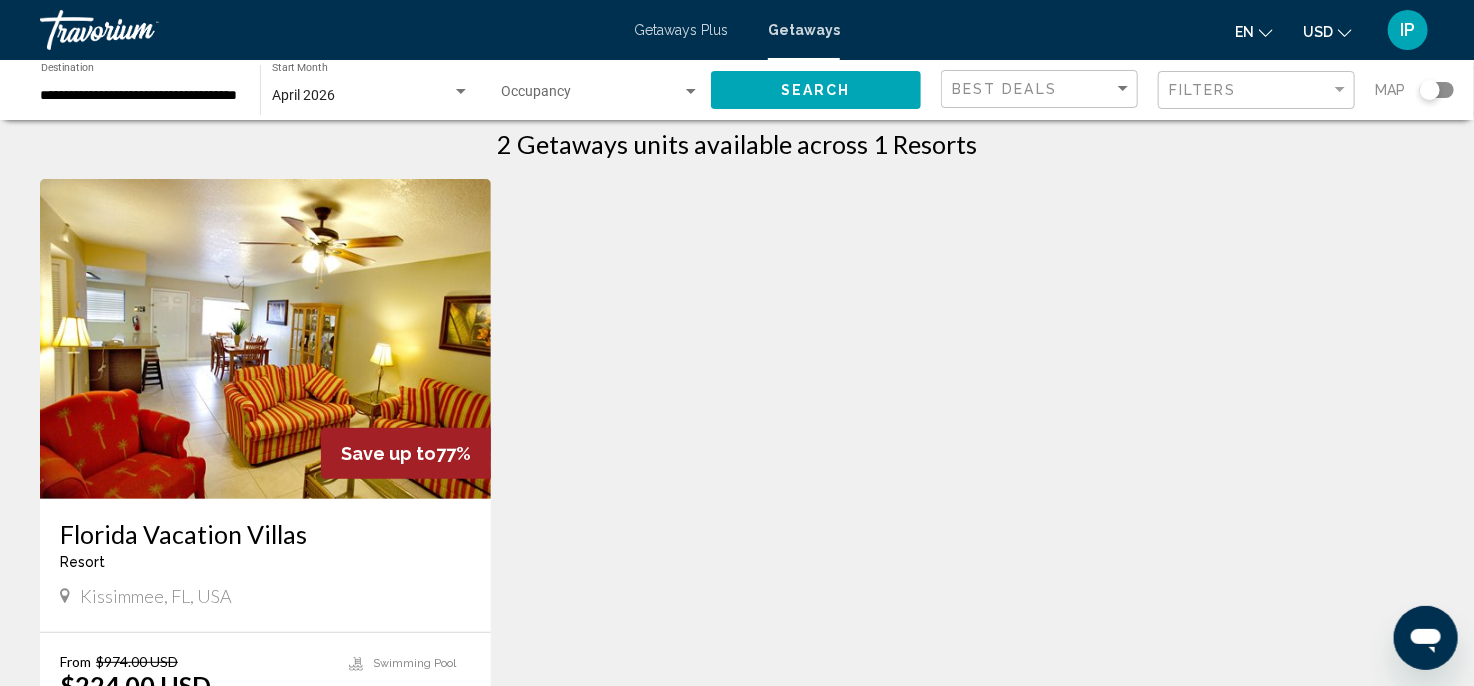 scroll, scrollTop: 0, scrollLeft: 0, axis: both 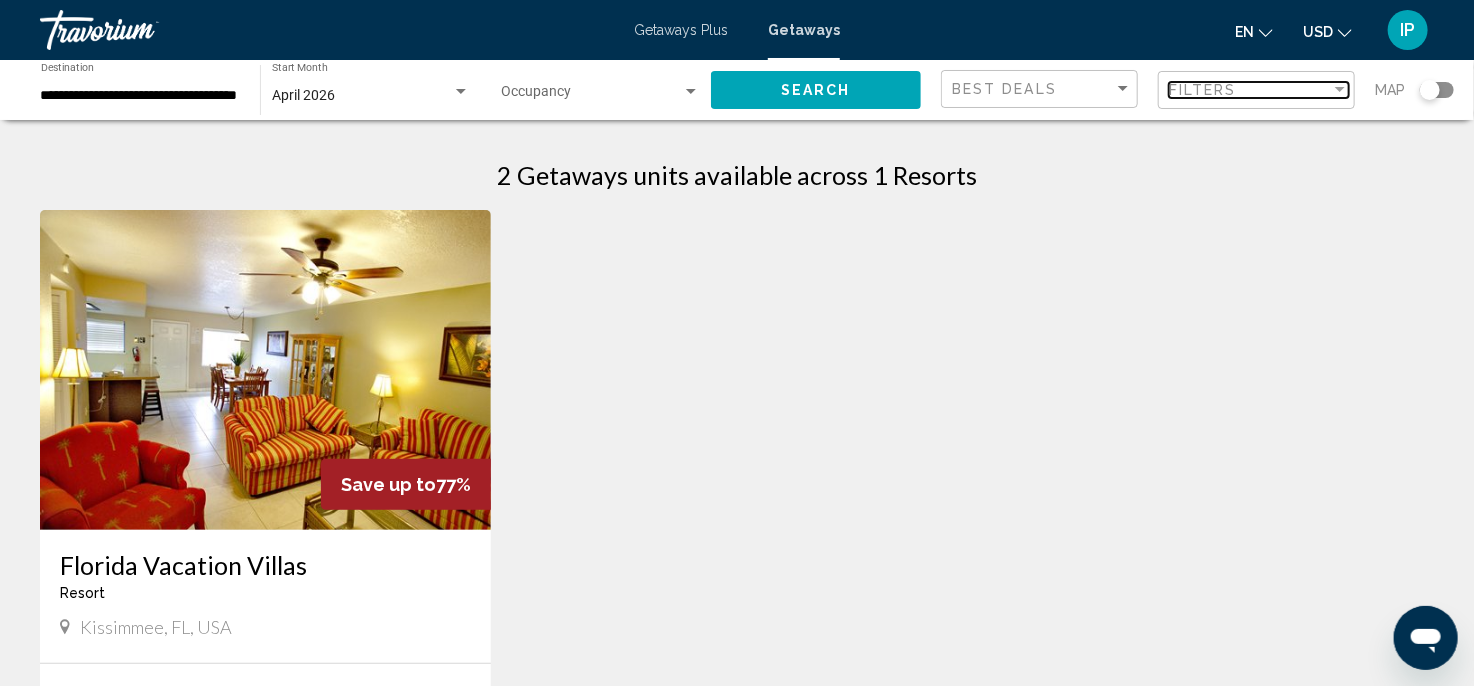 click at bounding box center [1340, 89] 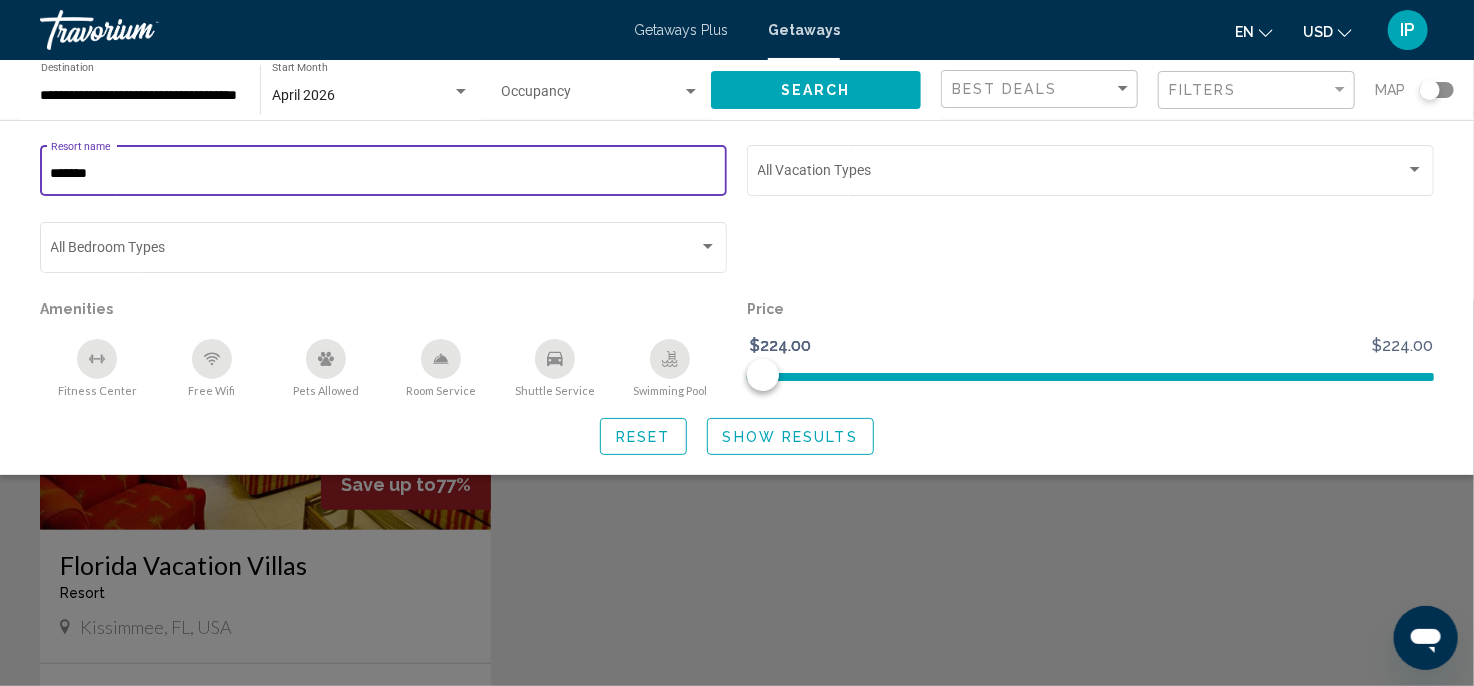click on "*******" at bounding box center [384, 174] 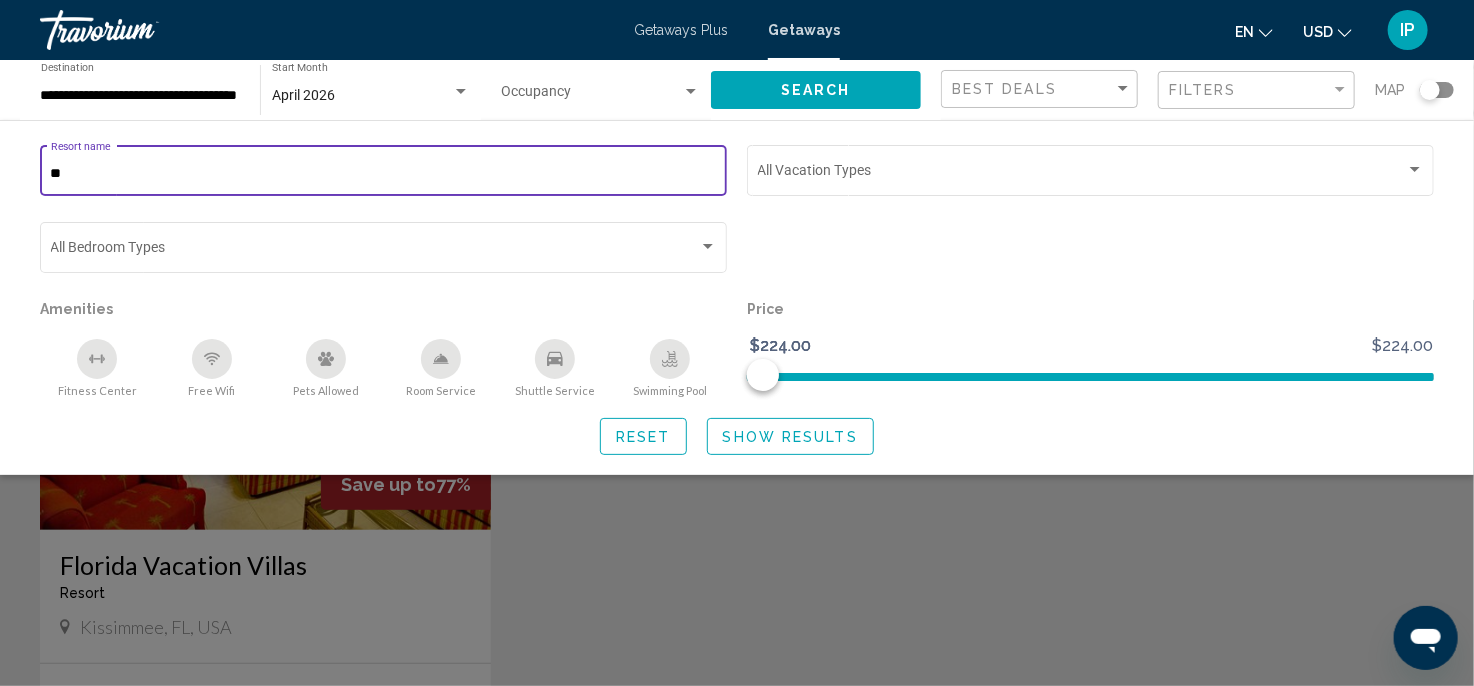 type on "*" 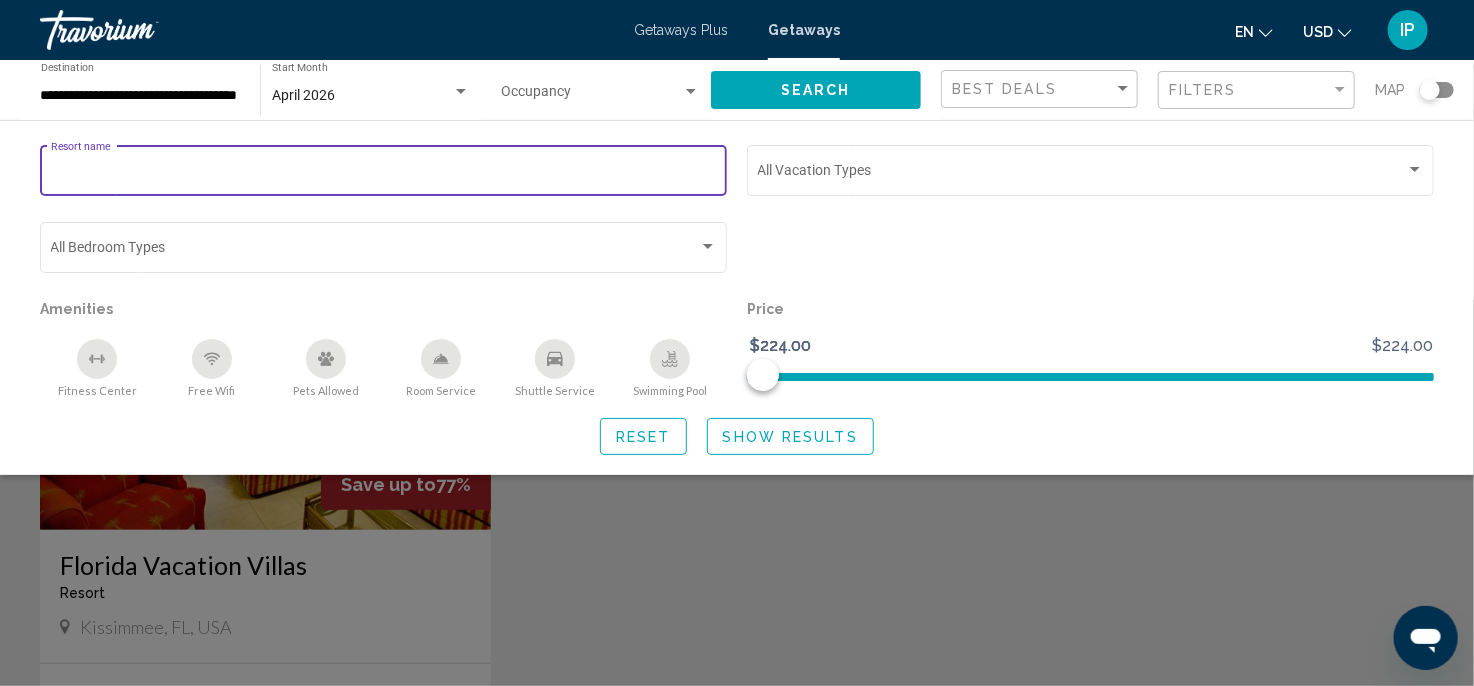 type 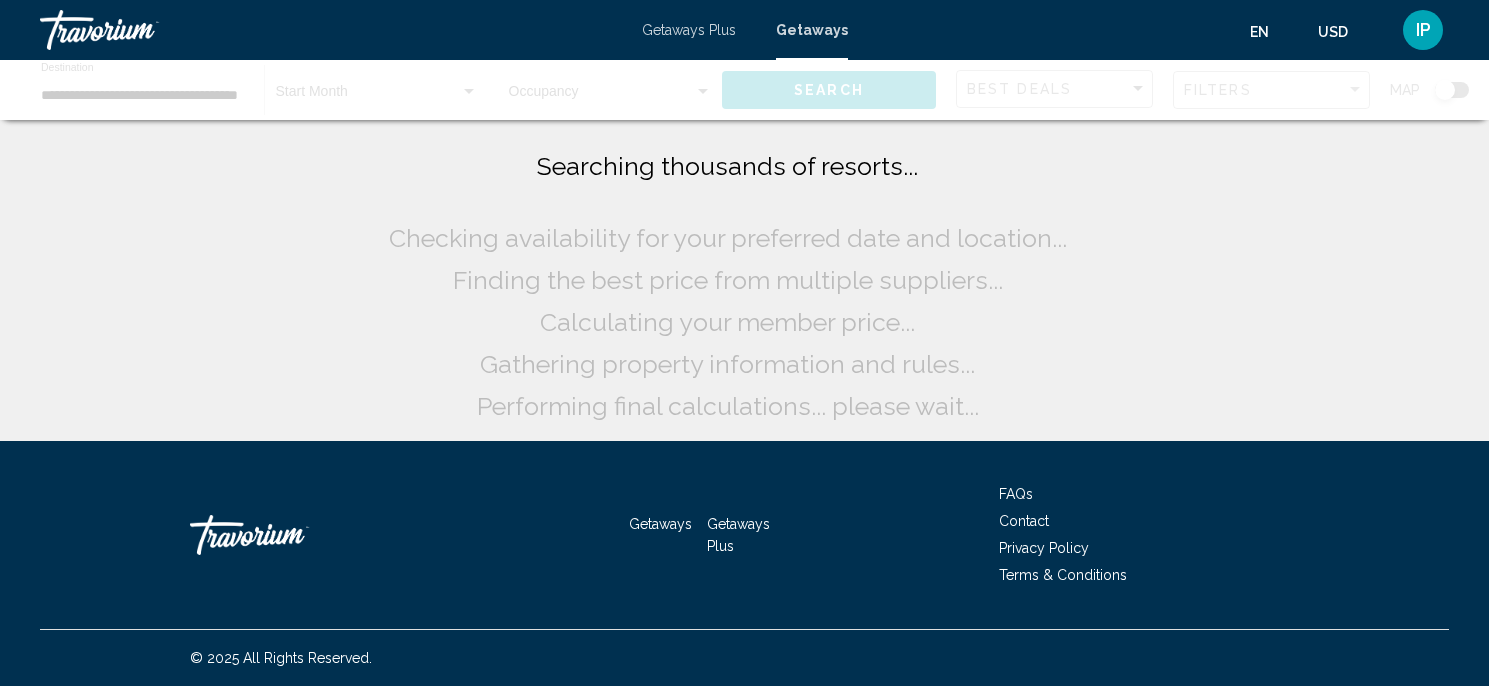 scroll, scrollTop: 0, scrollLeft: 0, axis: both 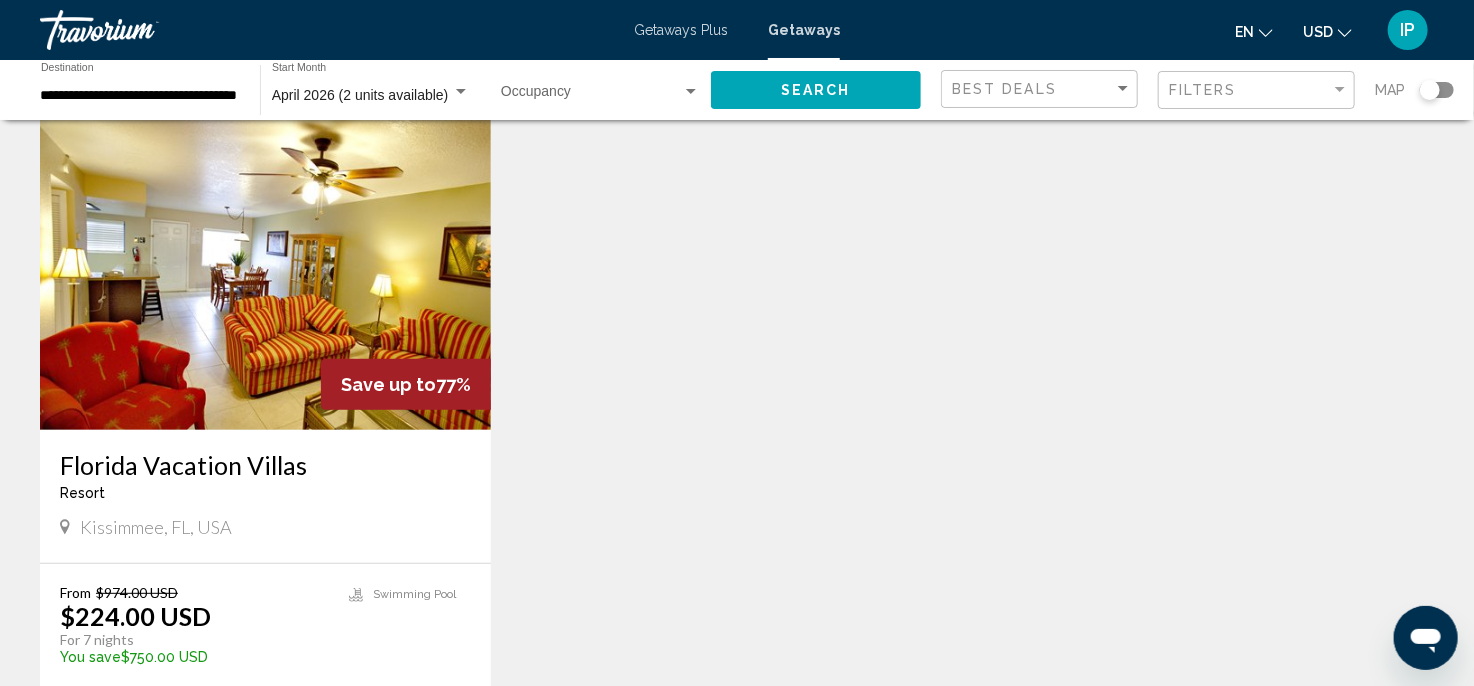 click on "**********" at bounding box center [140, 96] 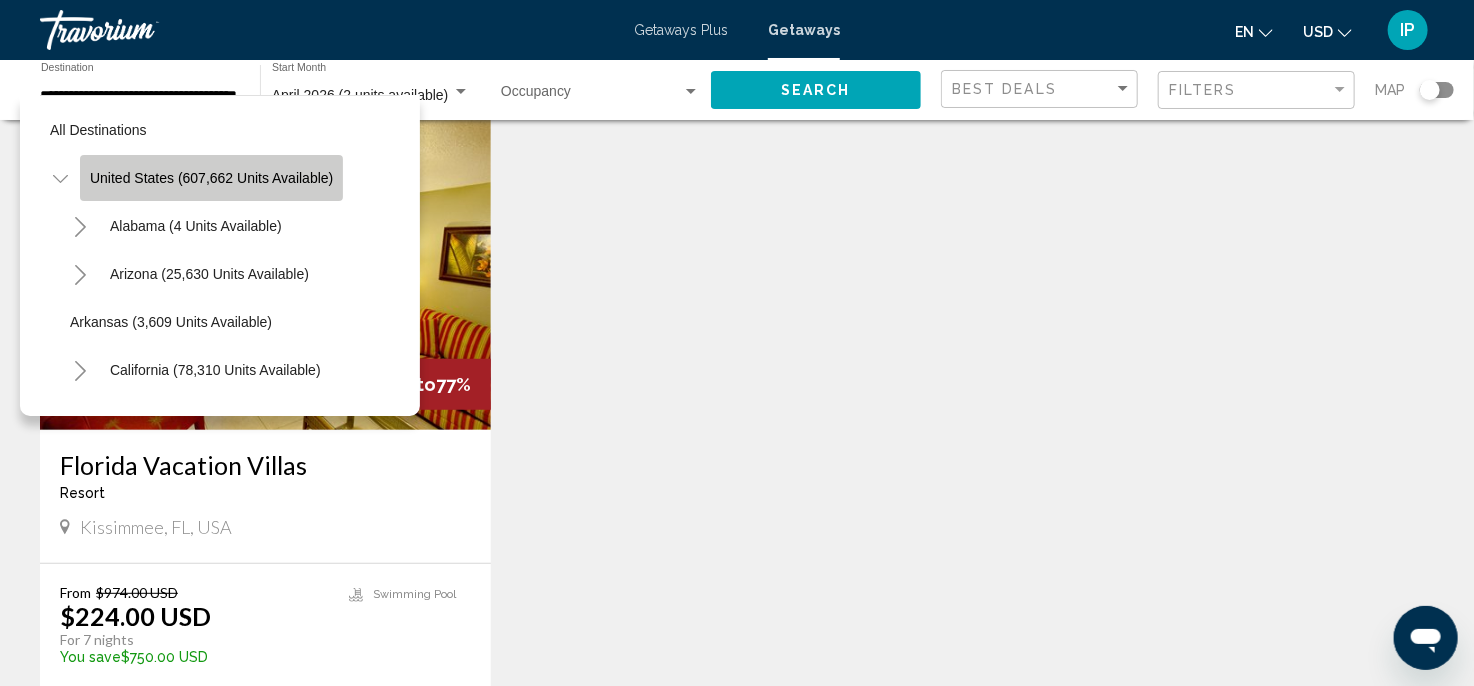 click on "United States (607,662 units available)" 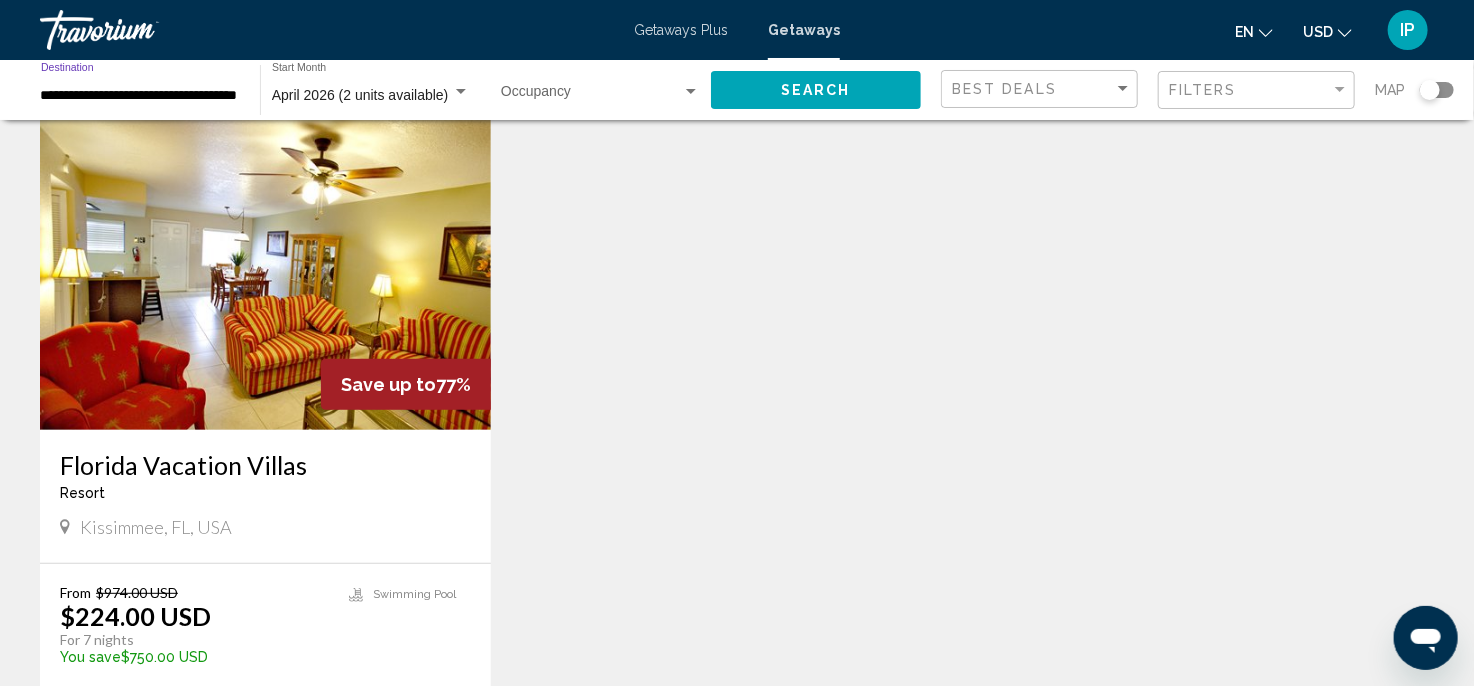 click on "Search" 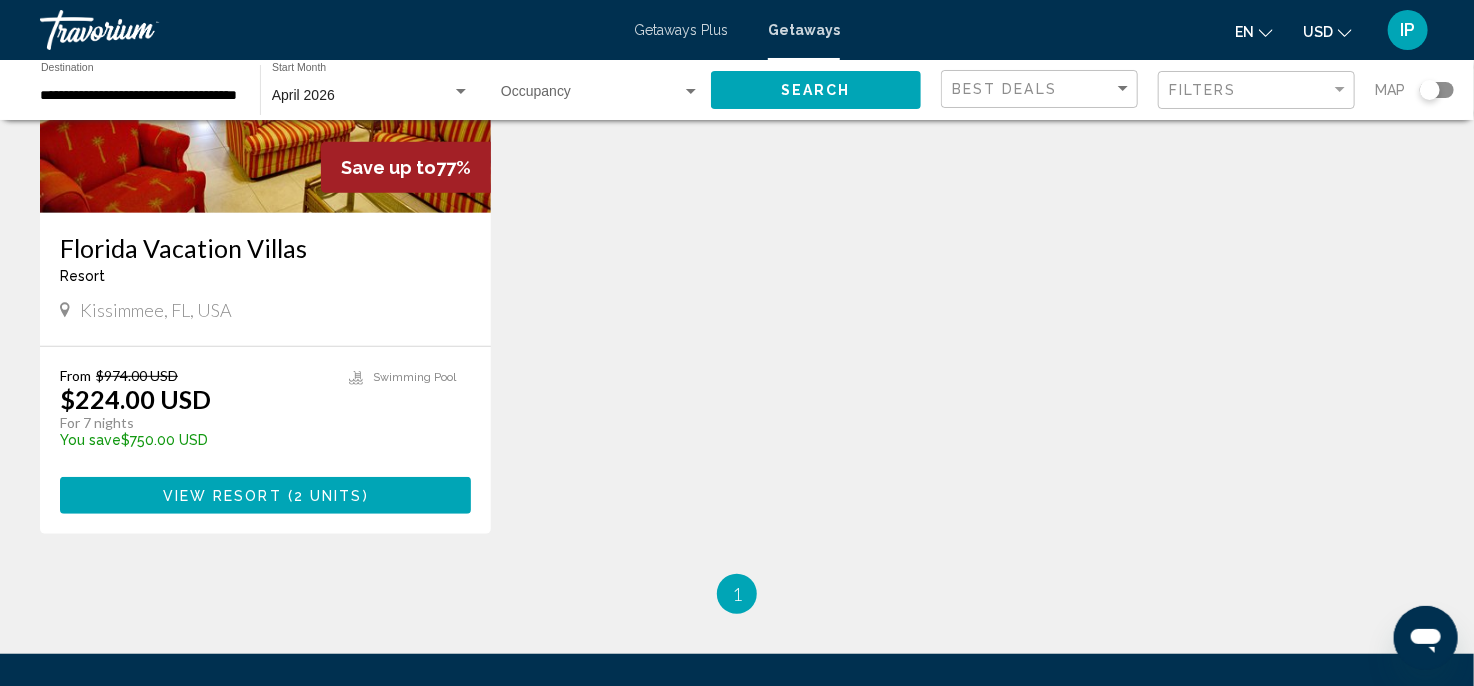 scroll, scrollTop: 0, scrollLeft: 0, axis: both 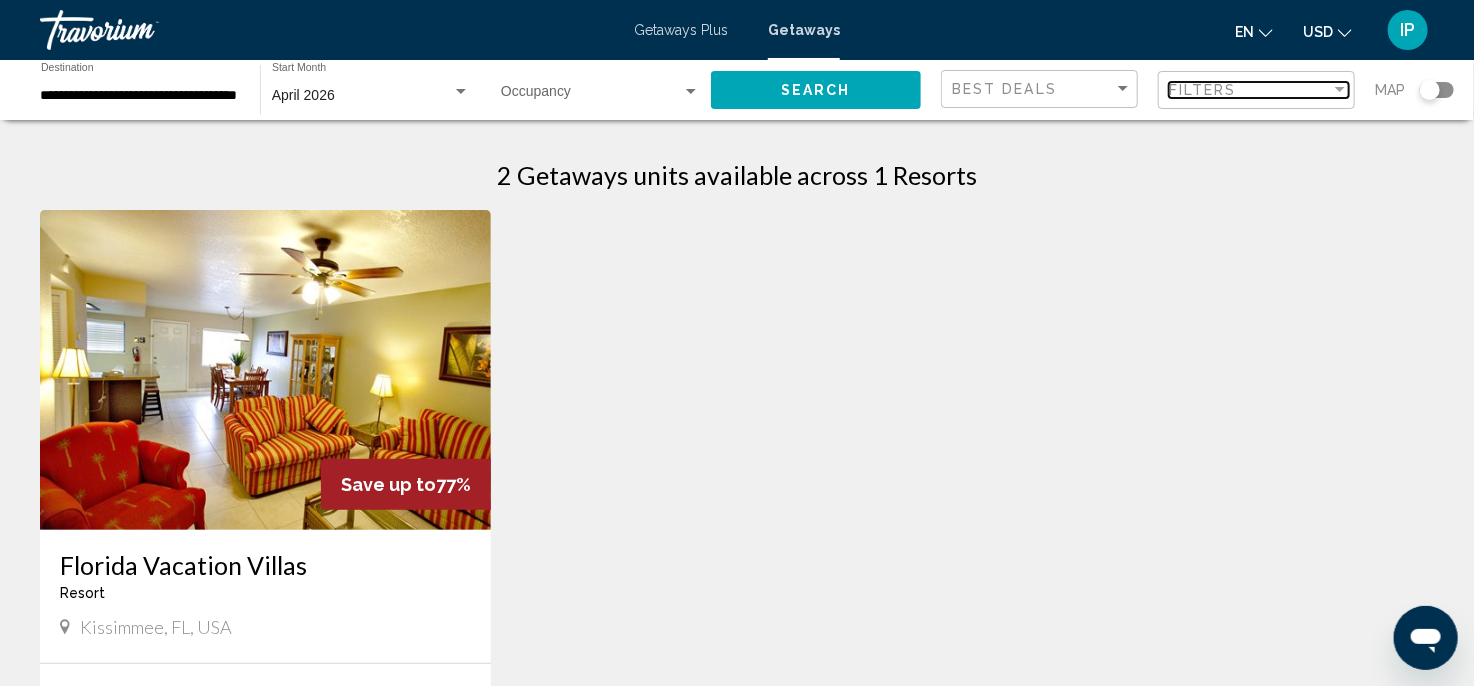 click on "Filters" at bounding box center (1203, 90) 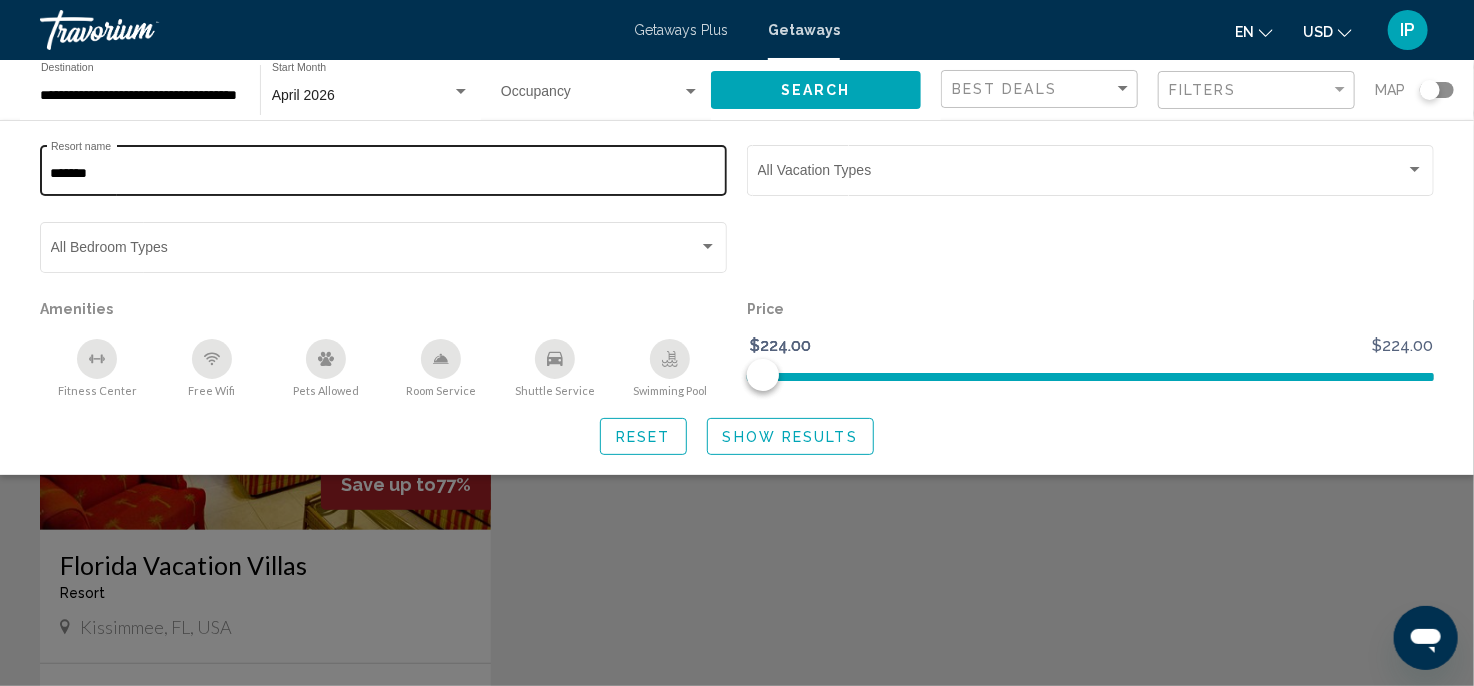 click on "******* Resort name" 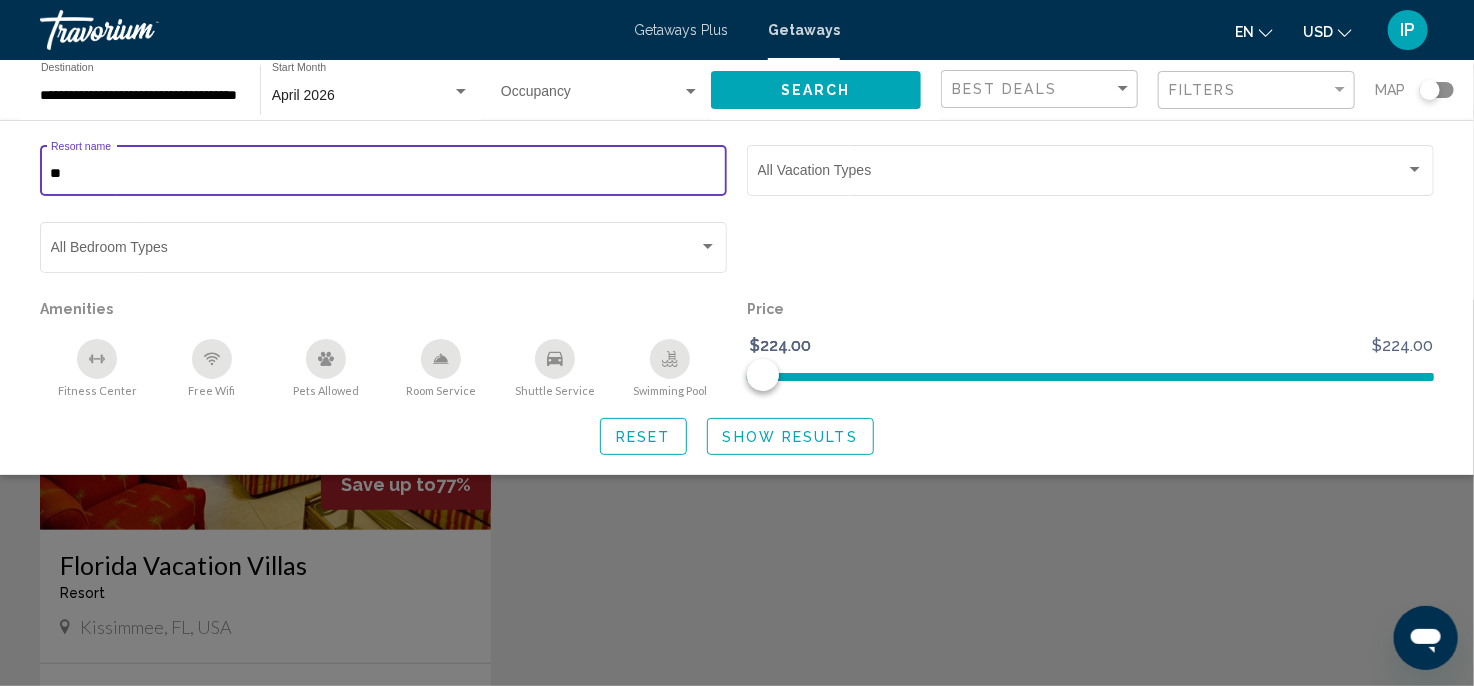 type on "*" 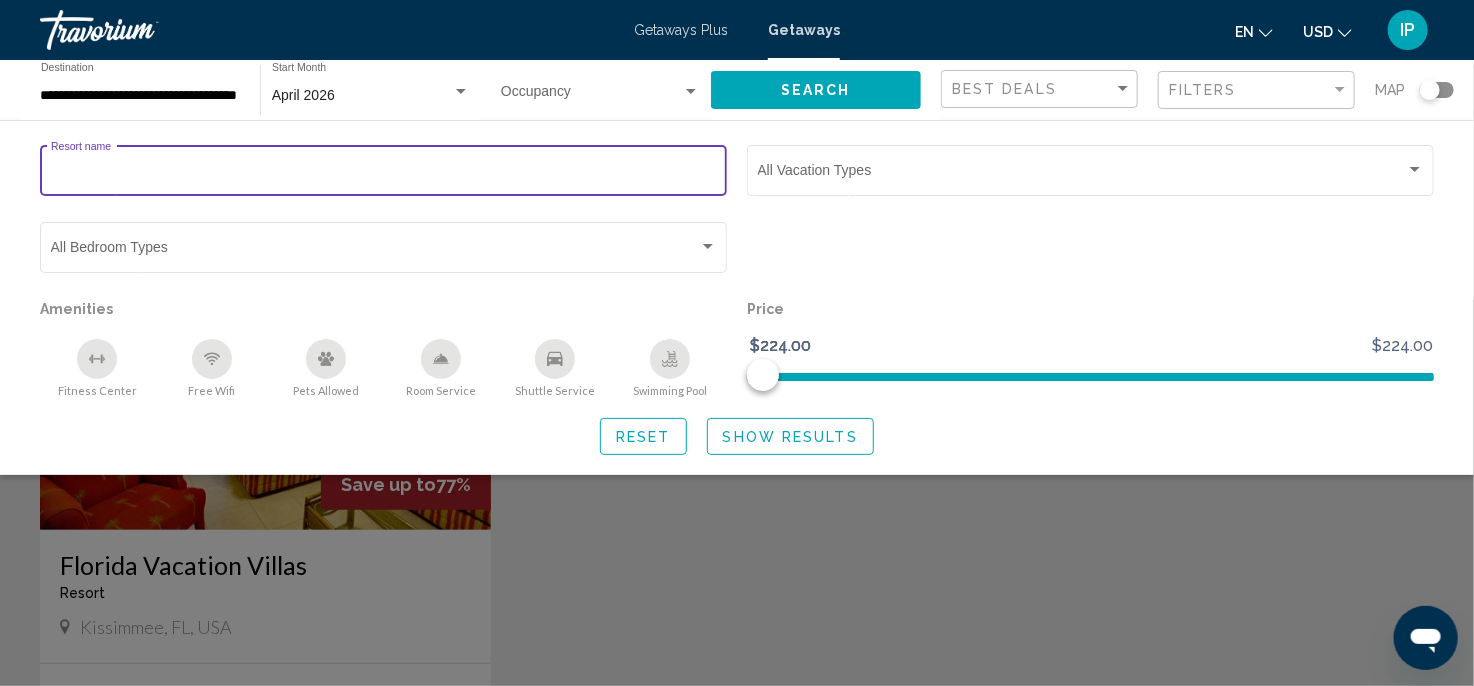 type 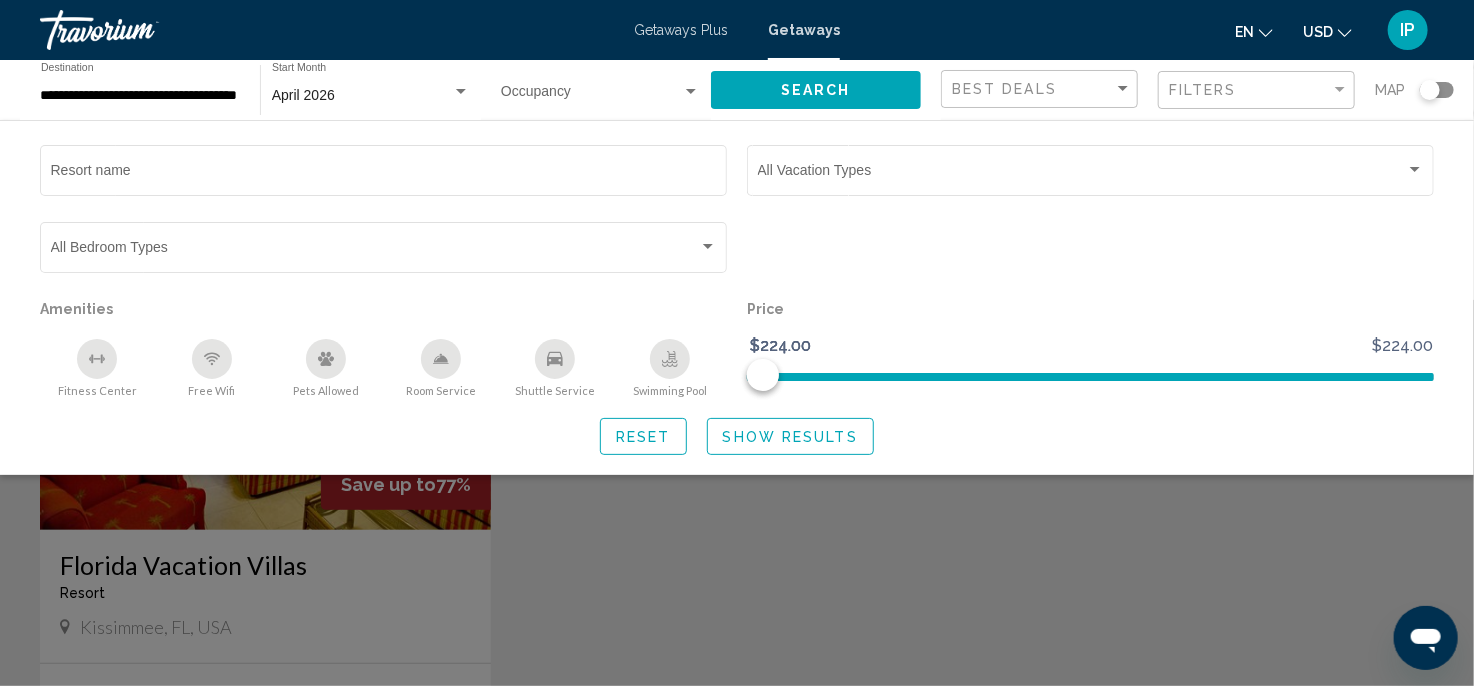 click on "Resort name Vacation Types All Vacation Types Bedroom Types All Bedroom Types Amenities
Fitness Center
Free Wifi
Pets Allowed
Room Service
Shuttle Service
Swimming Pool Price $224.00 $224.00 $224.00 $224.00 Reset Show Results" 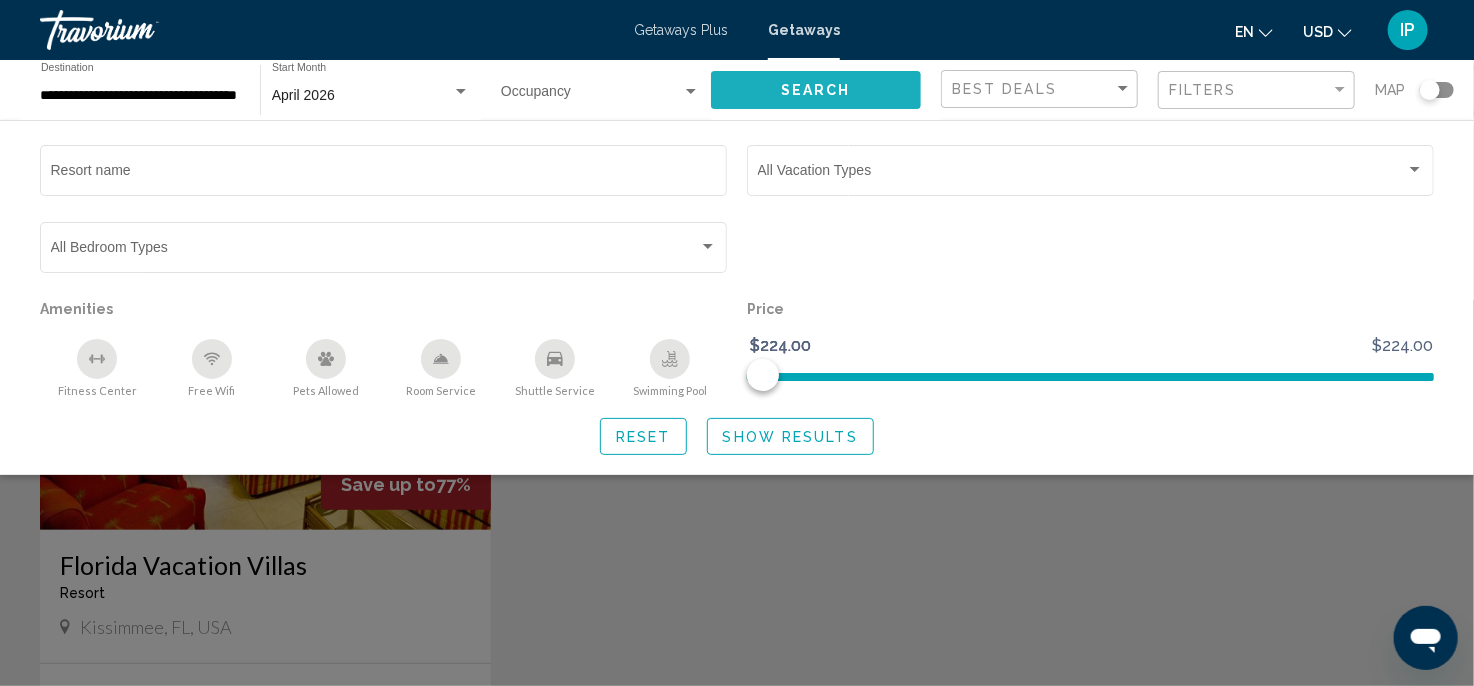 click on "Search" 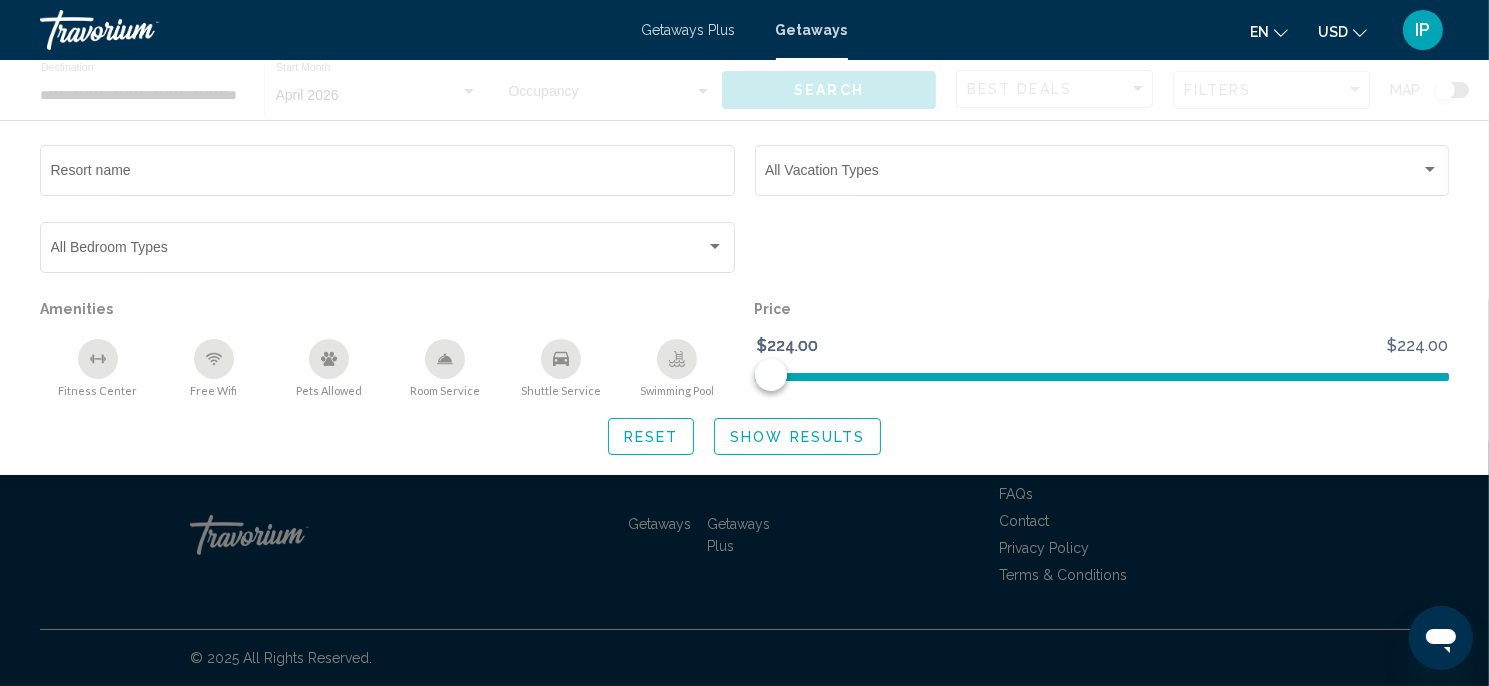 click 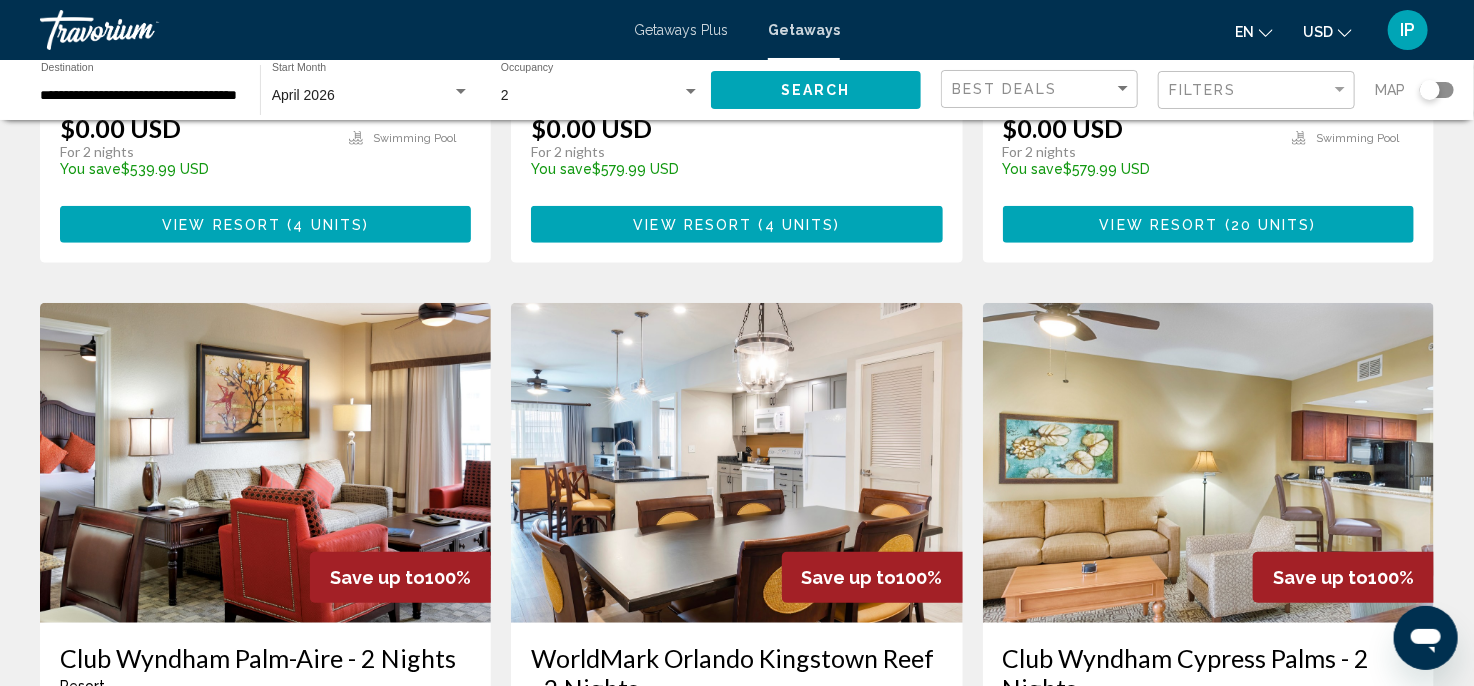 scroll, scrollTop: 400, scrollLeft: 0, axis: vertical 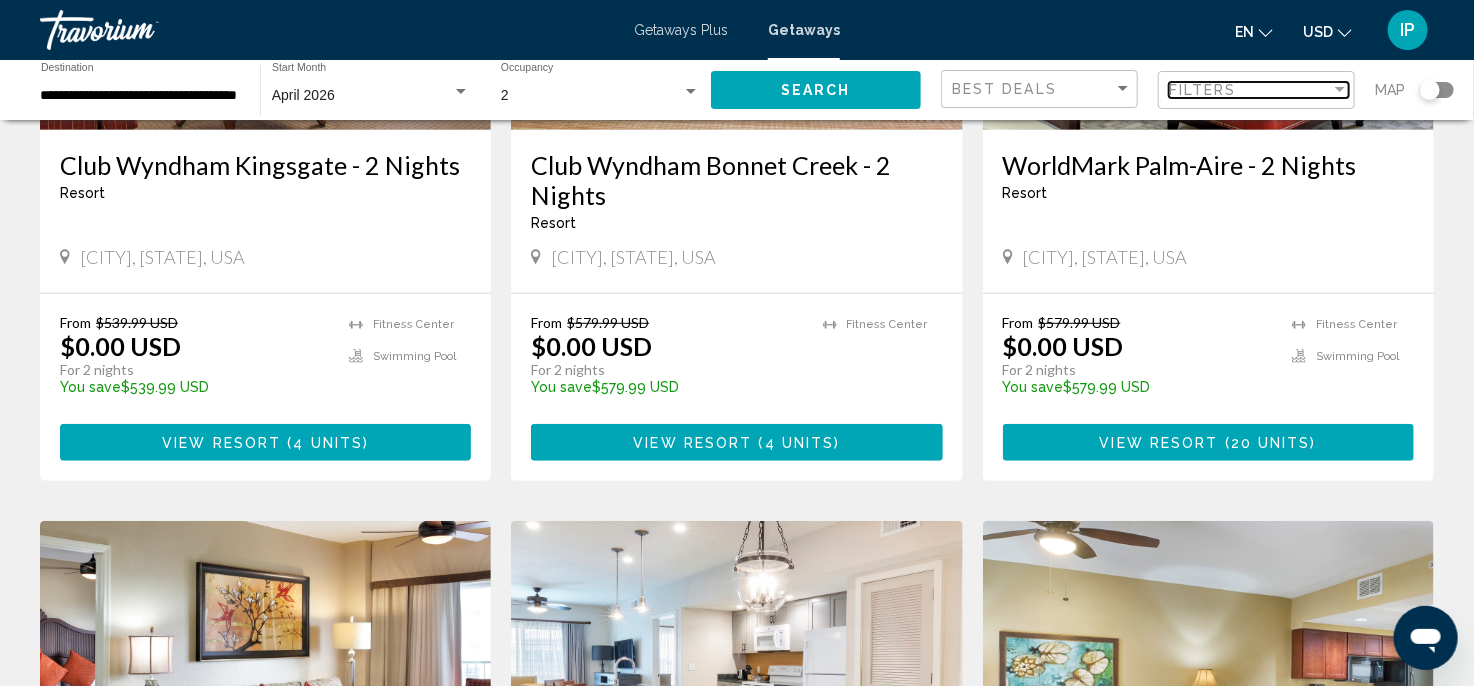 click at bounding box center [1340, 89] 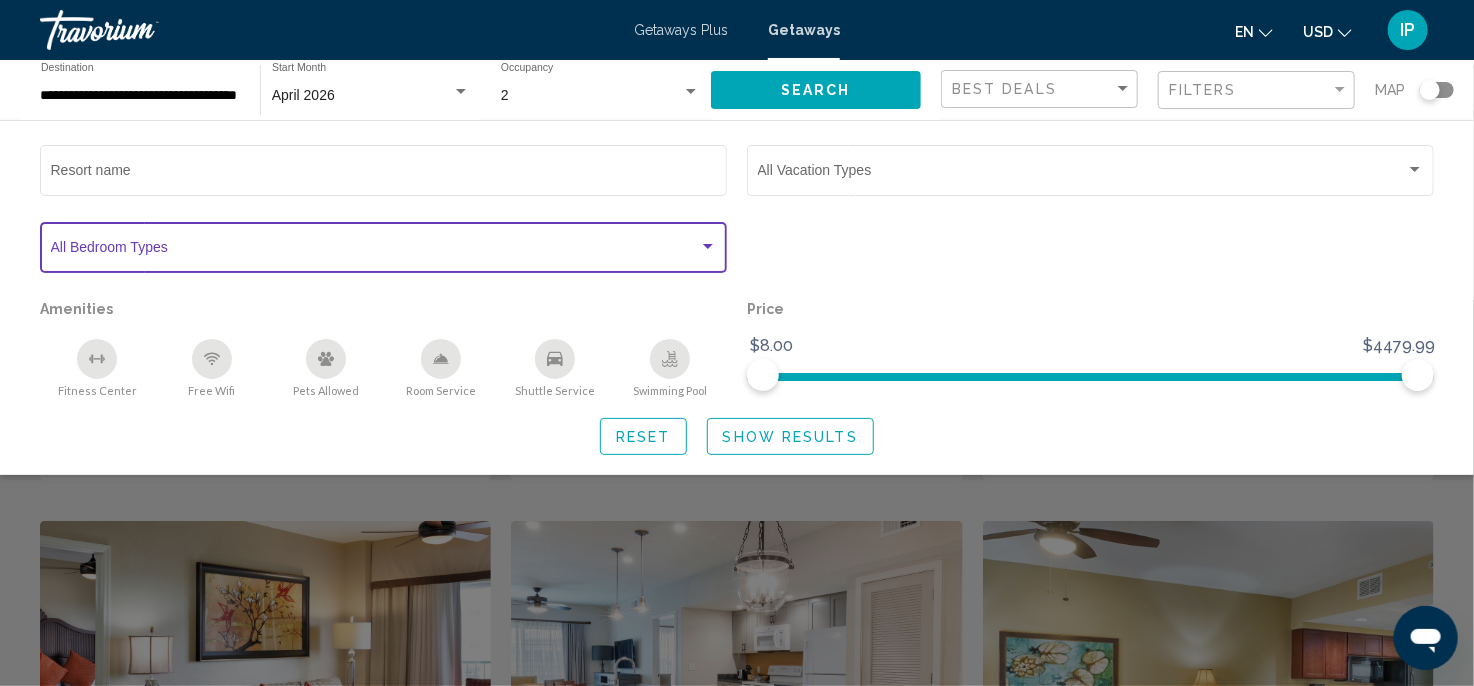 click at bounding box center [375, 251] 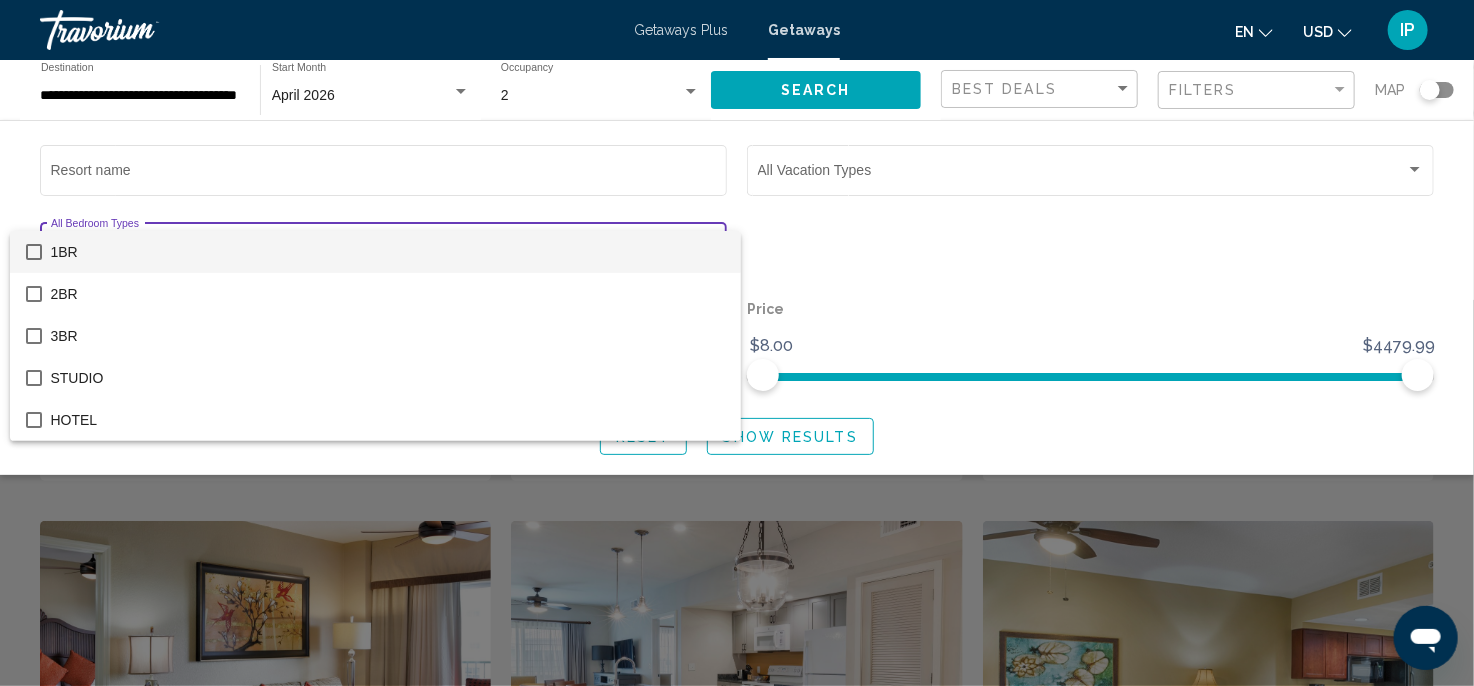 click at bounding box center [737, 343] 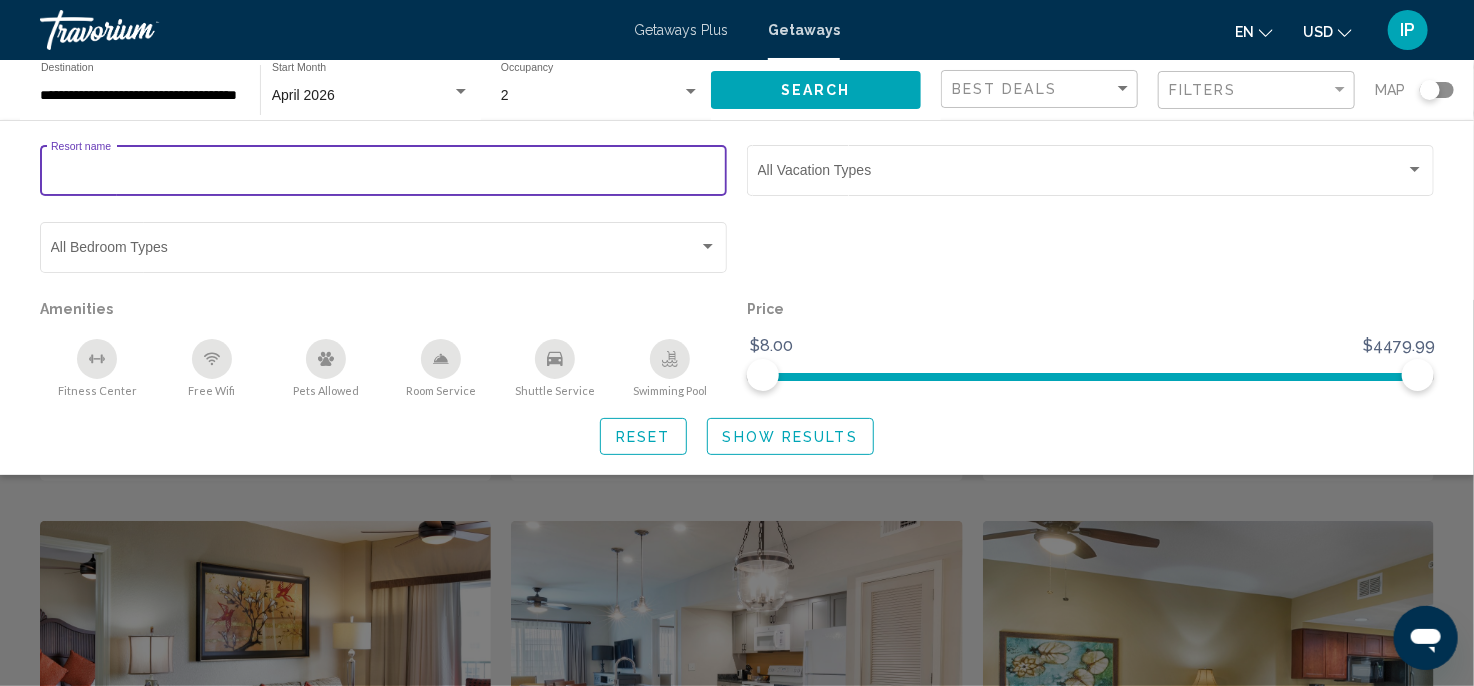 click on "Resort name" at bounding box center (384, 174) 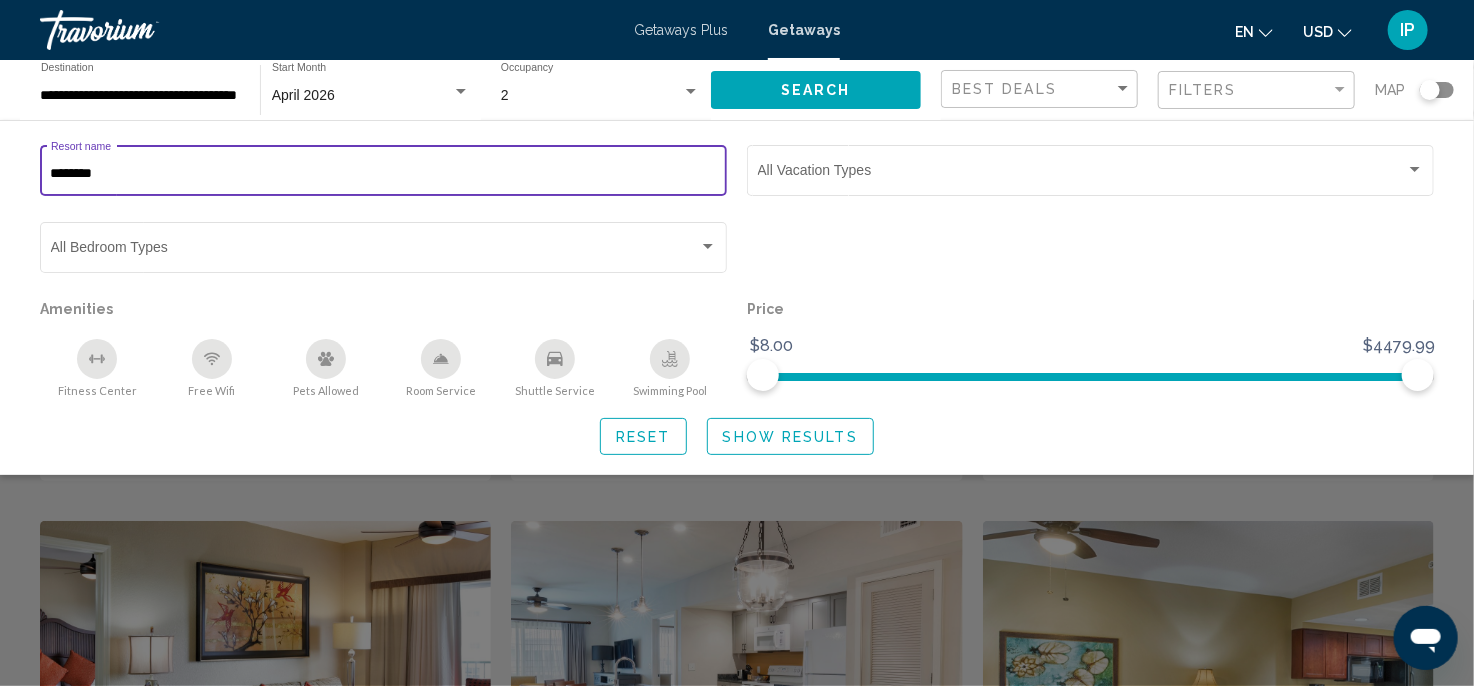 scroll, scrollTop: 300, scrollLeft: 0, axis: vertical 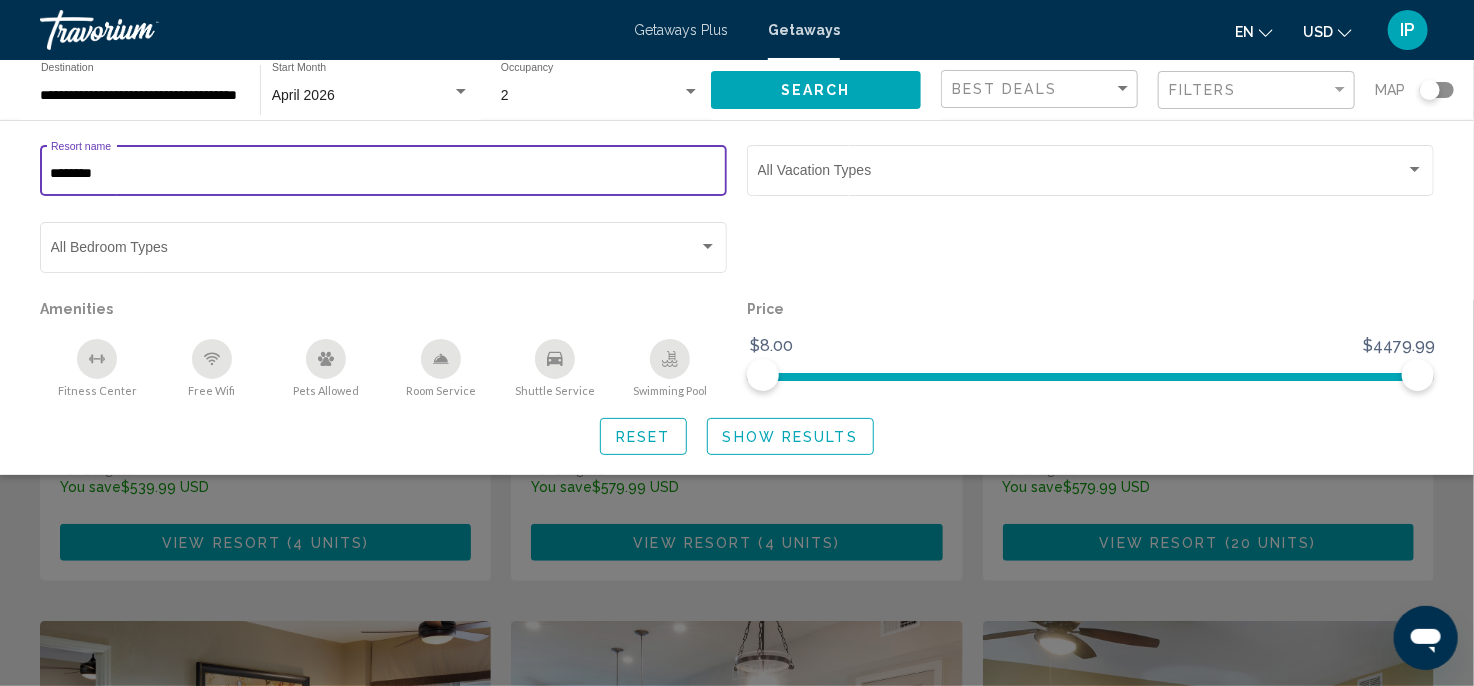 type on "********" 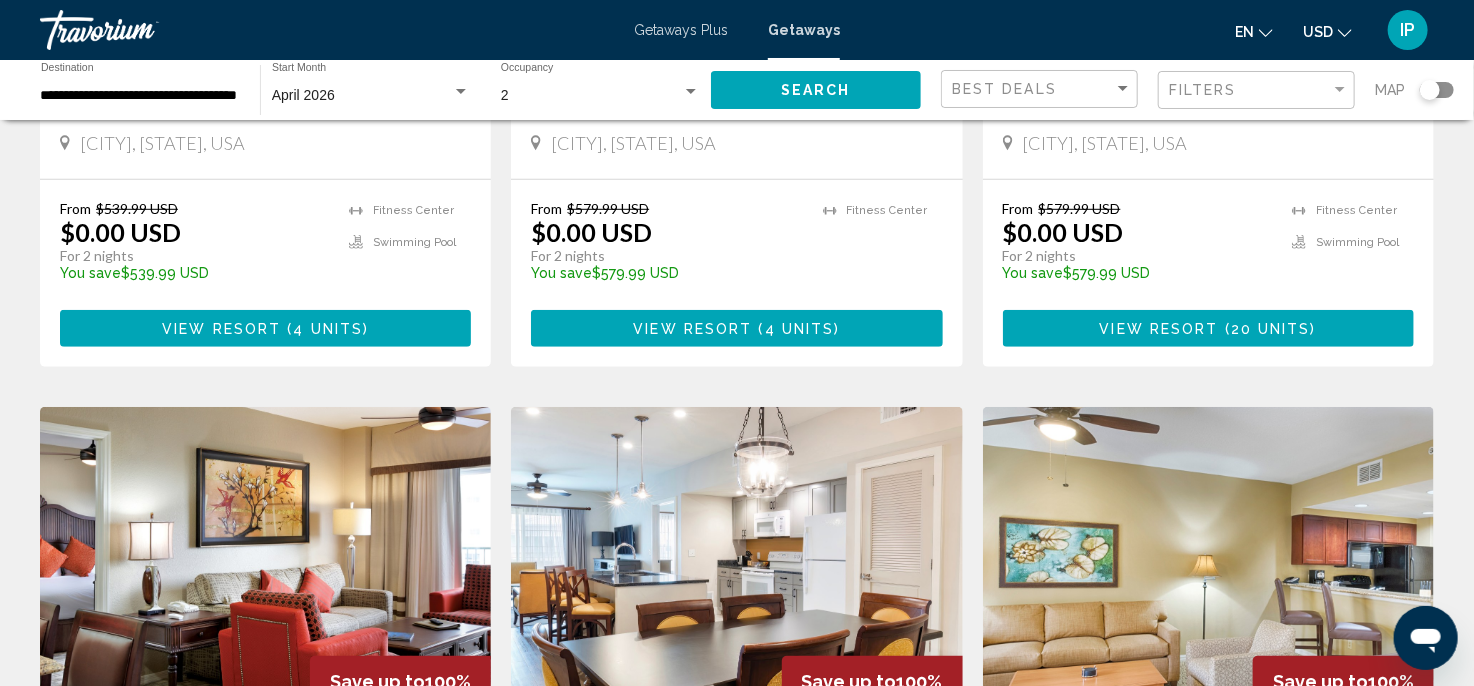 scroll, scrollTop: 300, scrollLeft: 0, axis: vertical 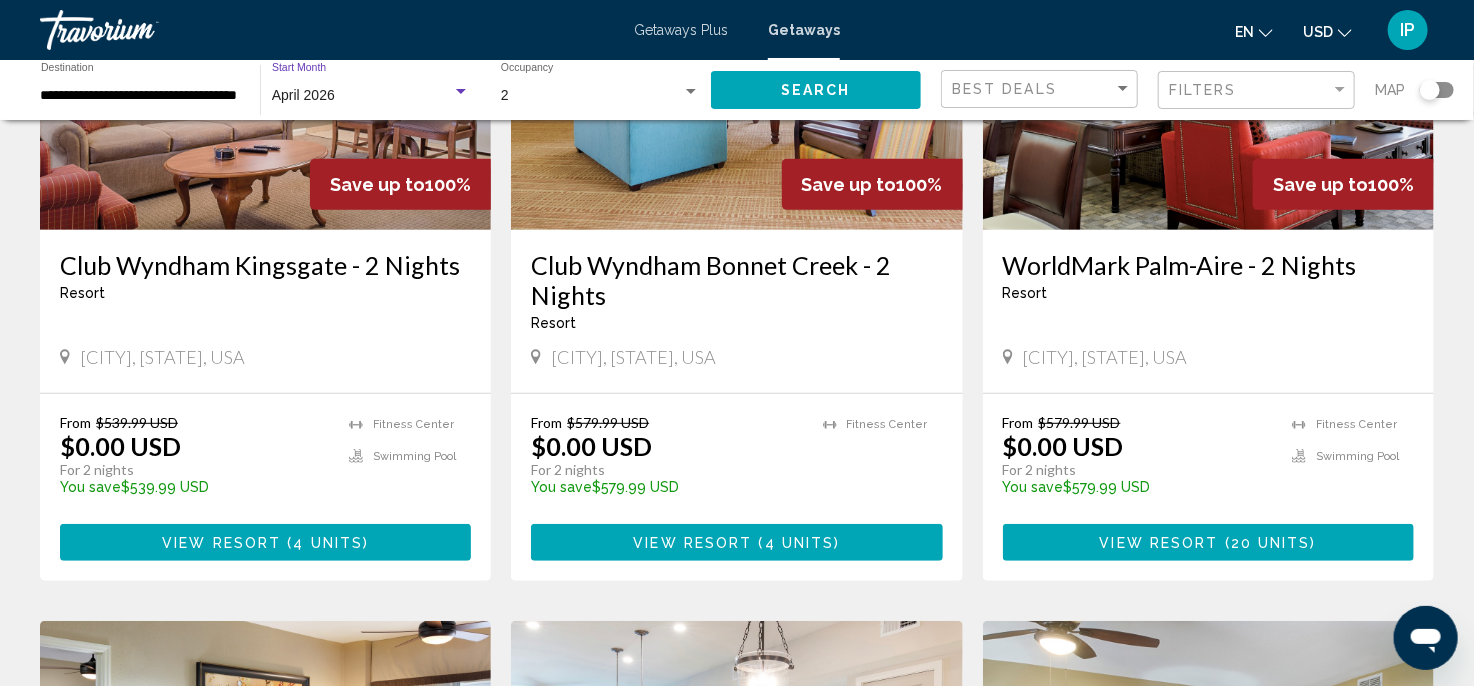 click at bounding box center (461, 91) 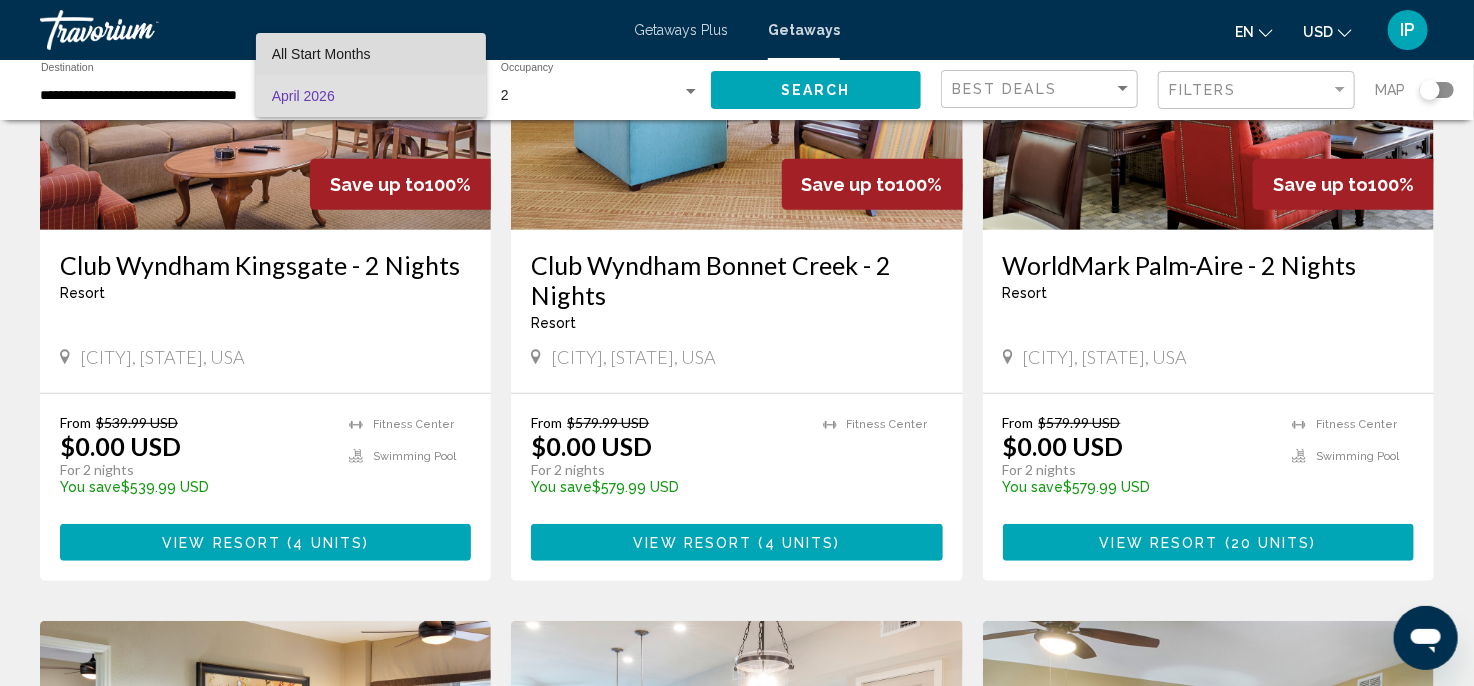 click on "All Start Months" at bounding box center [371, 54] 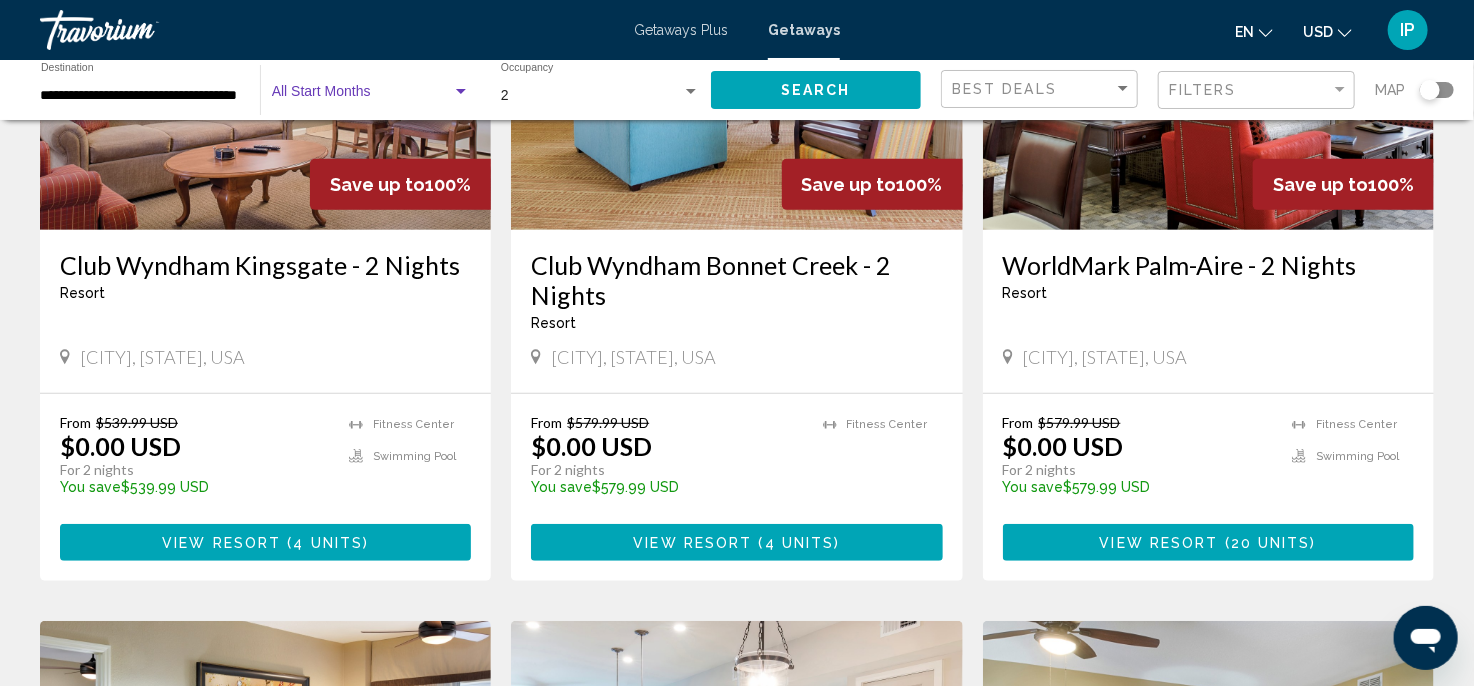 click on "Search" 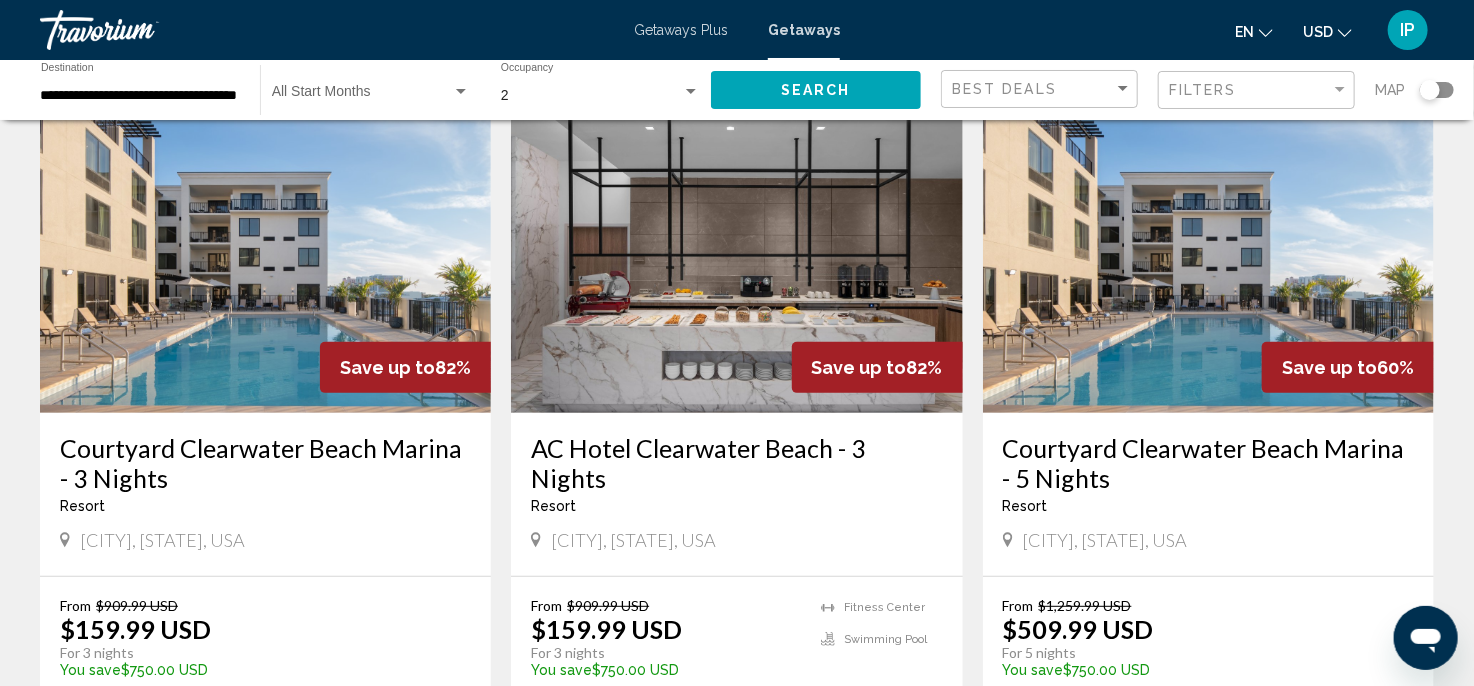 scroll, scrollTop: 100, scrollLeft: 0, axis: vertical 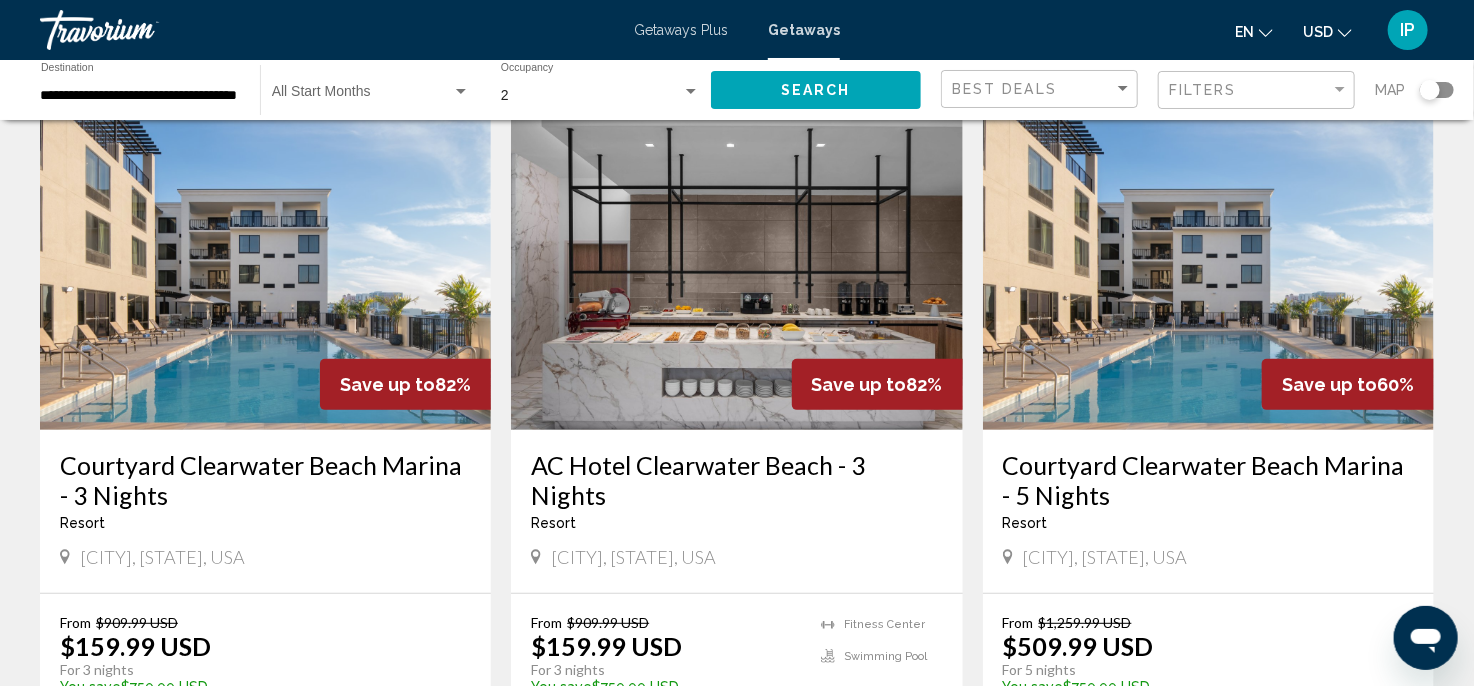 click at bounding box center [265, 270] 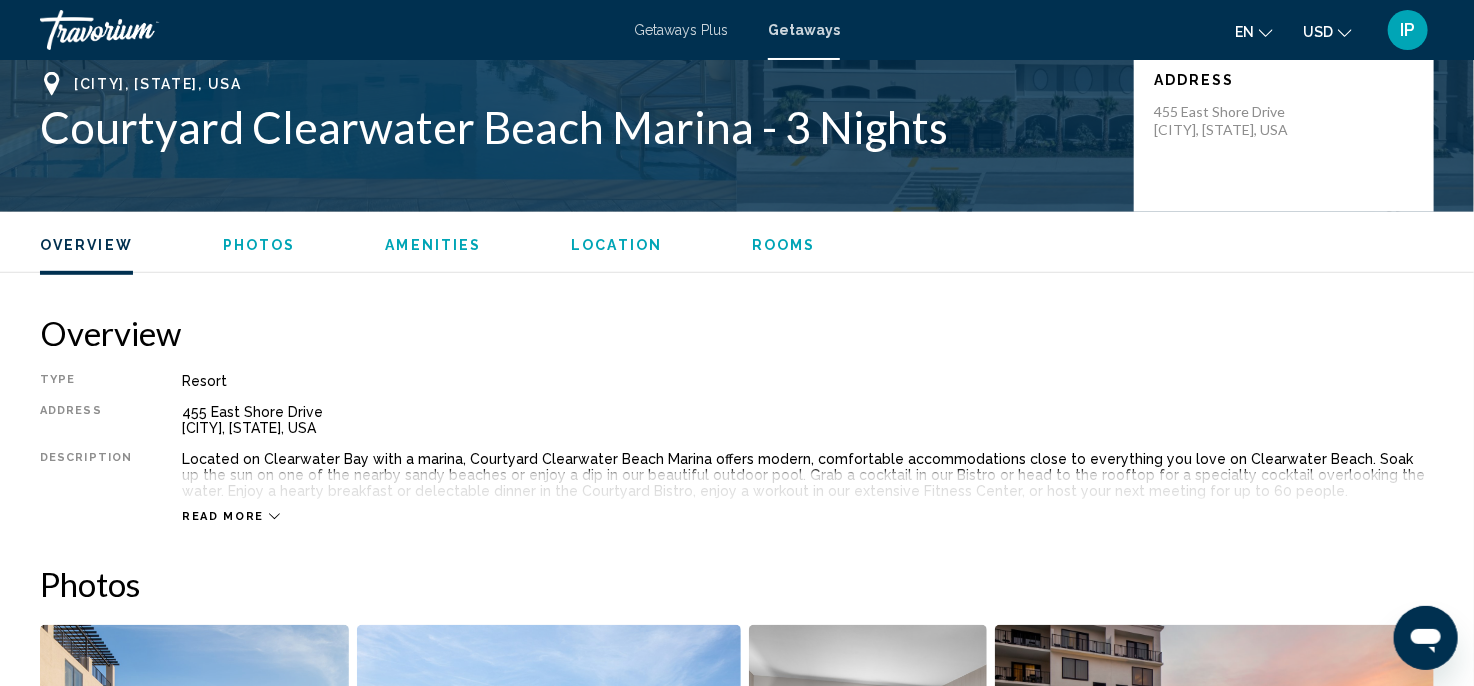 scroll, scrollTop: 316, scrollLeft: 0, axis: vertical 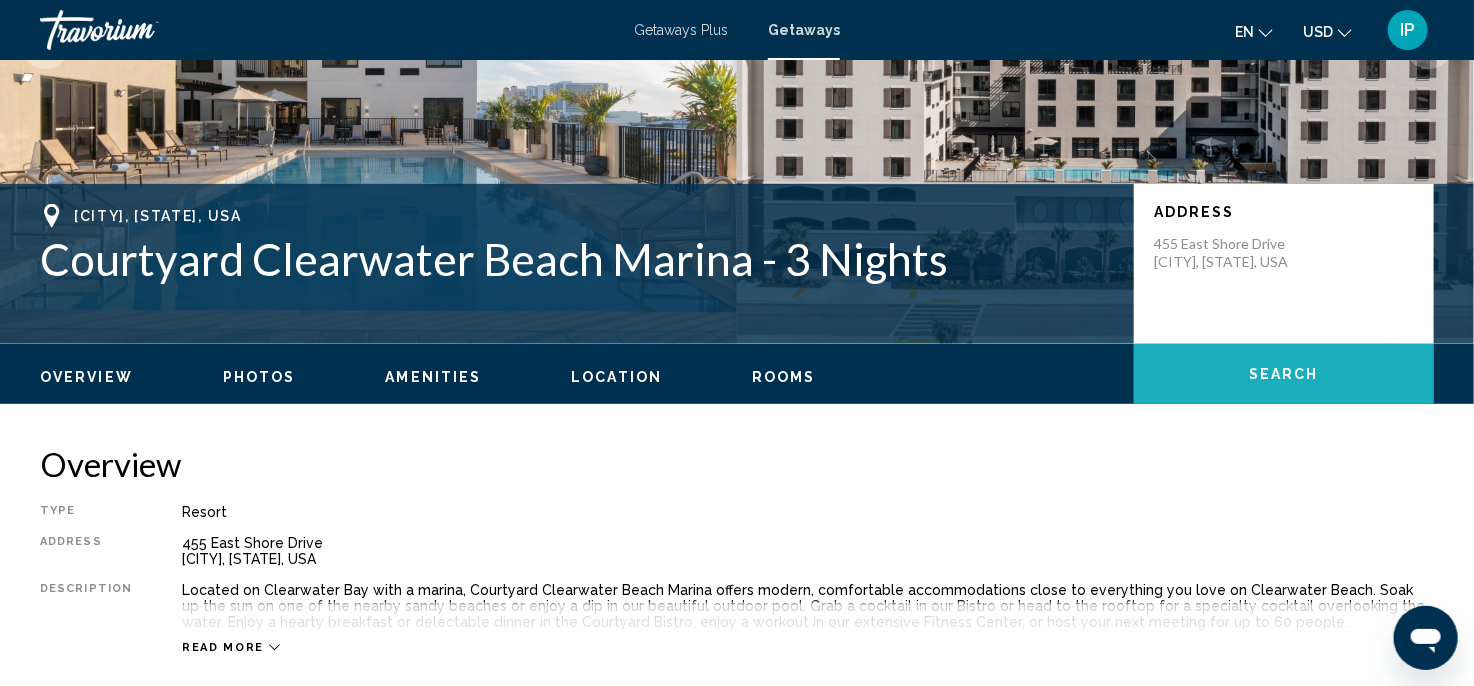 click on "Search" 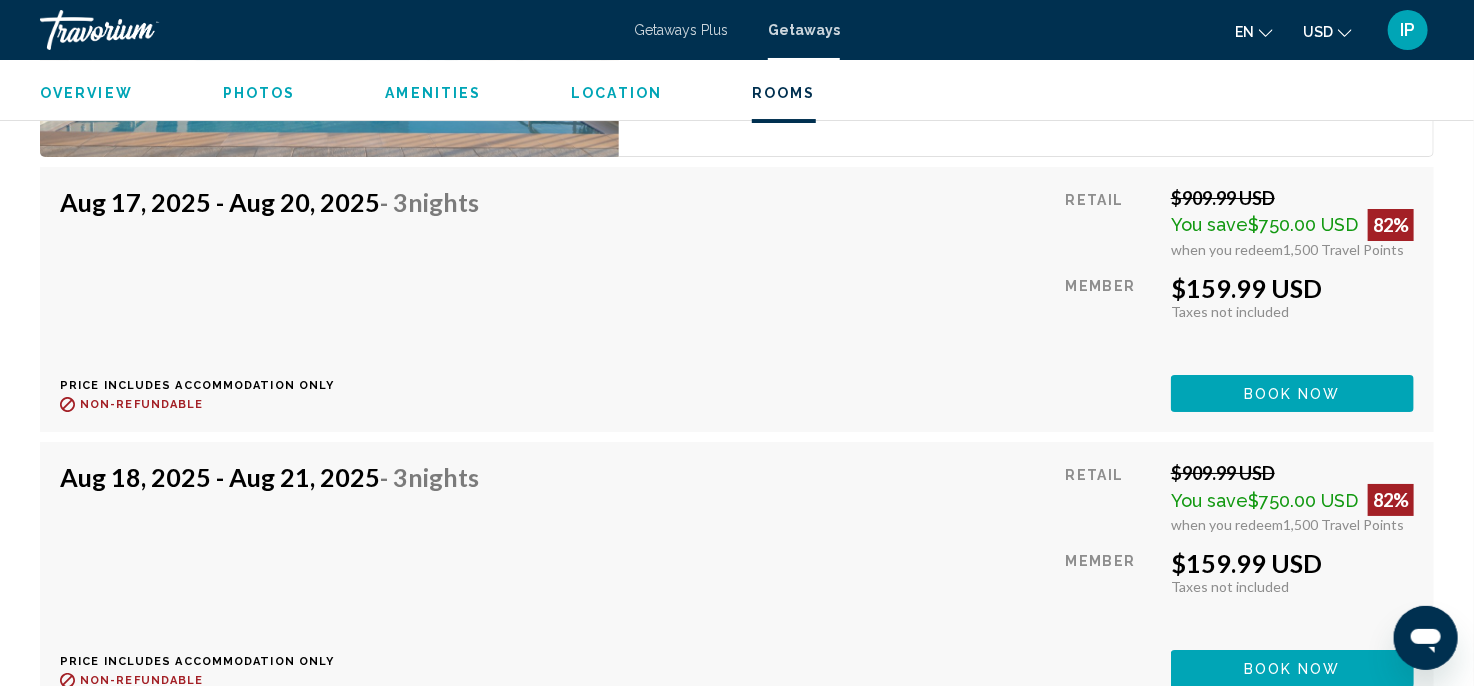 scroll, scrollTop: 3148, scrollLeft: 0, axis: vertical 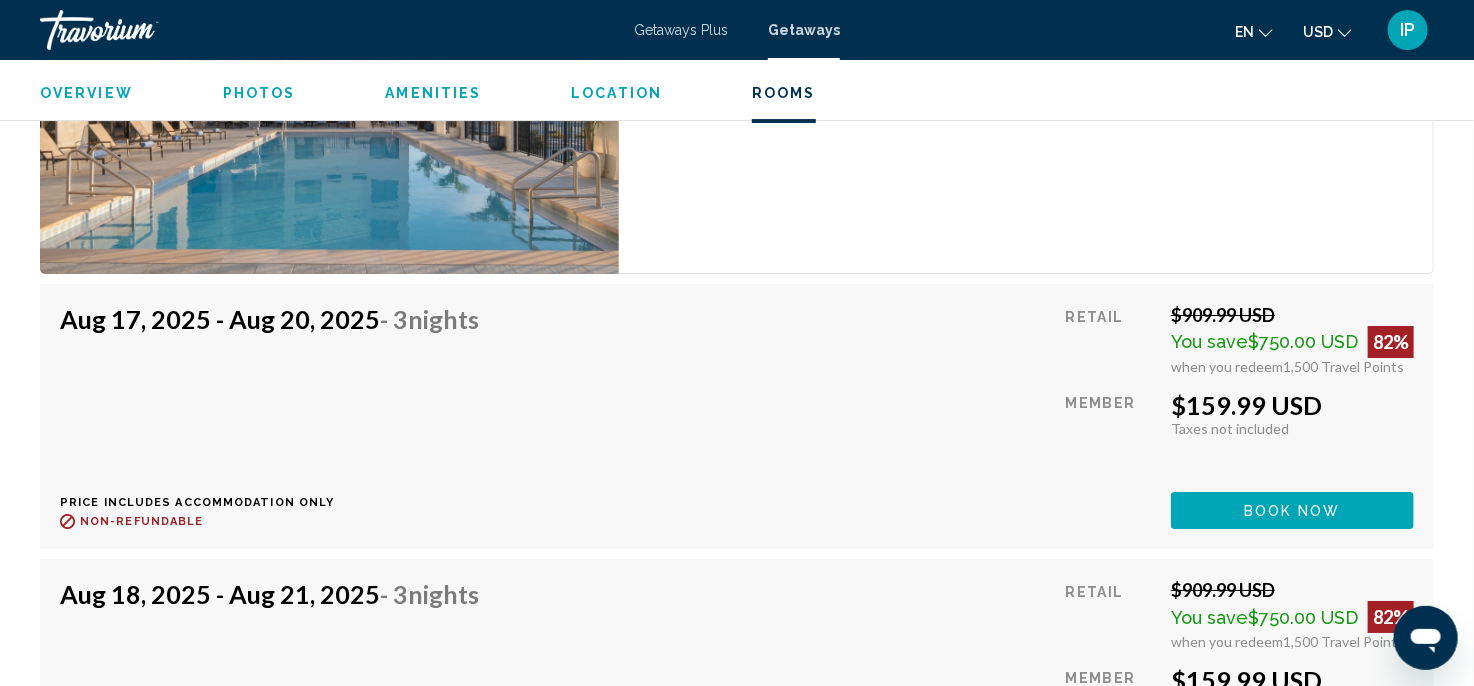 click on "Book now" at bounding box center (1292, 511) 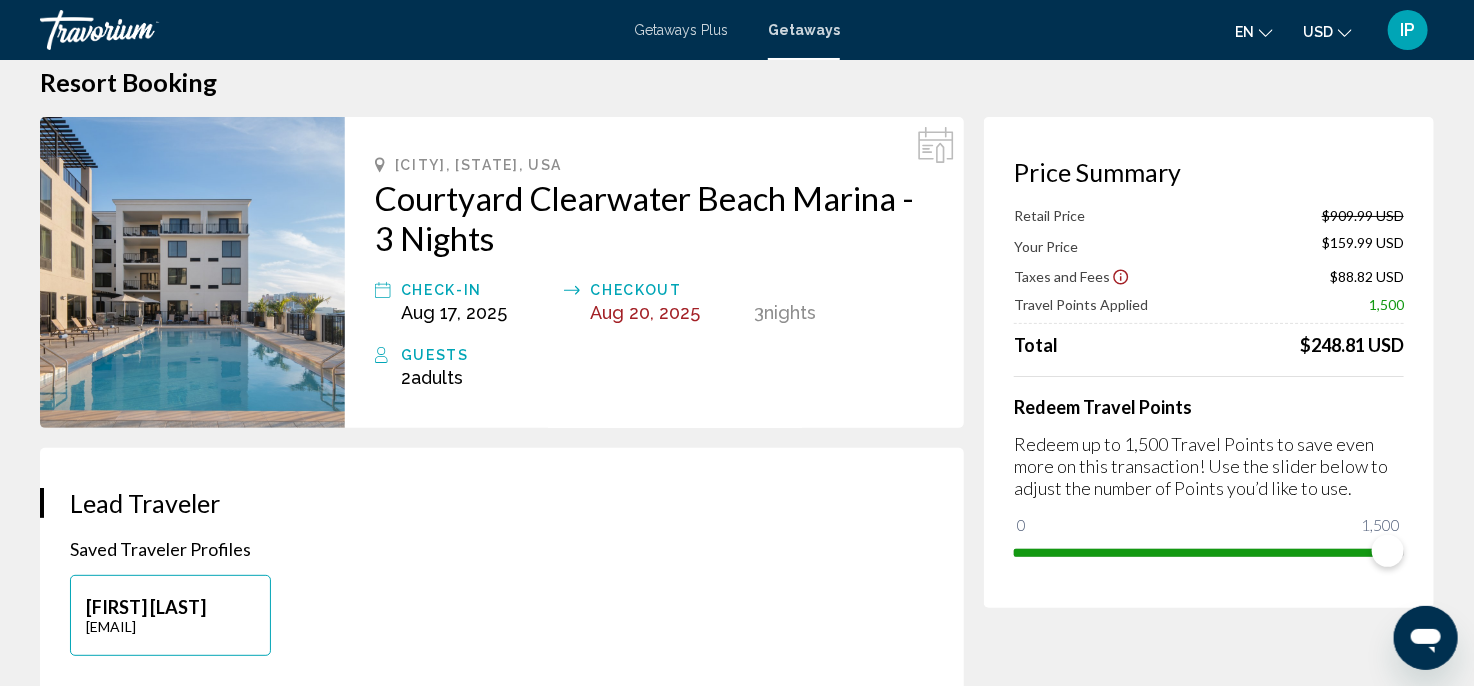 scroll, scrollTop: 0, scrollLeft: 0, axis: both 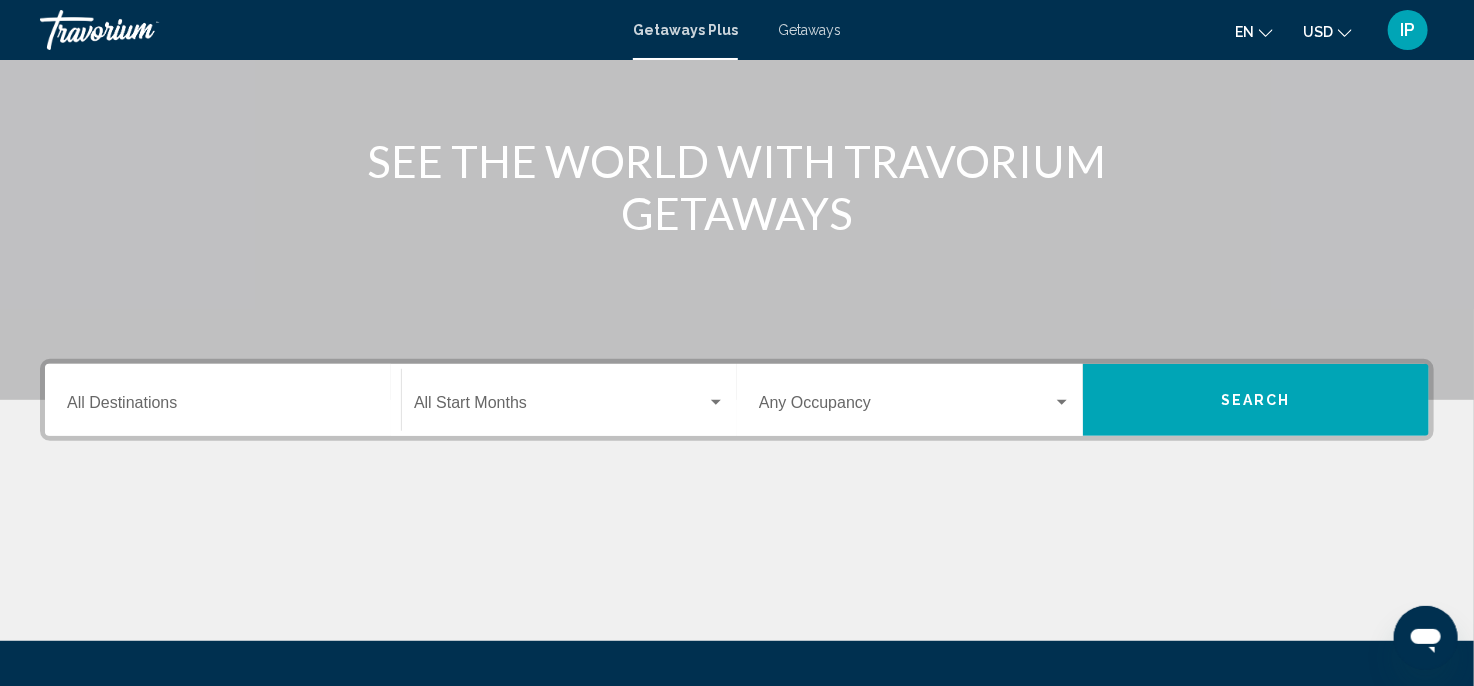 click on "Destination All Destinations" at bounding box center (223, 407) 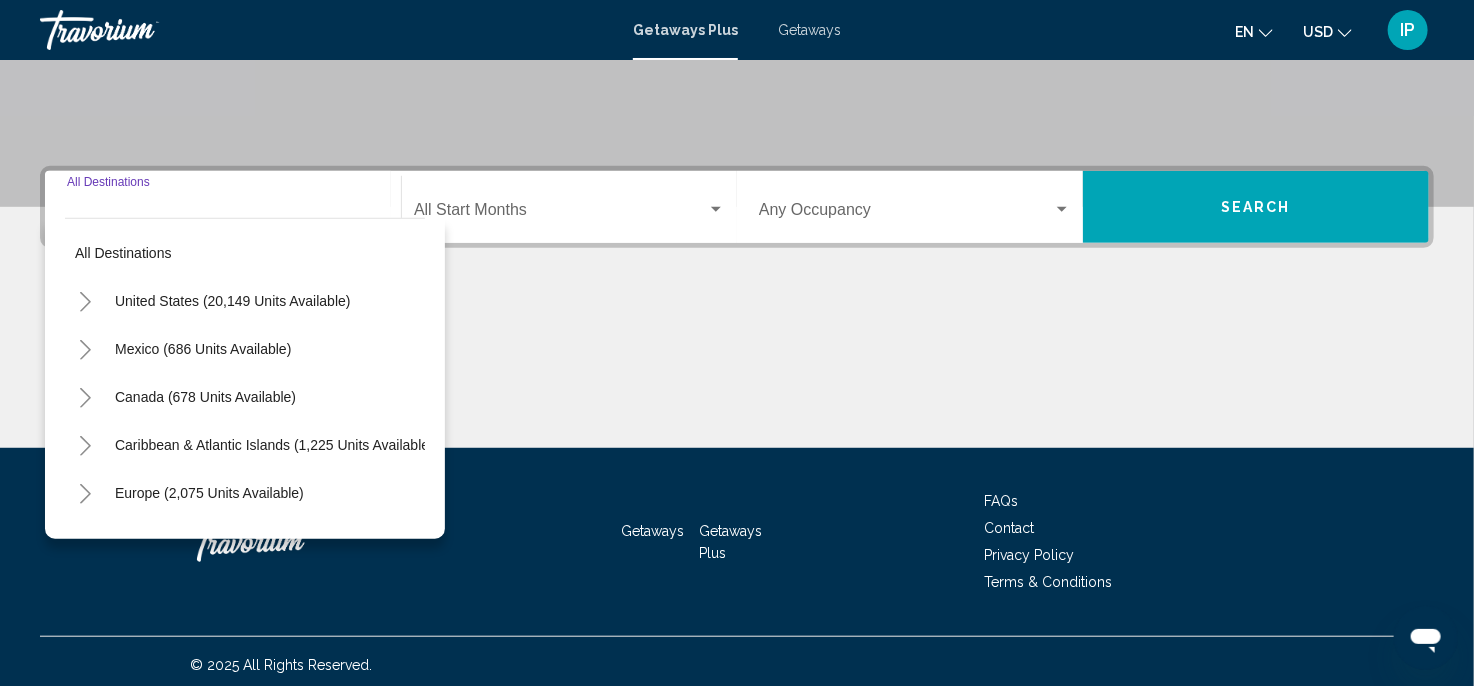 scroll, scrollTop: 399, scrollLeft: 0, axis: vertical 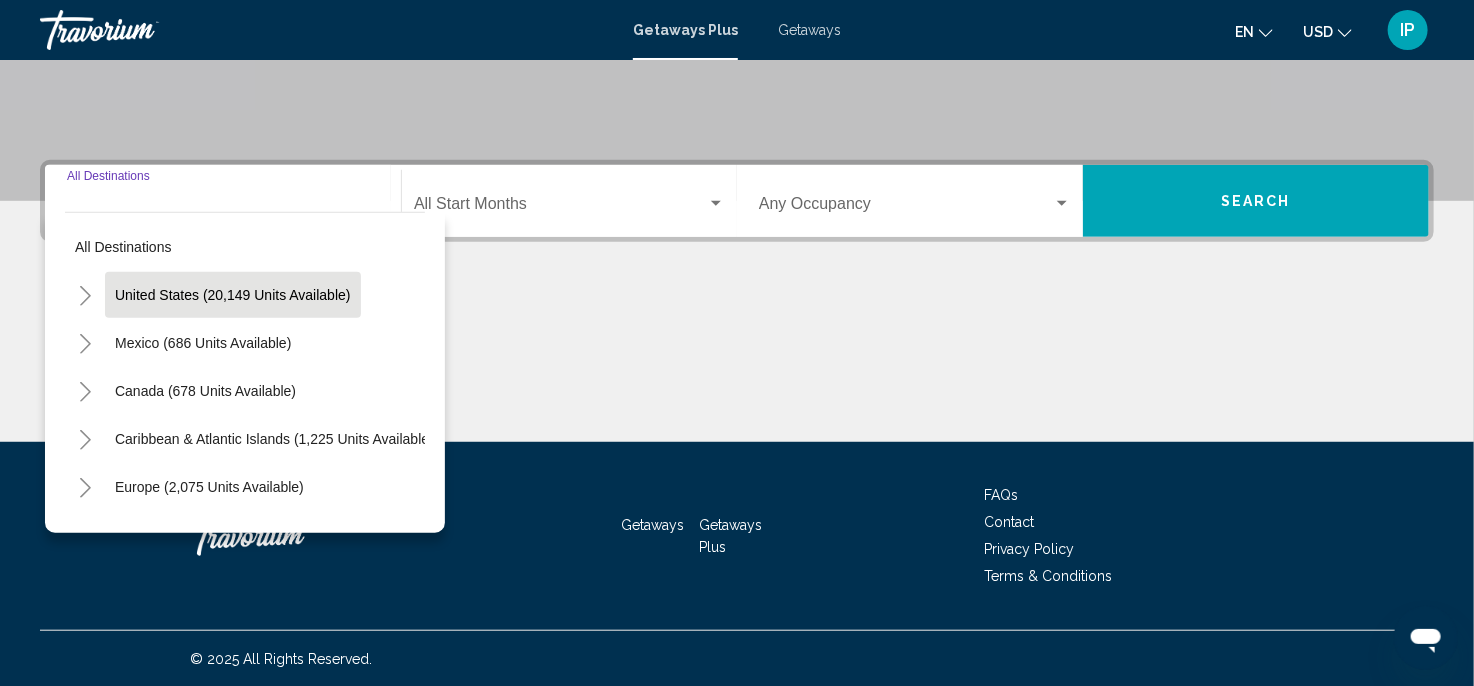 click on "United States (20,149 units available)" at bounding box center [203, 343] 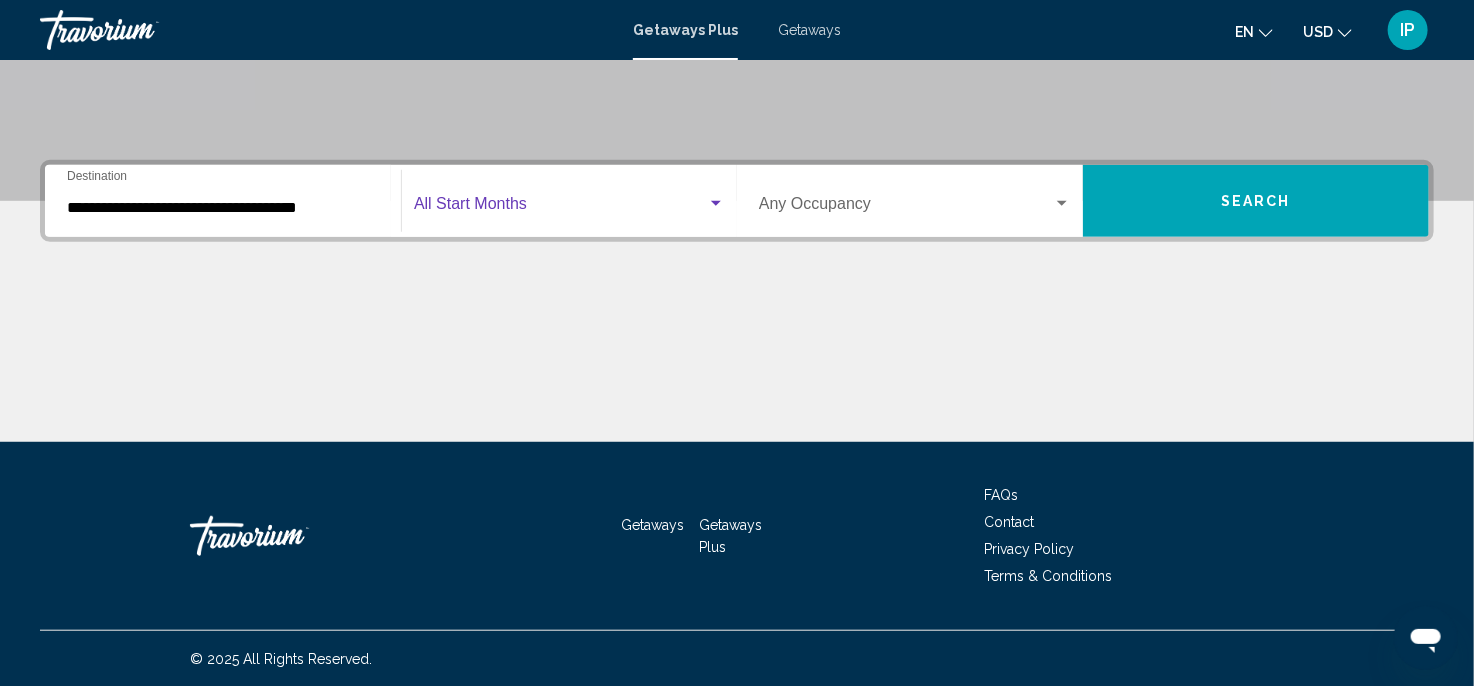 click at bounding box center [716, 203] 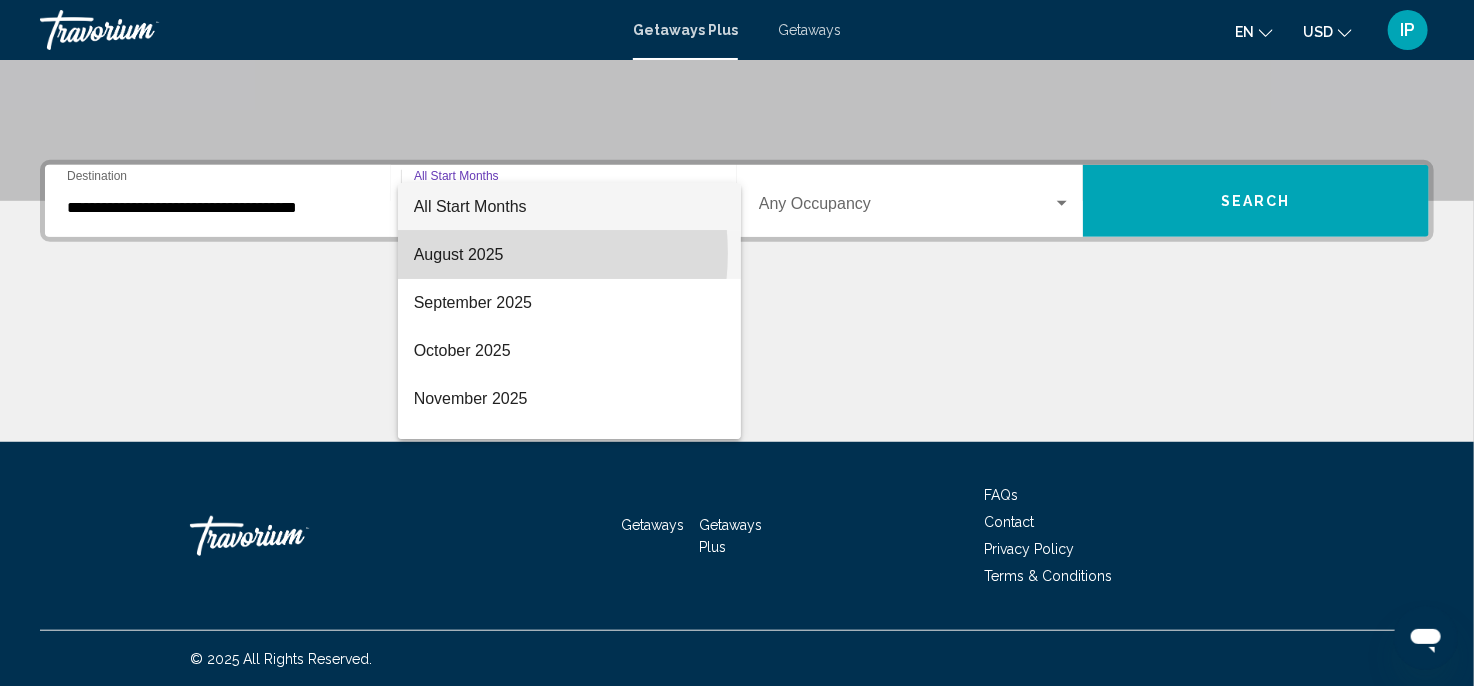 click on "August 2025" at bounding box center (570, 255) 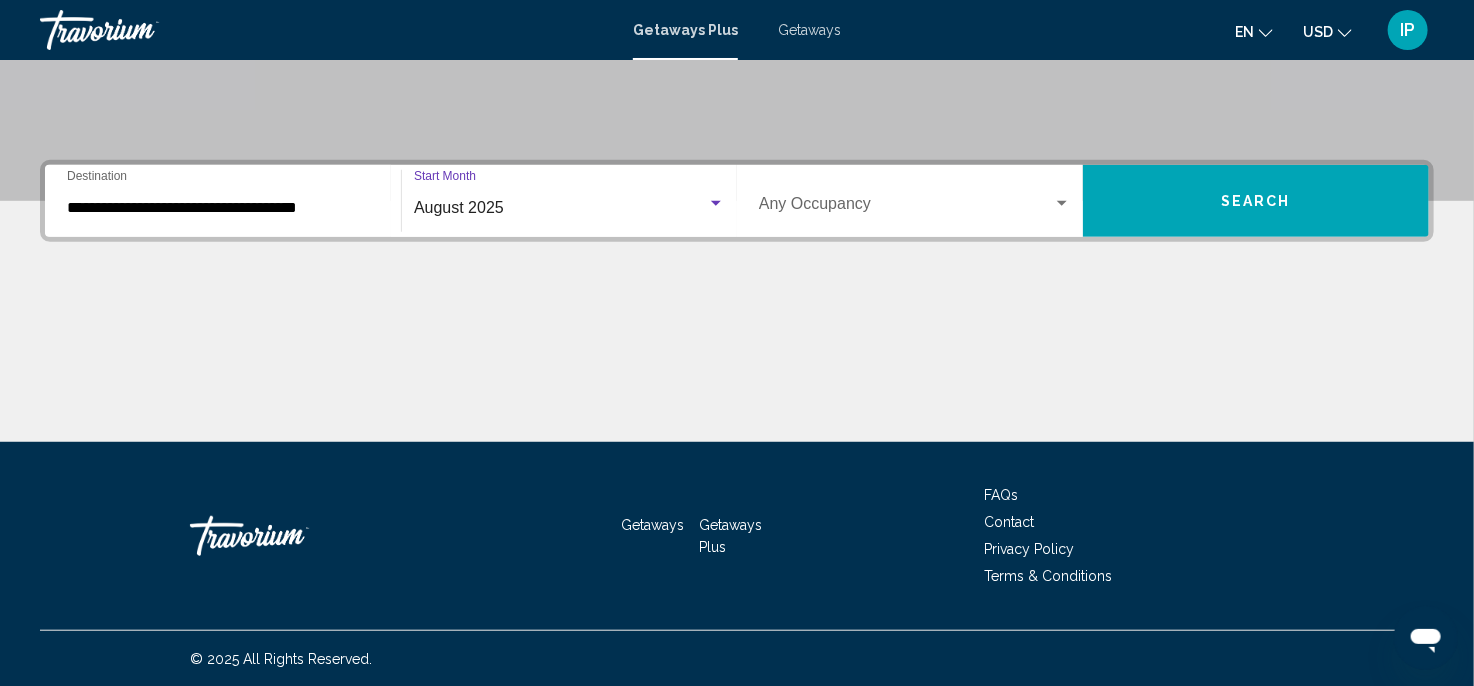 click at bounding box center [1062, 203] 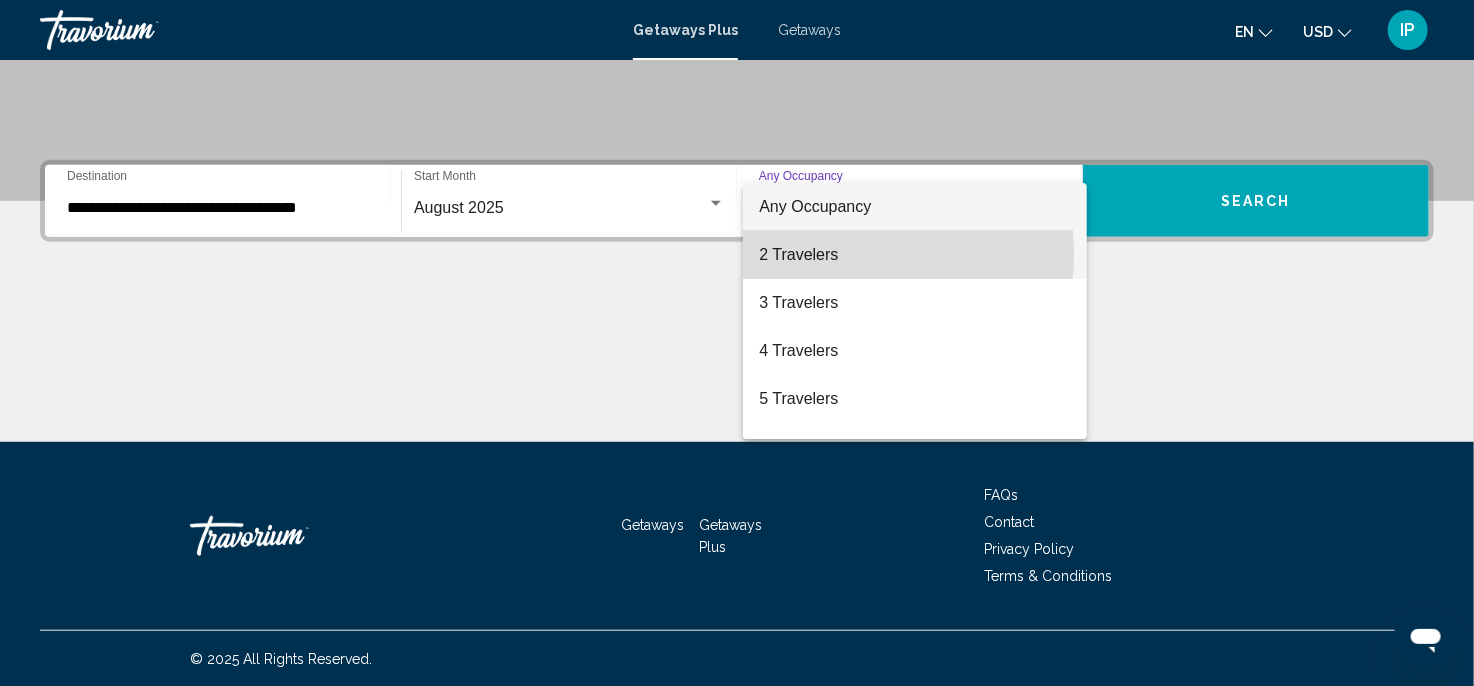 click on "2 Travelers" at bounding box center (915, 255) 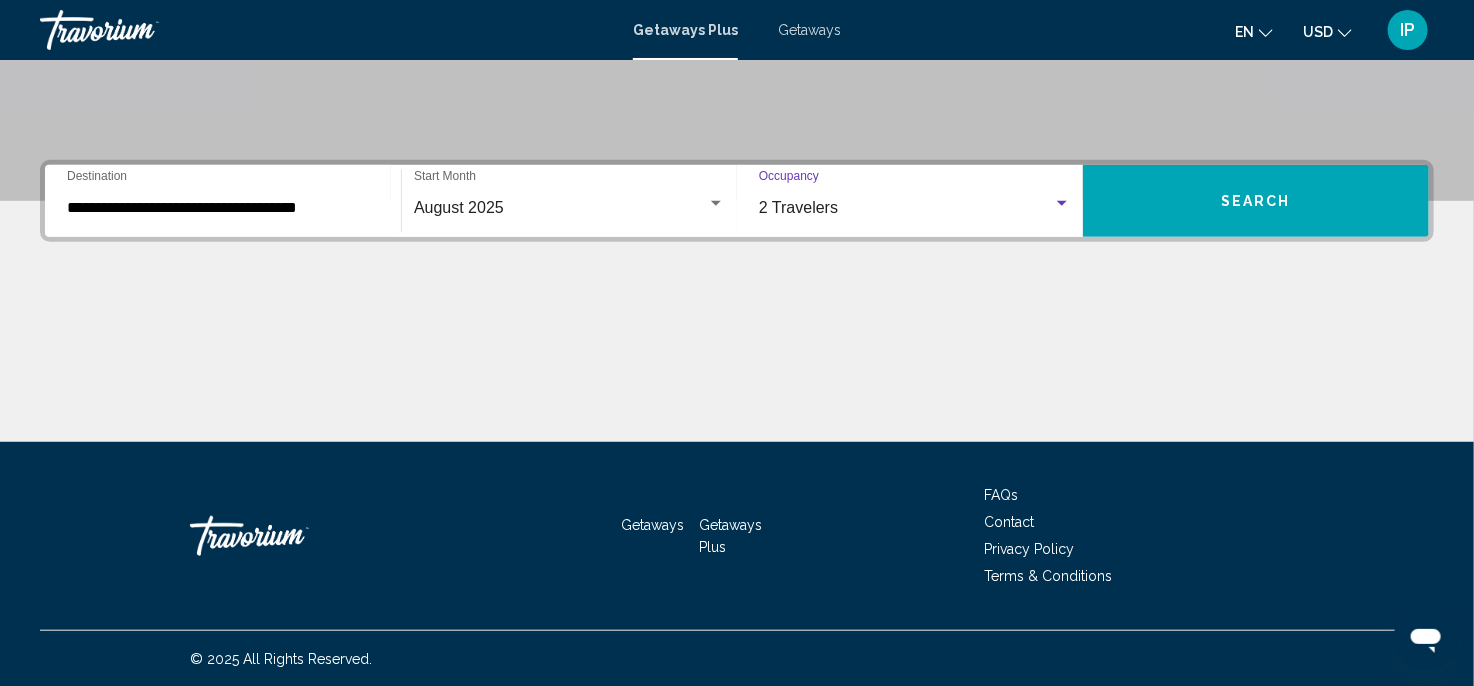 click on "Search" at bounding box center (1256, 202) 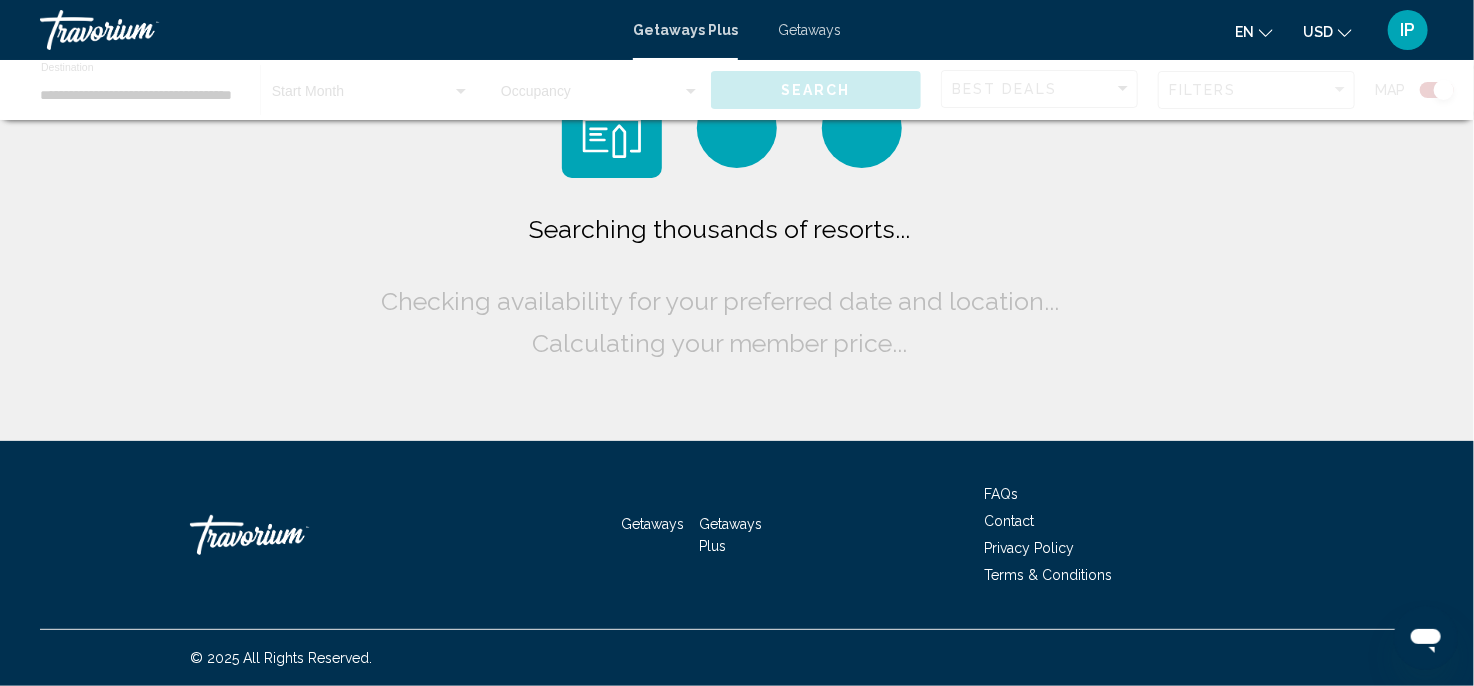 scroll, scrollTop: 0, scrollLeft: 0, axis: both 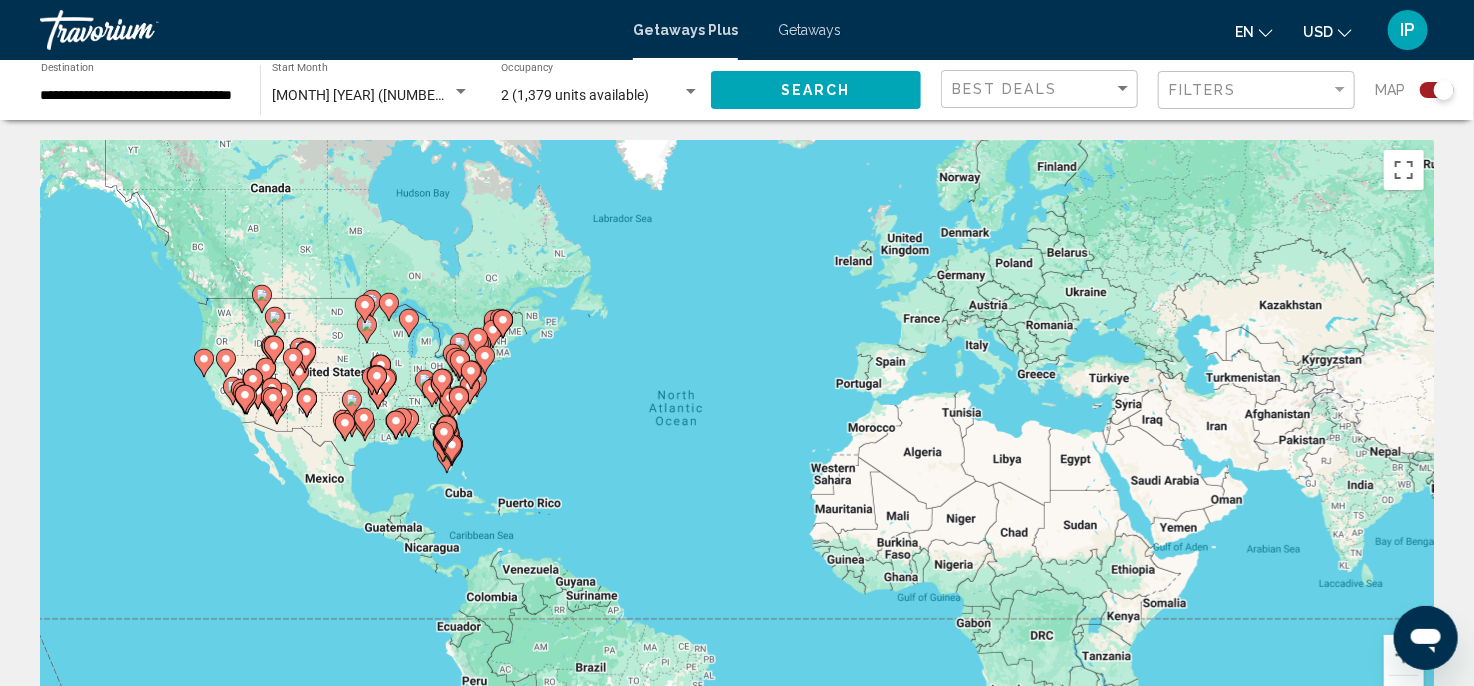 click on "Getaways Plus  Getaways en
English Español Français Italiano Português русский USD
USD ($) MXN (Mex$) CAD (Can$) GBP (£) EUR (€) AUD (A$) NZD (NZ$) CNY (CN¥) IP Login" at bounding box center [737, 30] 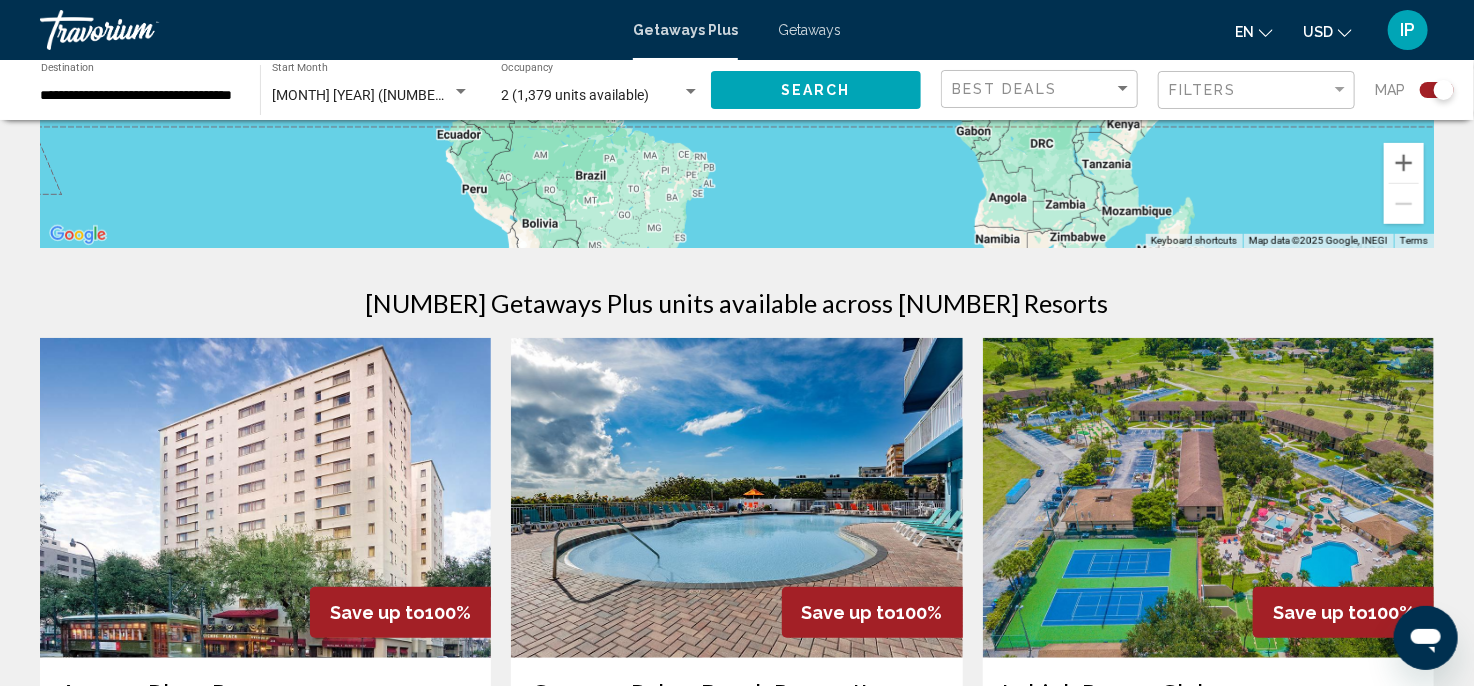 scroll, scrollTop: 0, scrollLeft: 0, axis: both 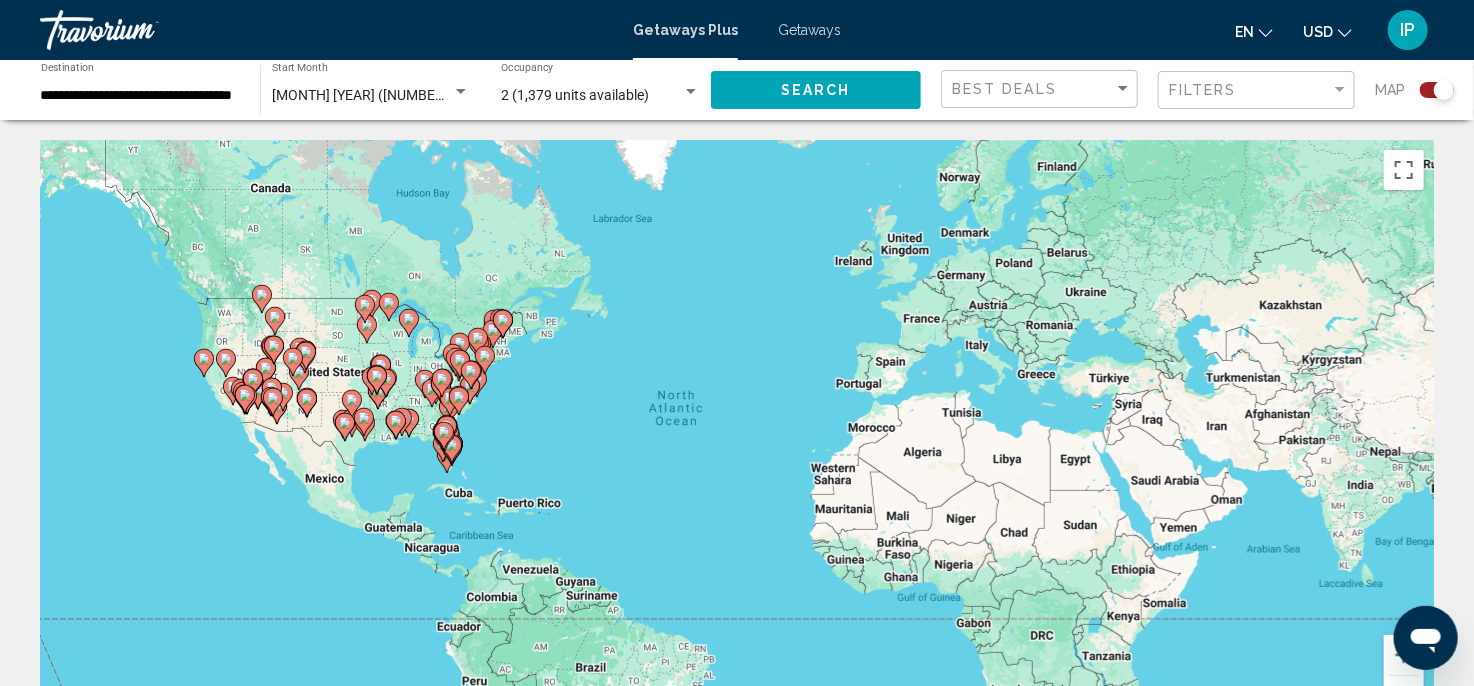 click on "**********" at bounding box center (737, 1862) 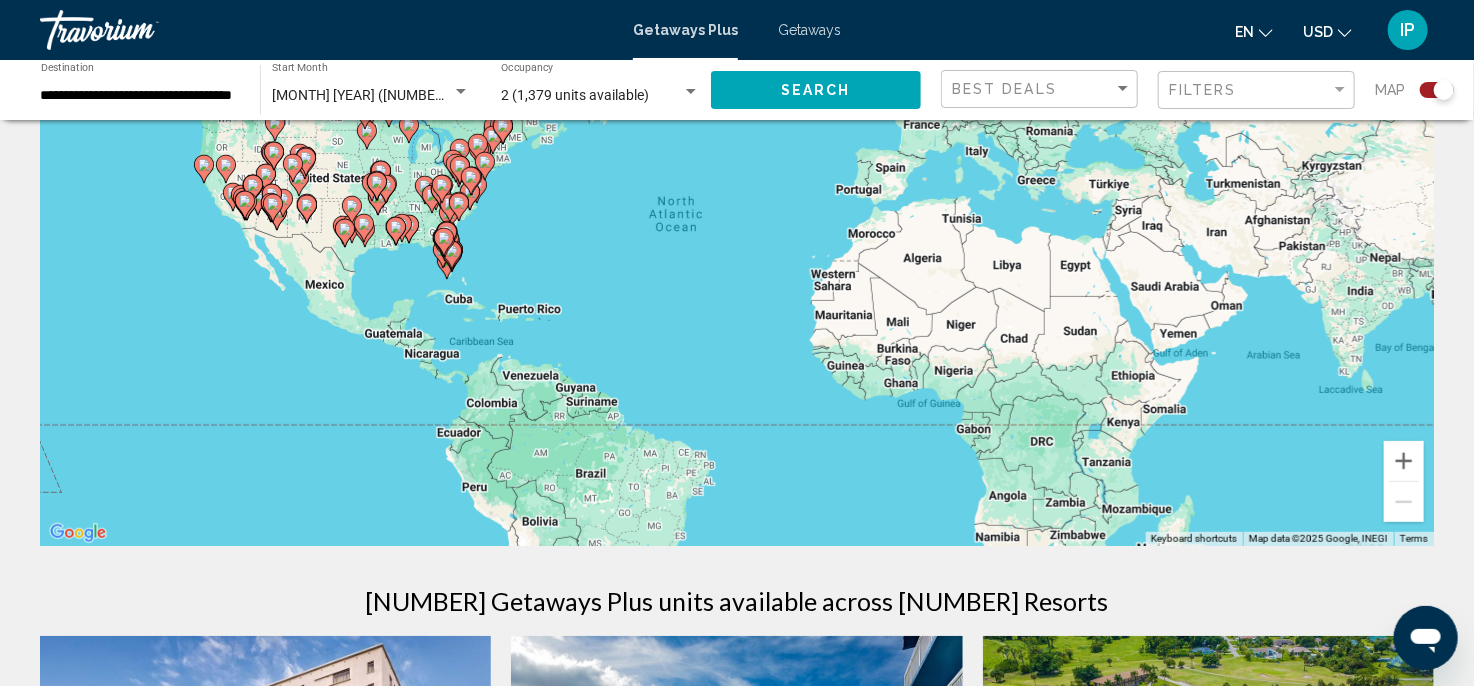 scroll, scrollTop: 0, scrollLeft: 0, axis: both 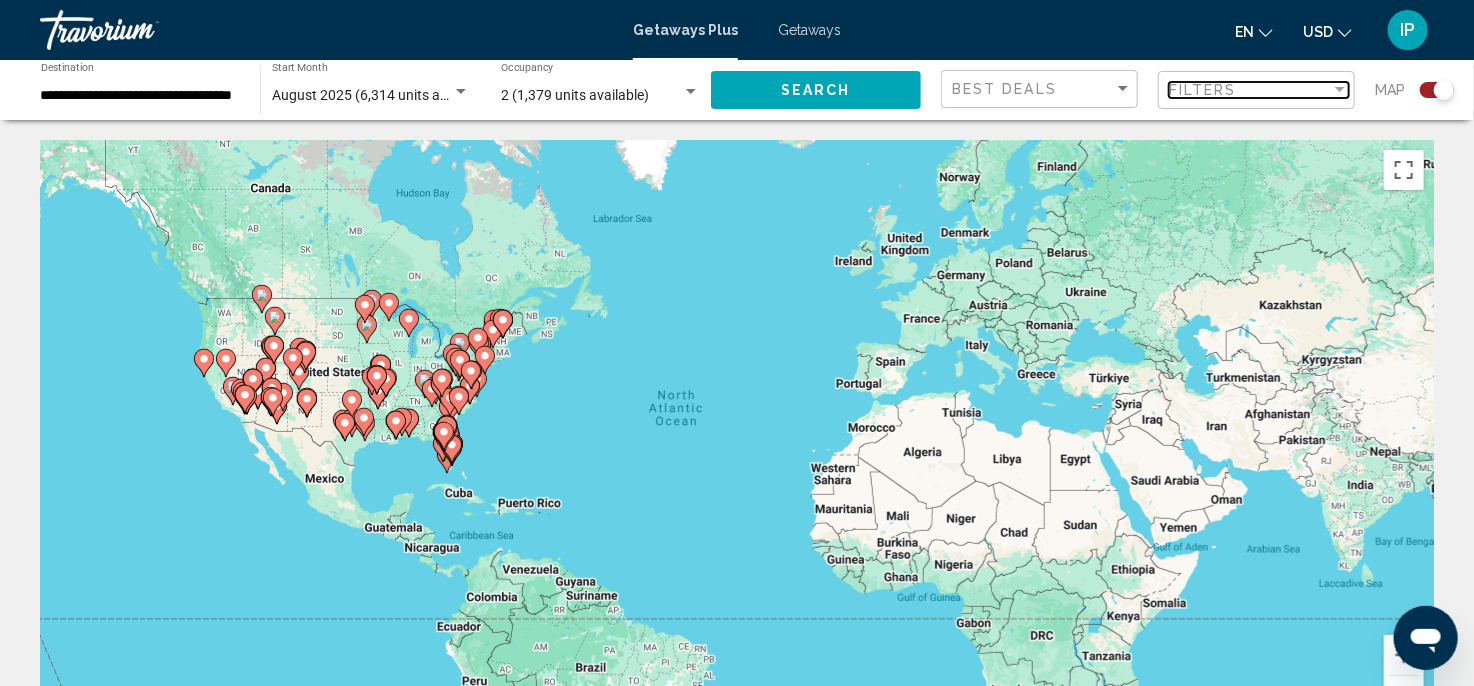 click on "Filters" at bounding box center [1203, 90] 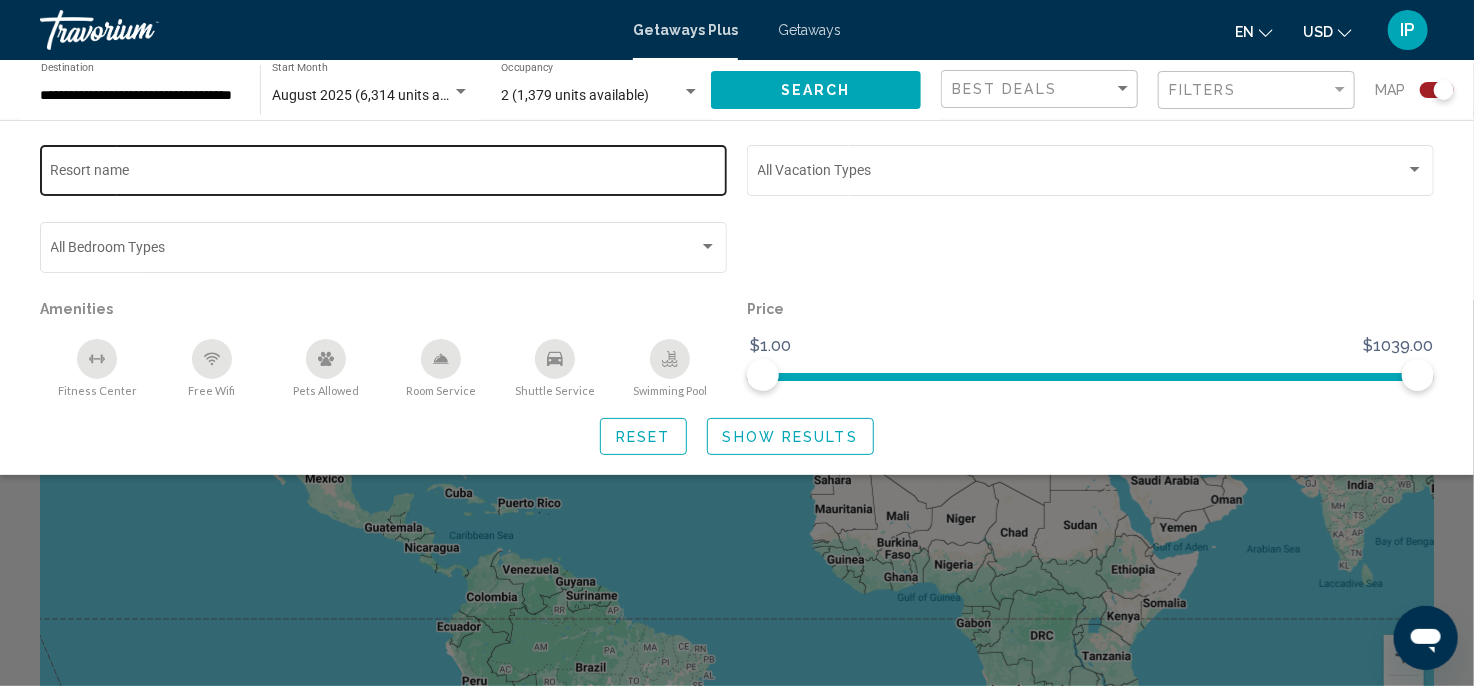 click on "Resort name" at bounding box center [384, 174] 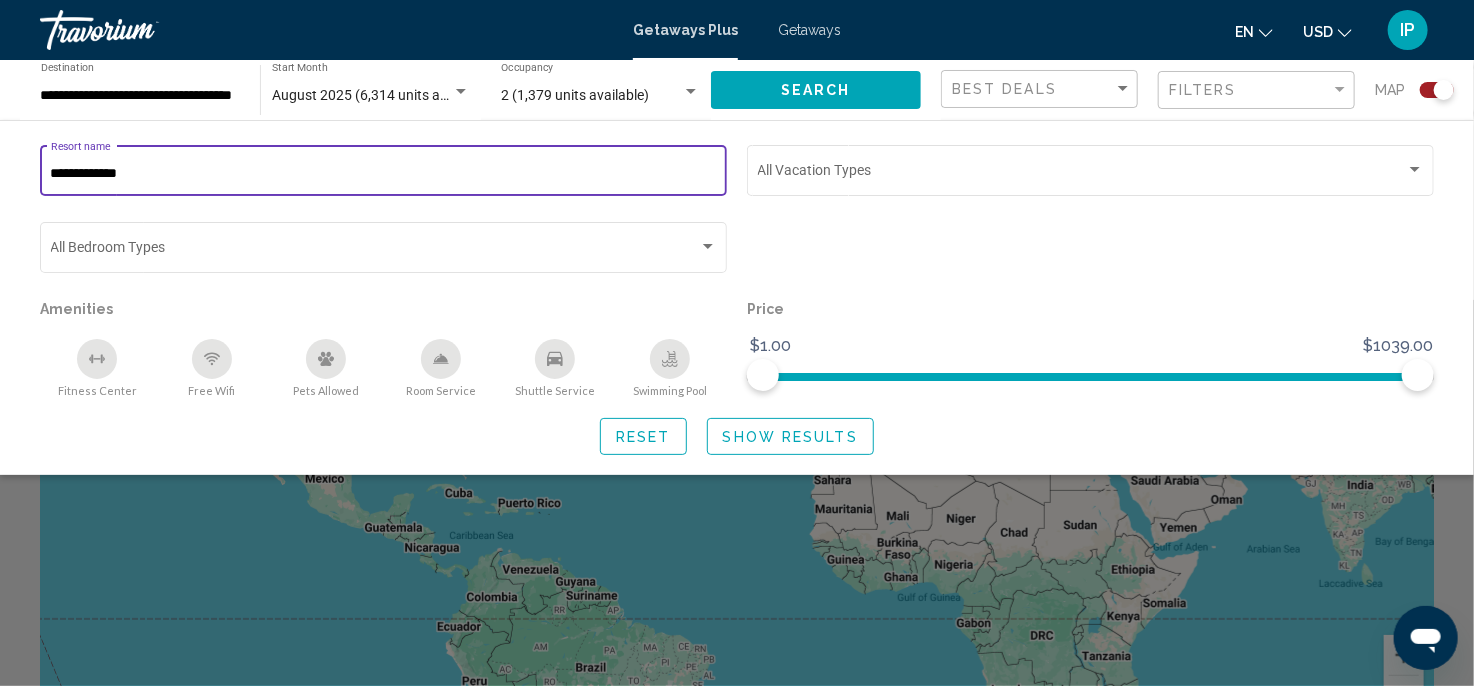 drag, startPoint x: 158, startPoint y: 171, endPoint x: 41, endPoint y: 173, distance: 117.01709 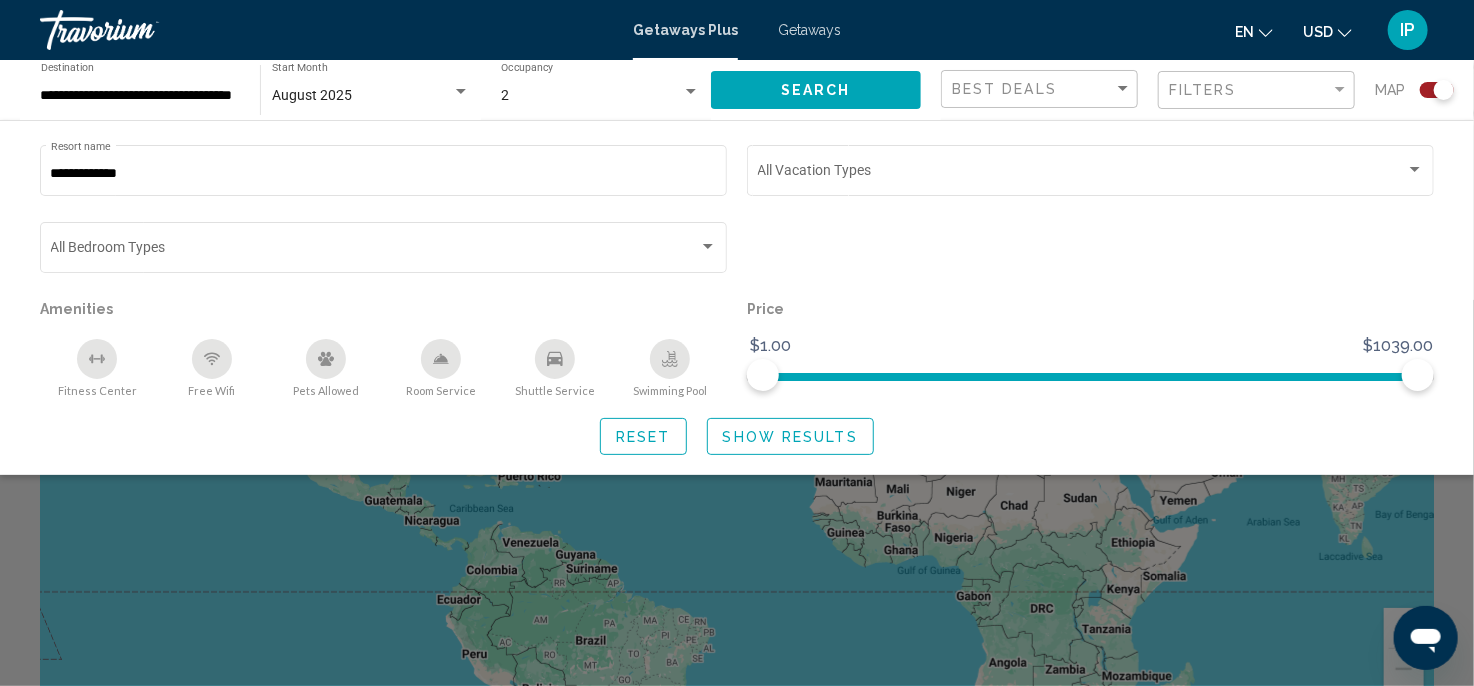 scroll, scrollTop: 0, scrollLeft: 0, axis: both 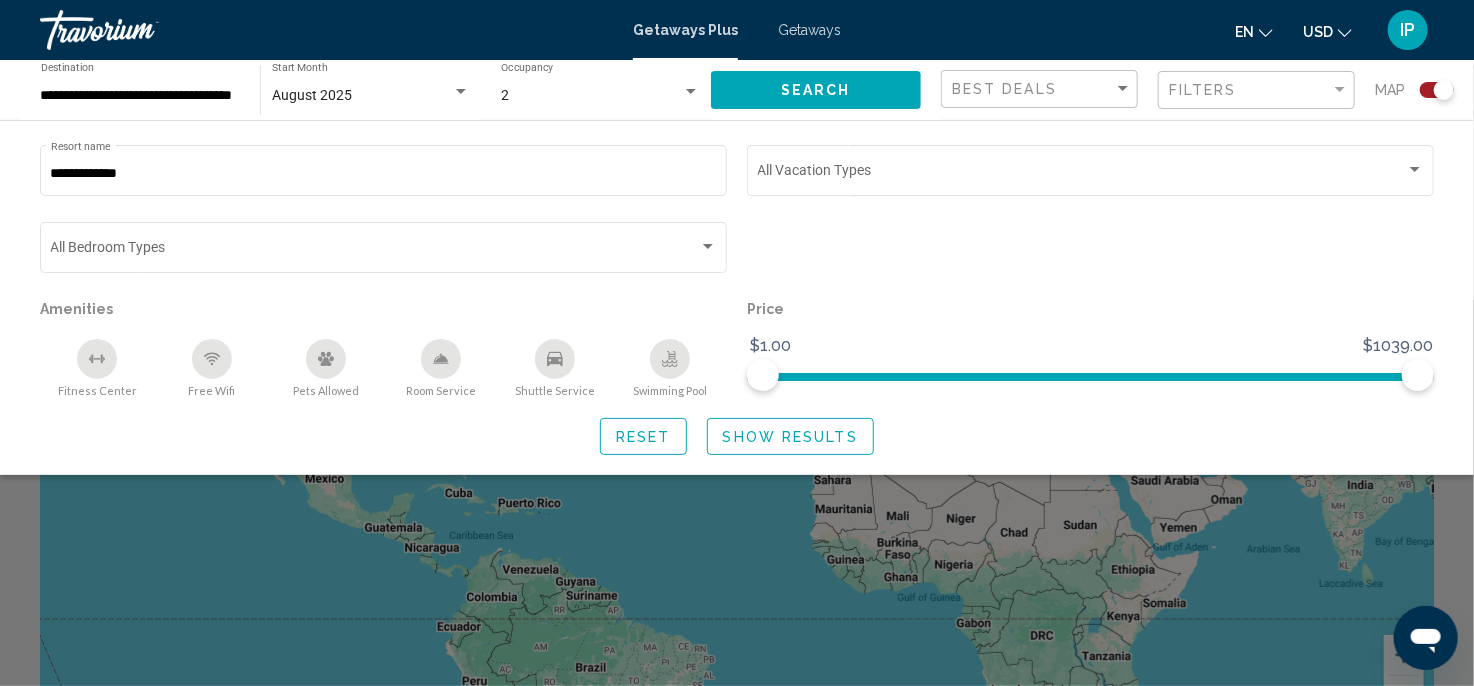 click on "Getaways" at bounding box center (809, 30) 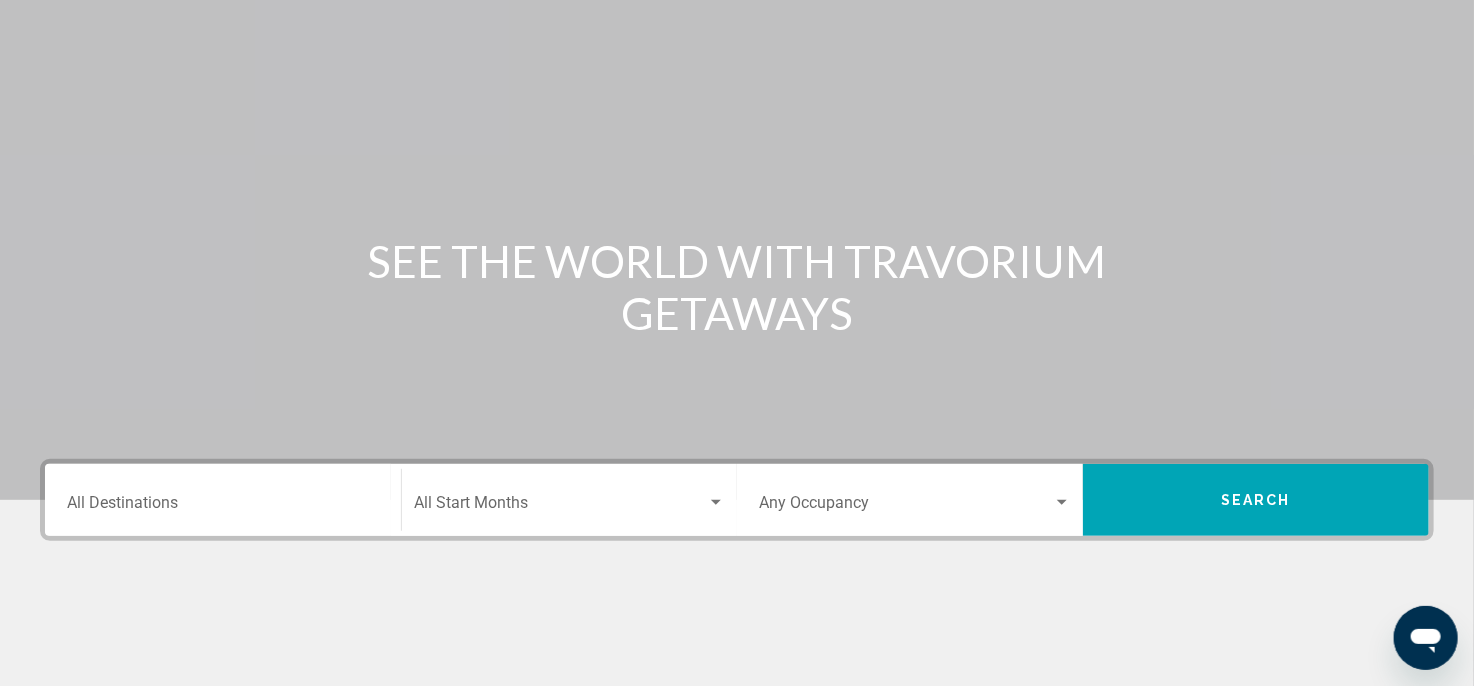 scroll, scrollTop: 300, scrollLeft: 0, axis: vertical 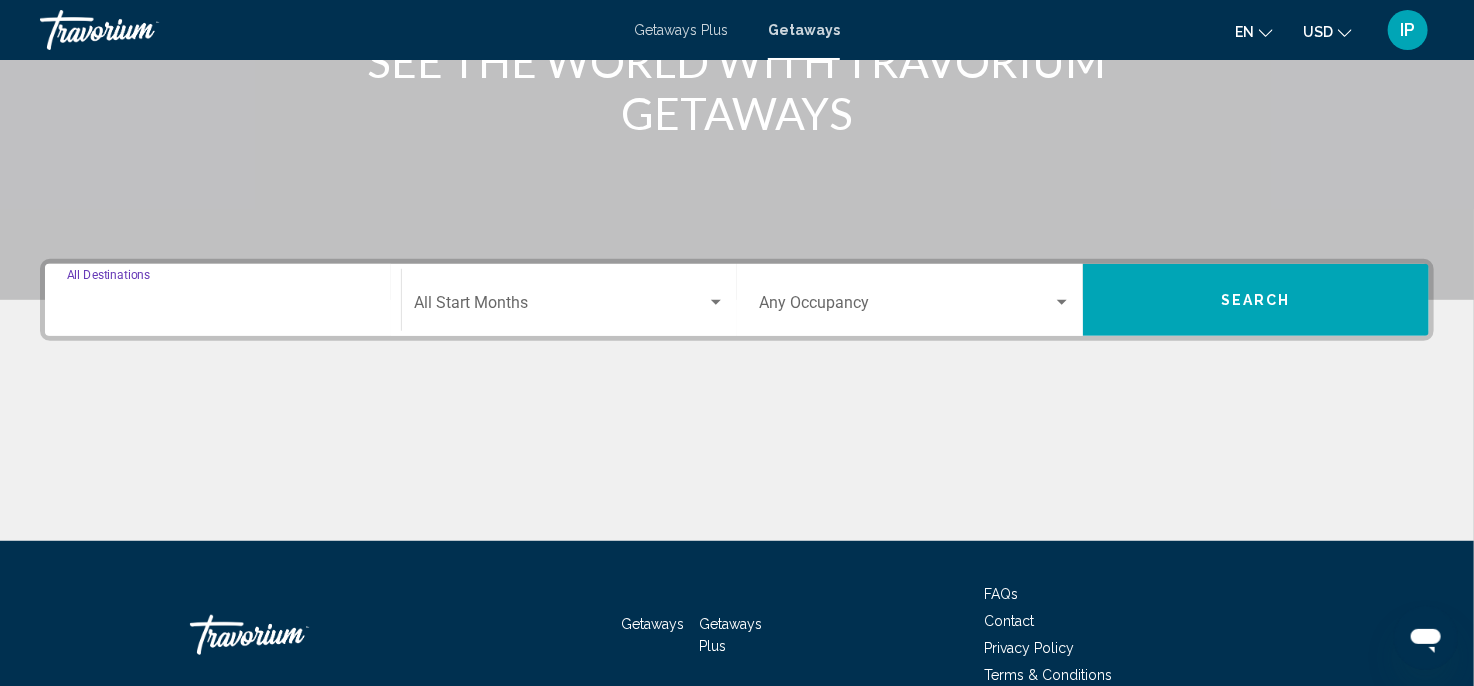 click on "Destination All Destinations" at bounding box center (223, 307) 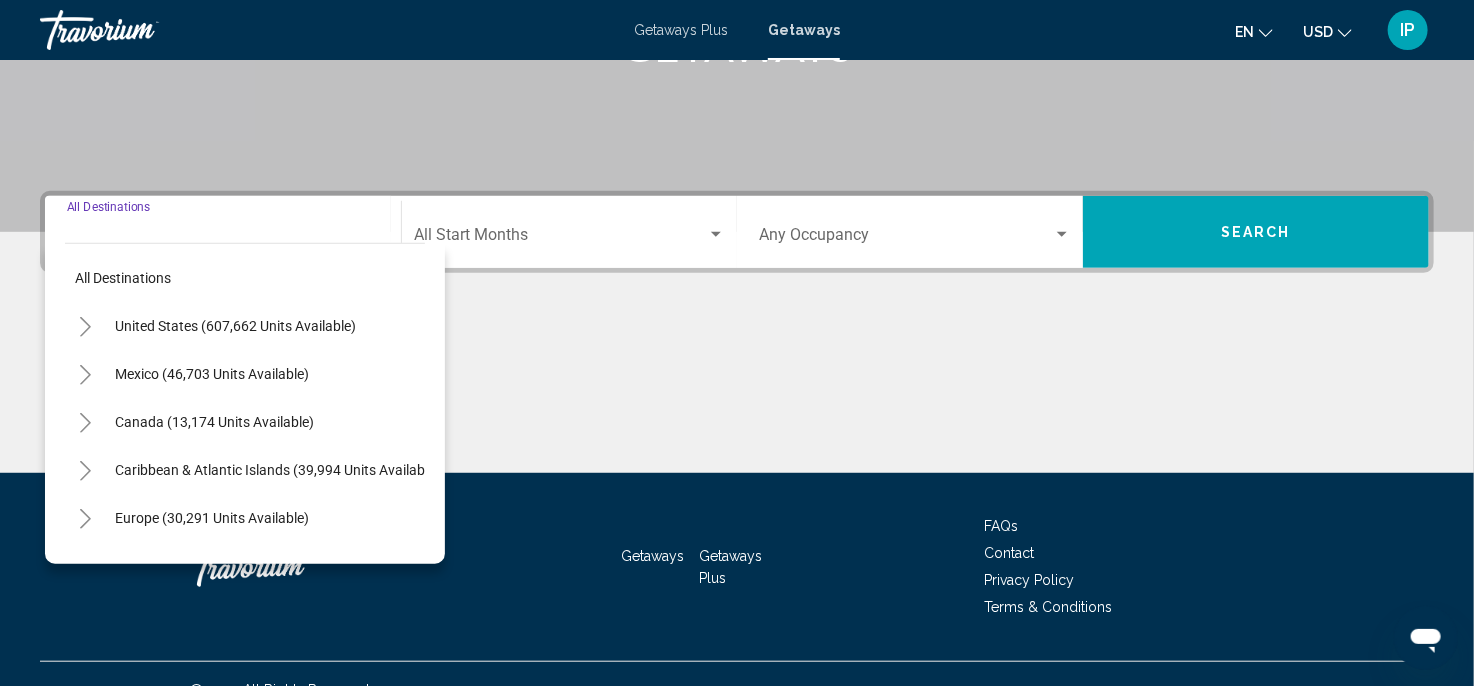 scroll, scrollTop: 399, scrollLeft: 0, axis: vertical 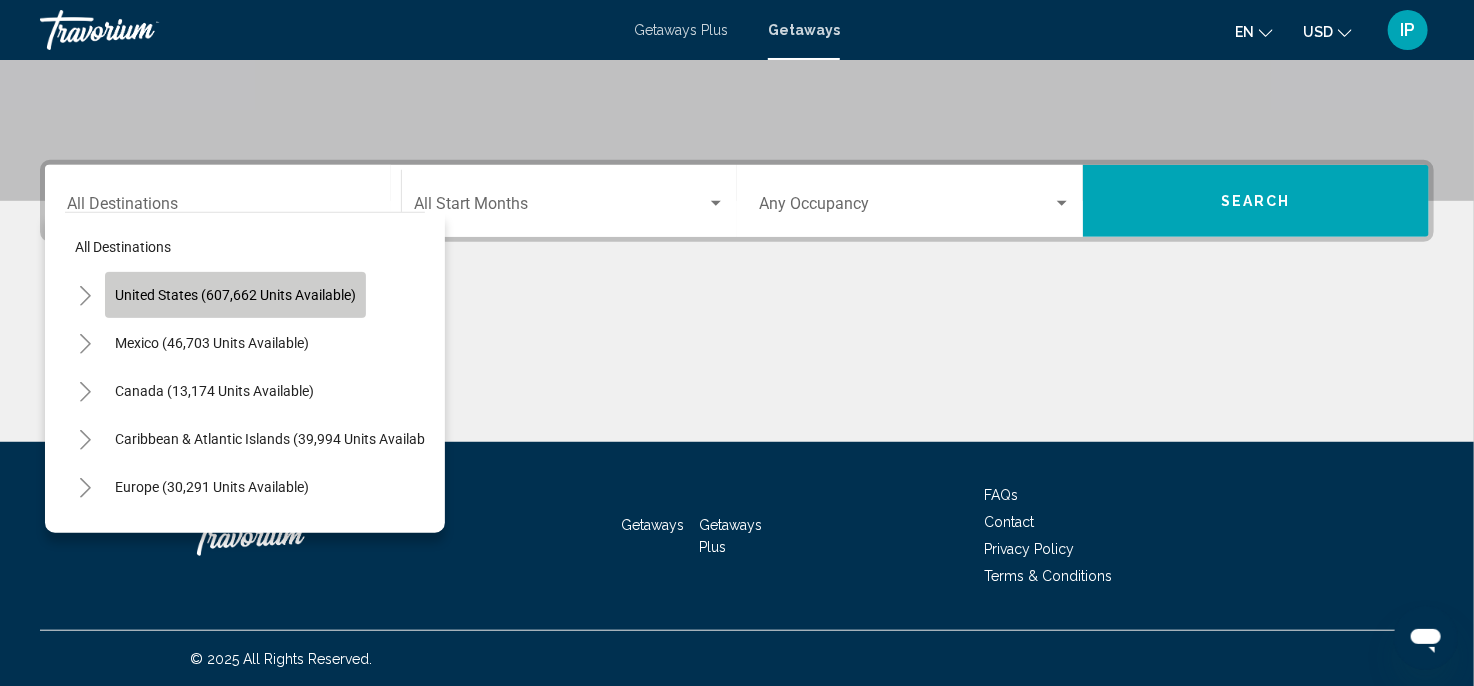 click on "United States (607,662 units available)" 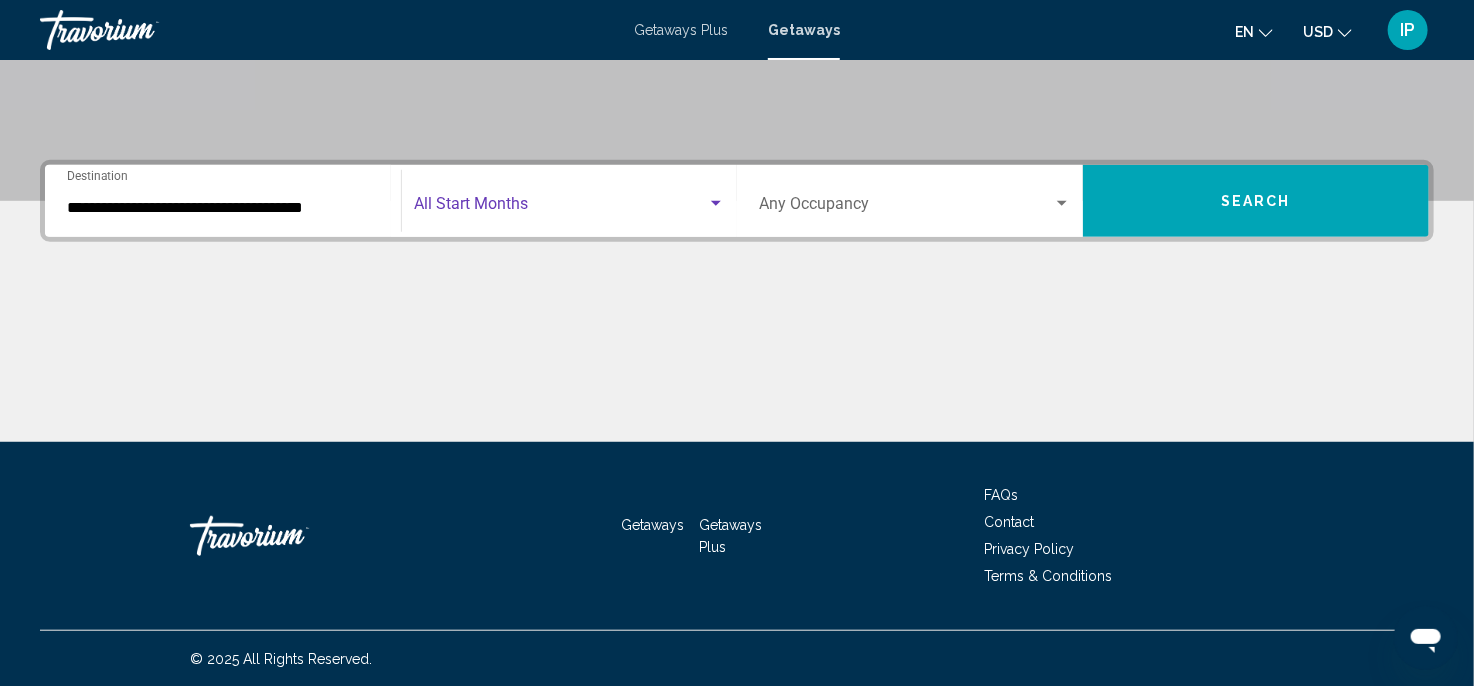 click at bounding box center [716, 203] 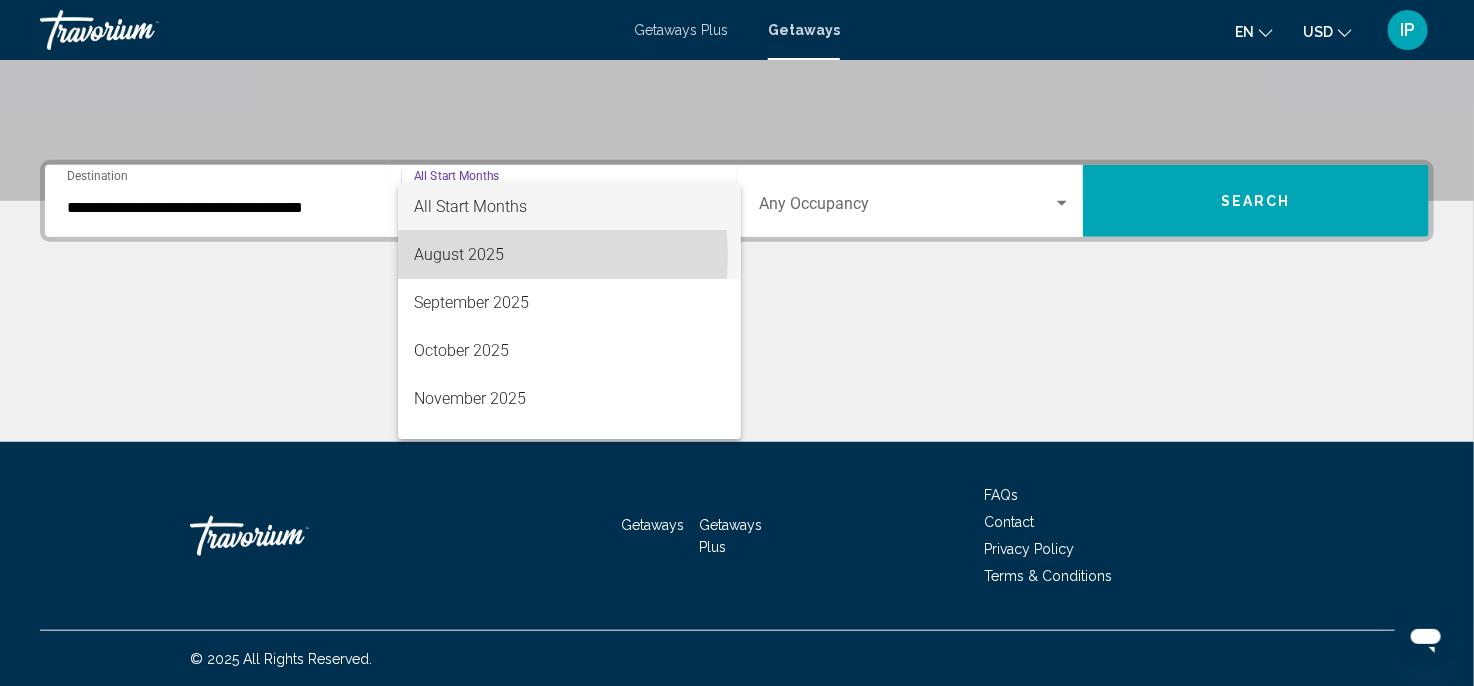 click on "August 2025" at bounding box center [570, 255] 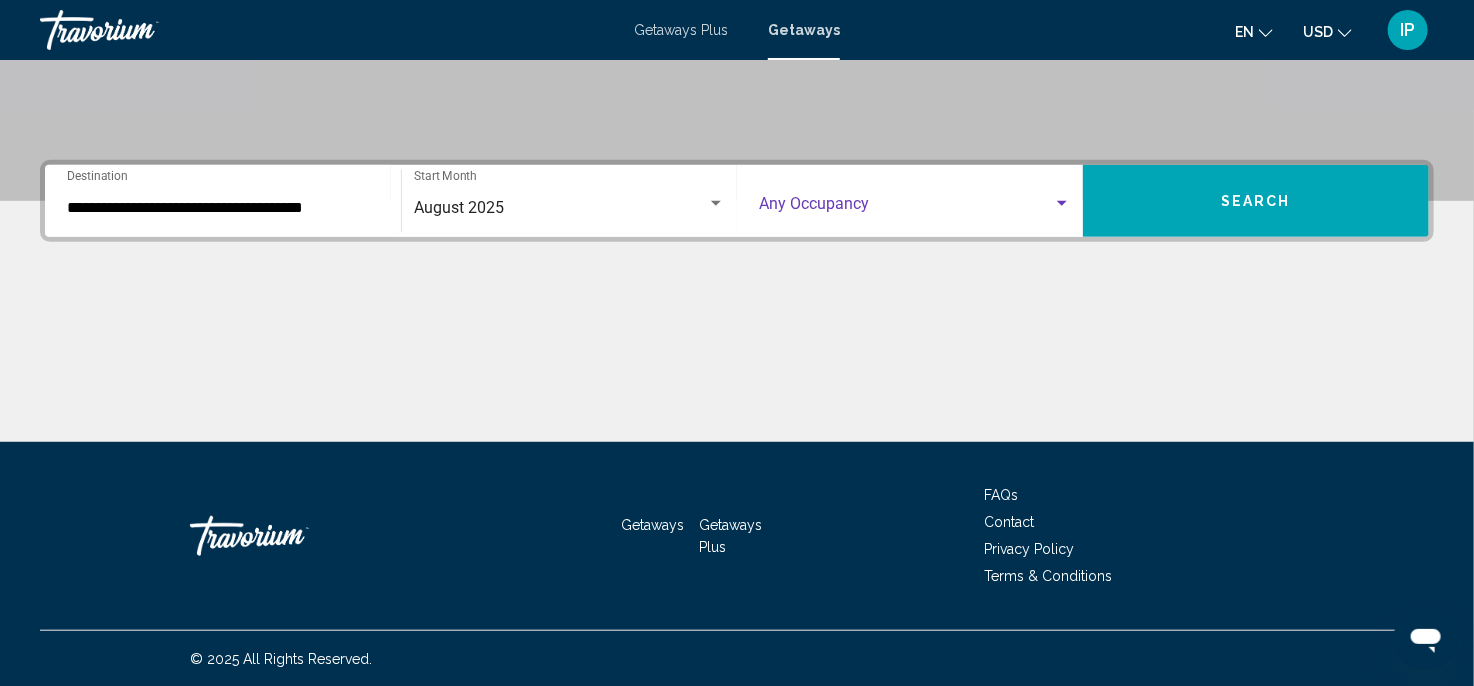 click at bounding box center (1062, 204) 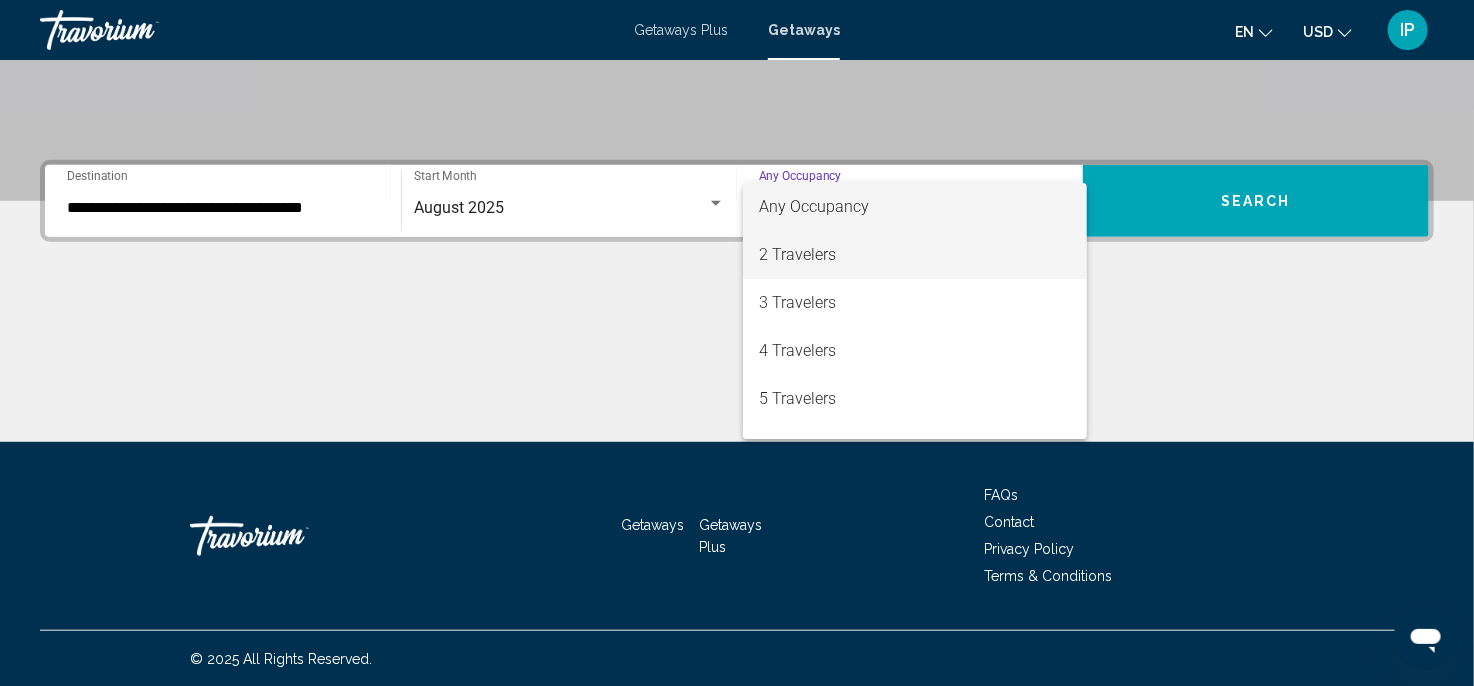 click on "2 Travelers" at bounding box center [915, 255] 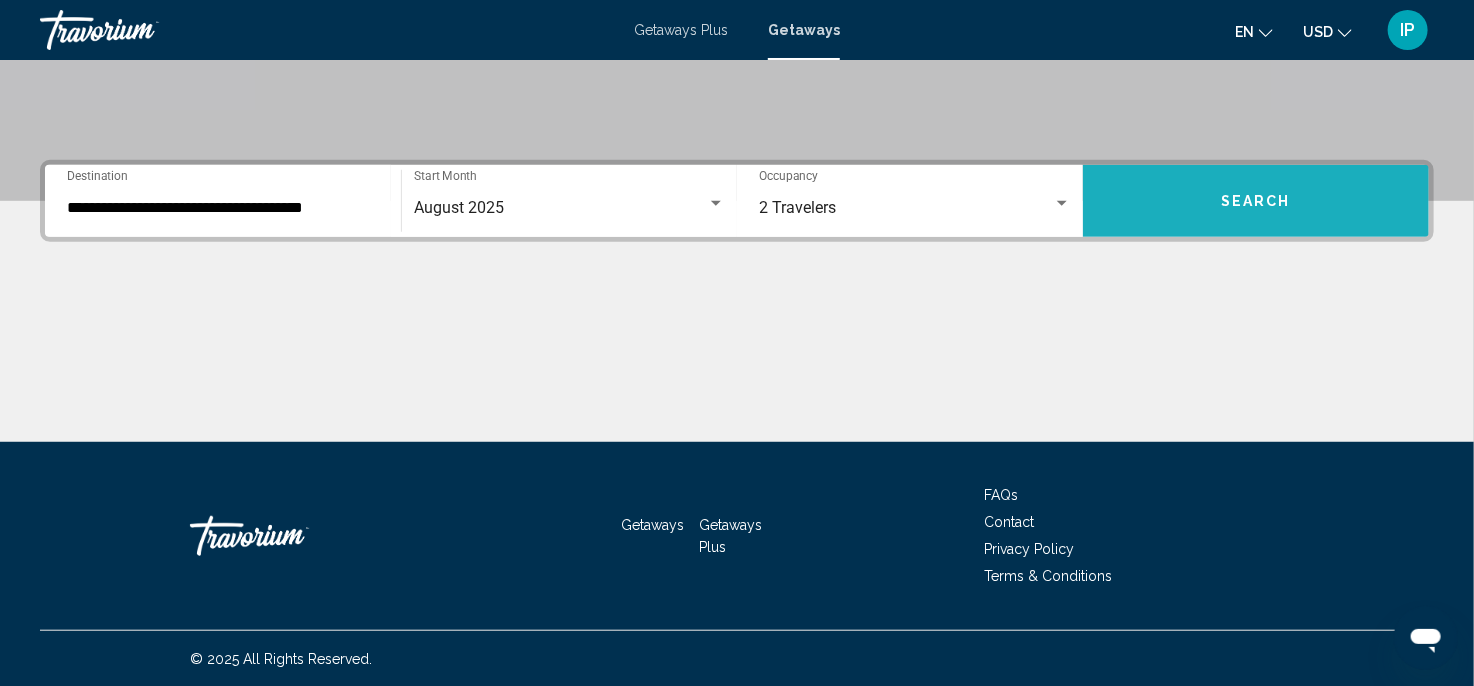 click on "Search" at bounding box center (1256, 201) 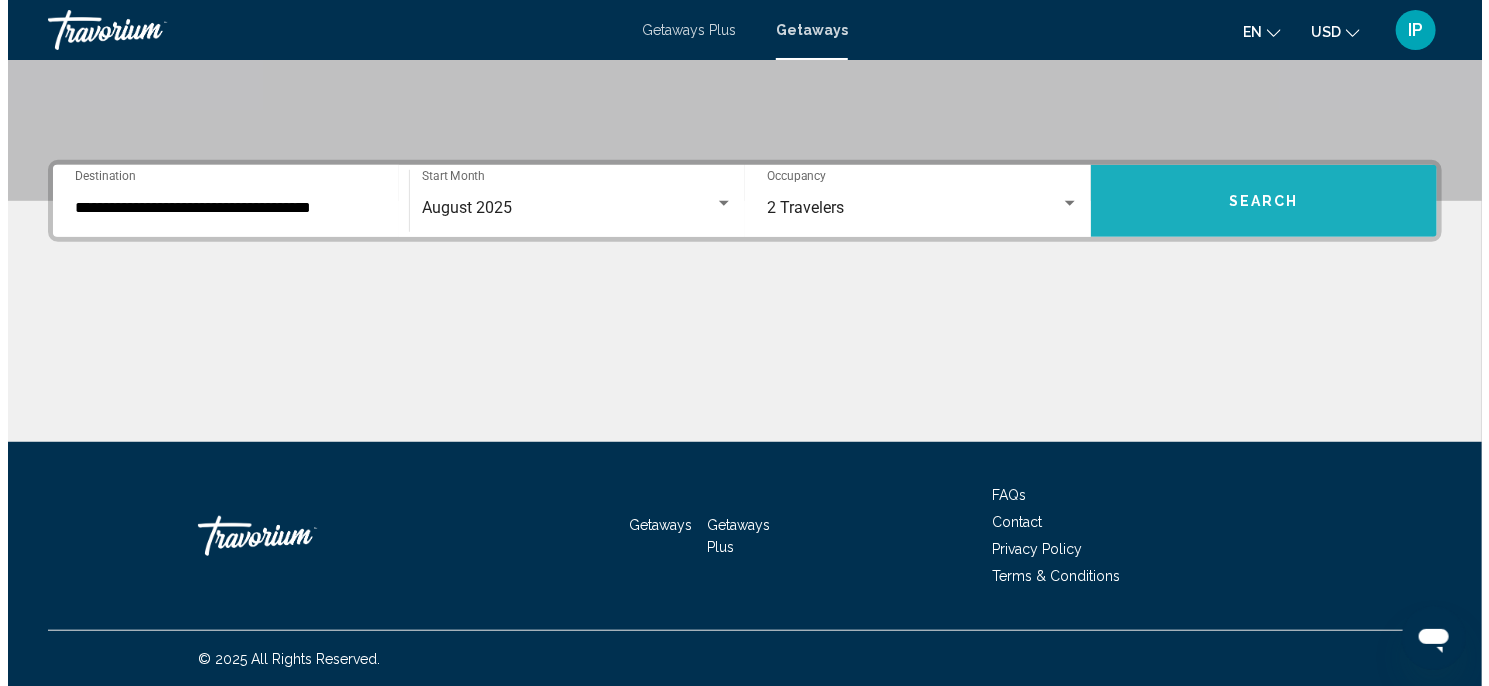 scroll, scrollTop: 0, scrollLeft: 0, axis: both 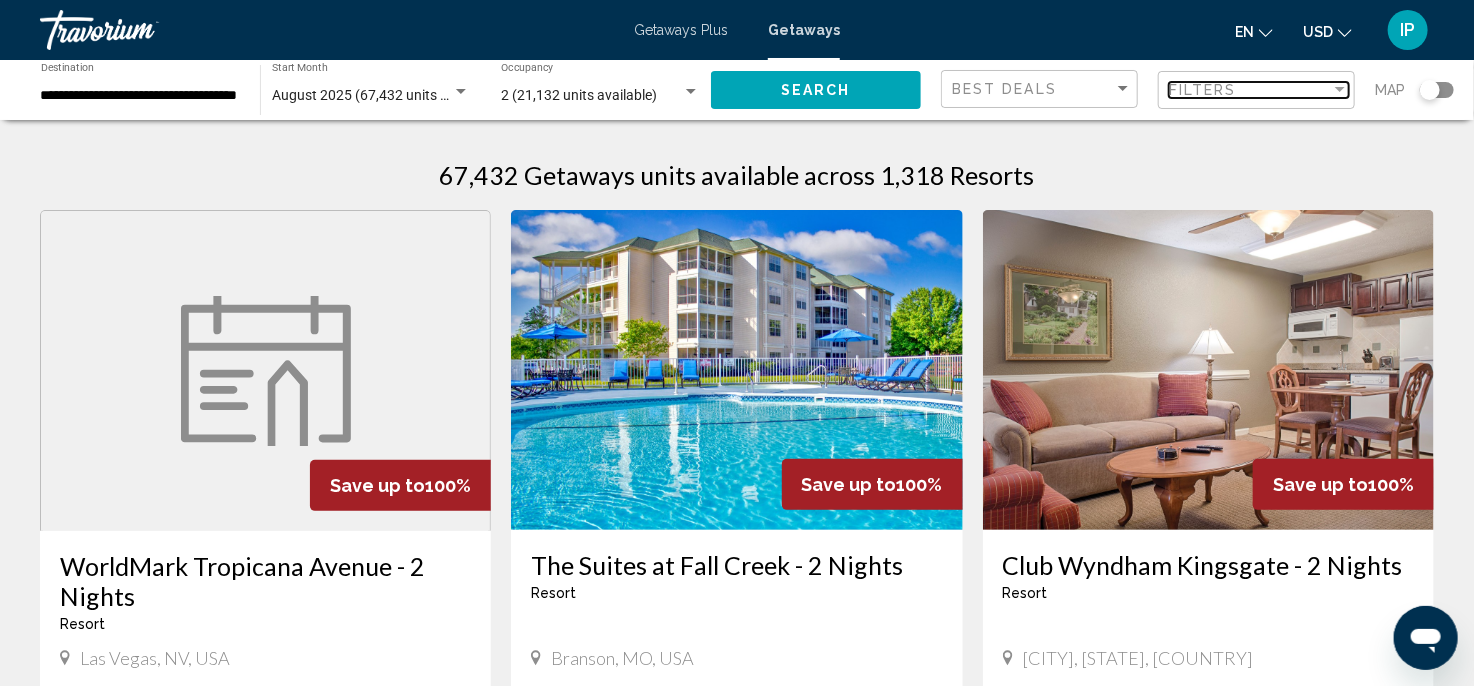 click at bounding box center [1340, 90] 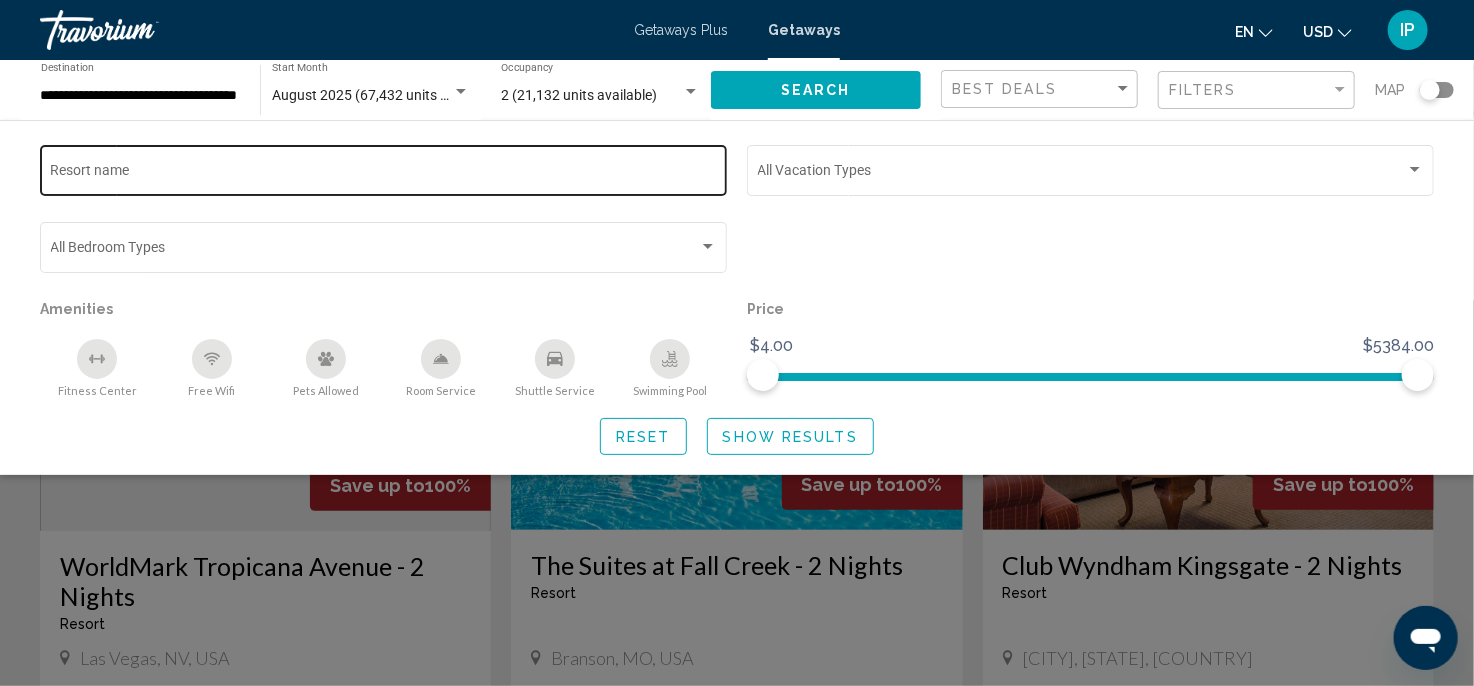 click on "Resort name" at bounding box center [384, 174] 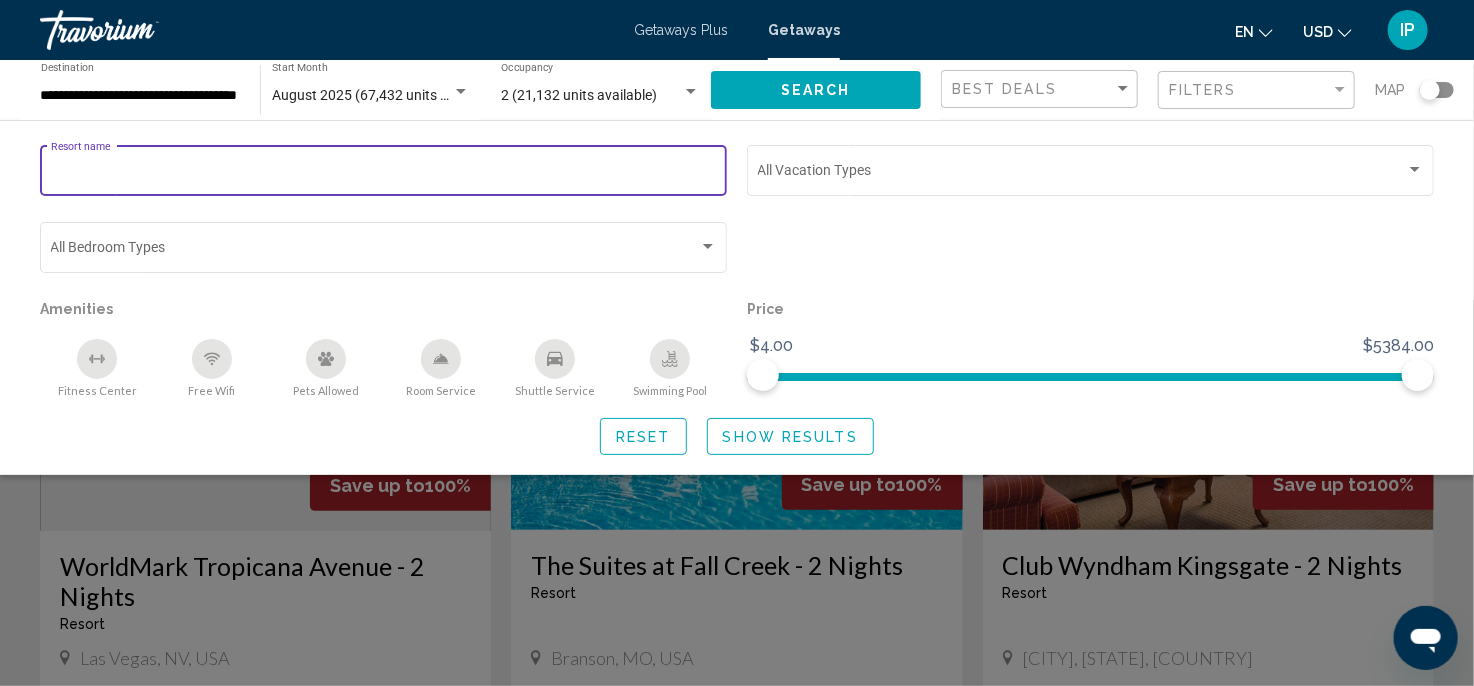 paste on "**********" 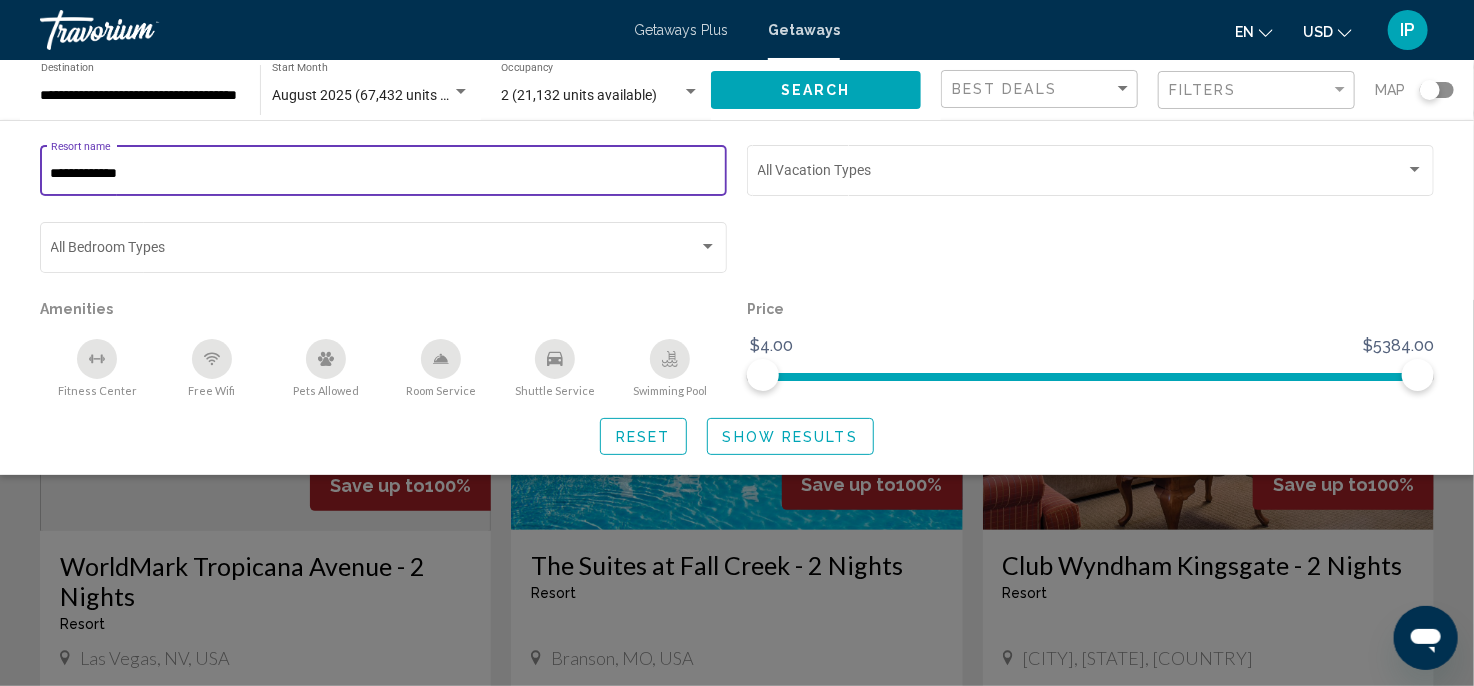 click on "Search" 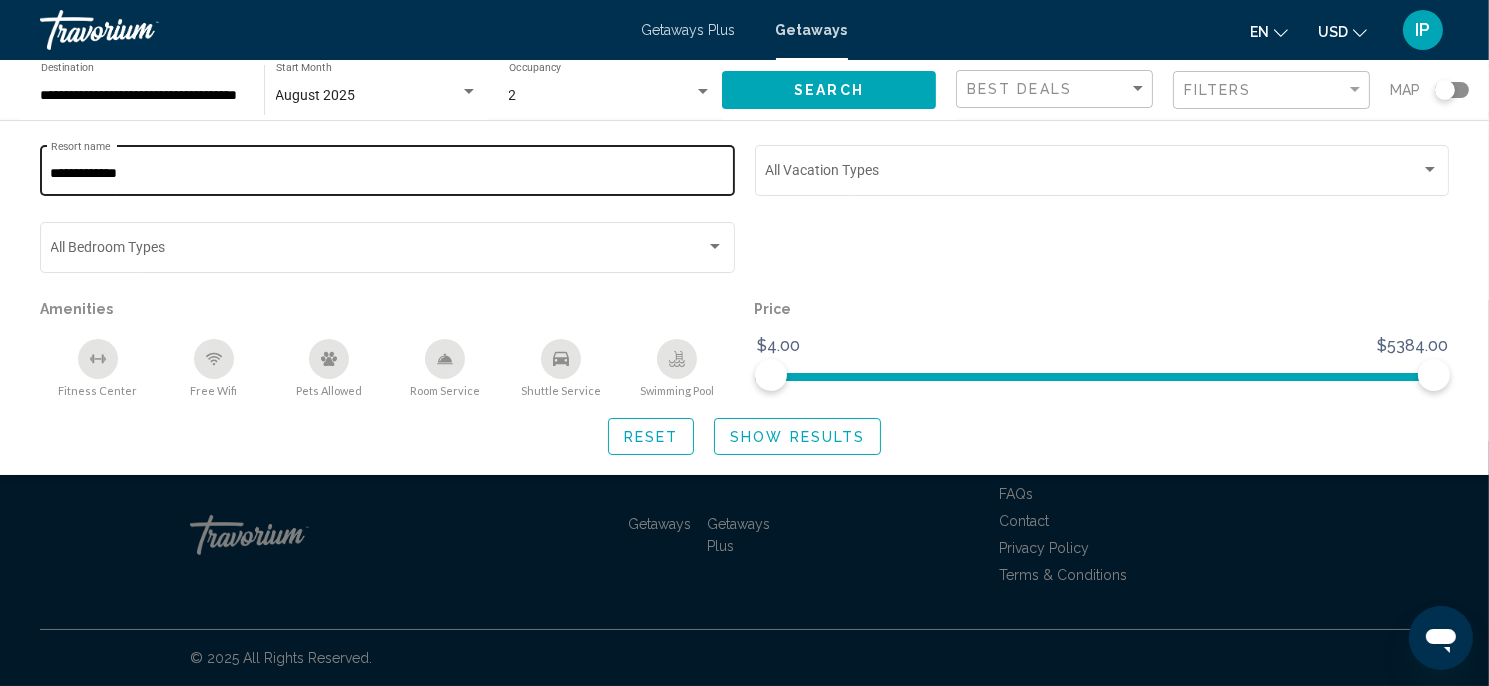 click on "**********" at bounding box center (388, 174) 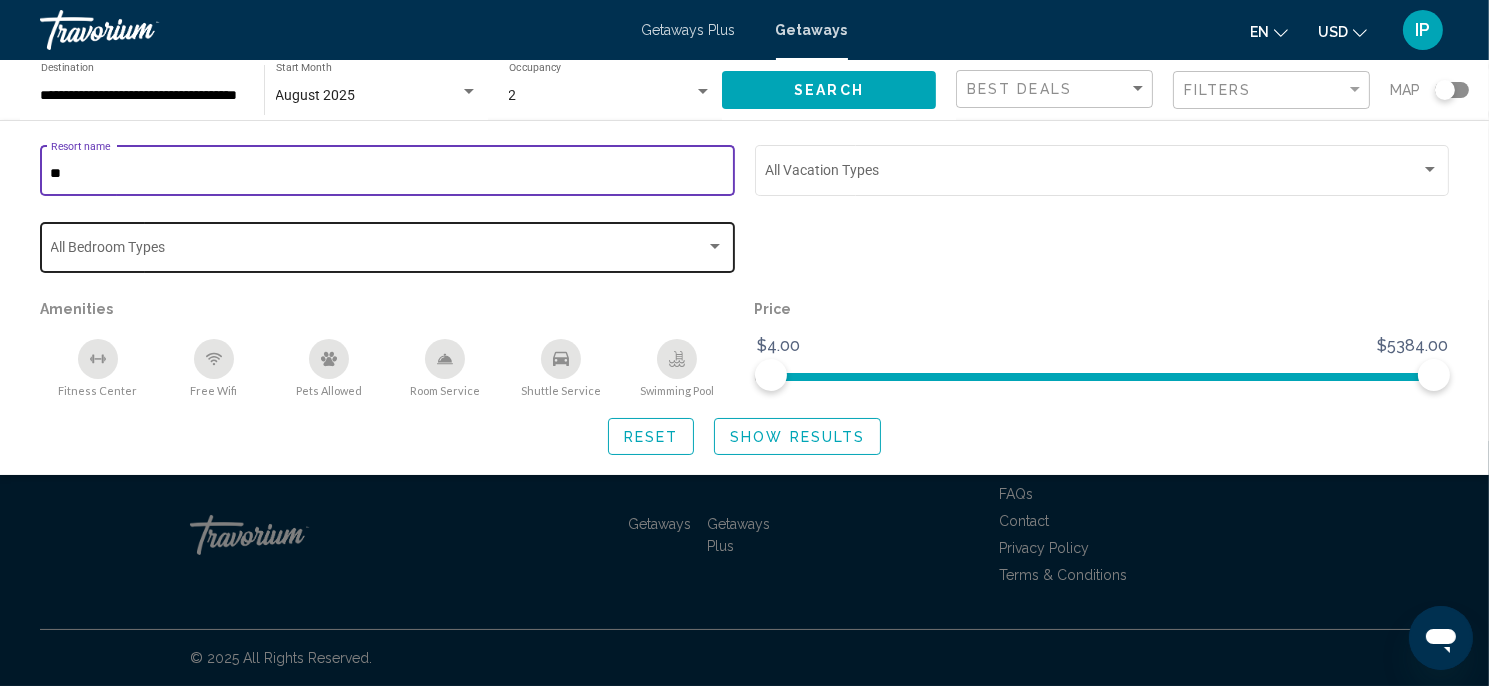 type on "*" 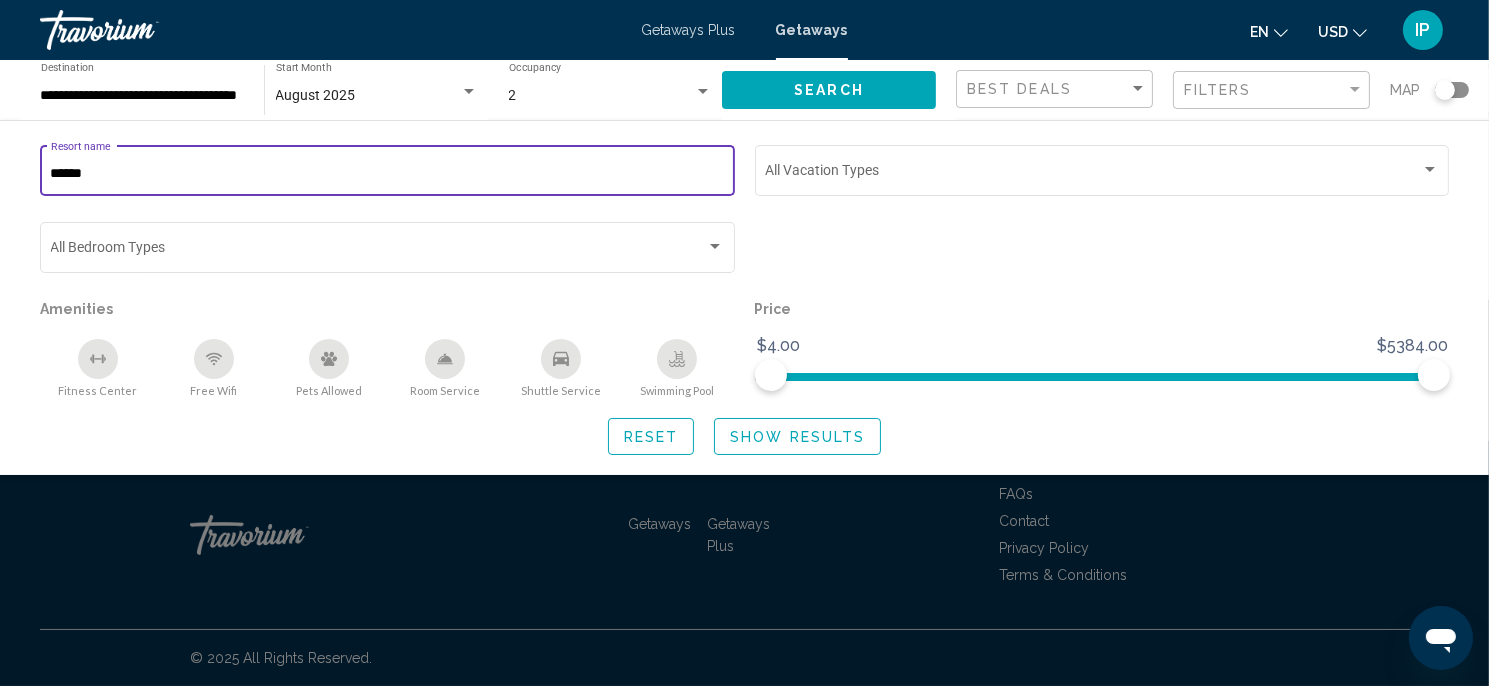click on "Search" 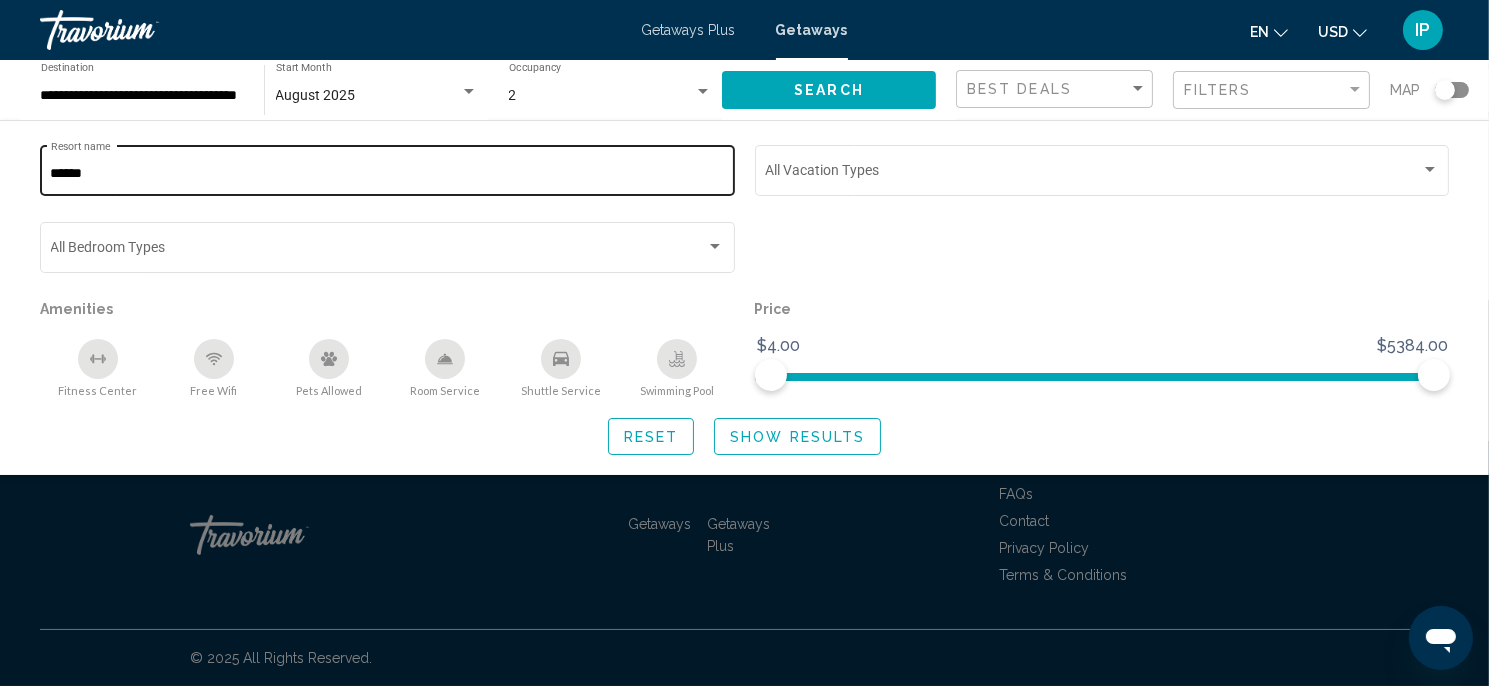 click on "****** Resort name" 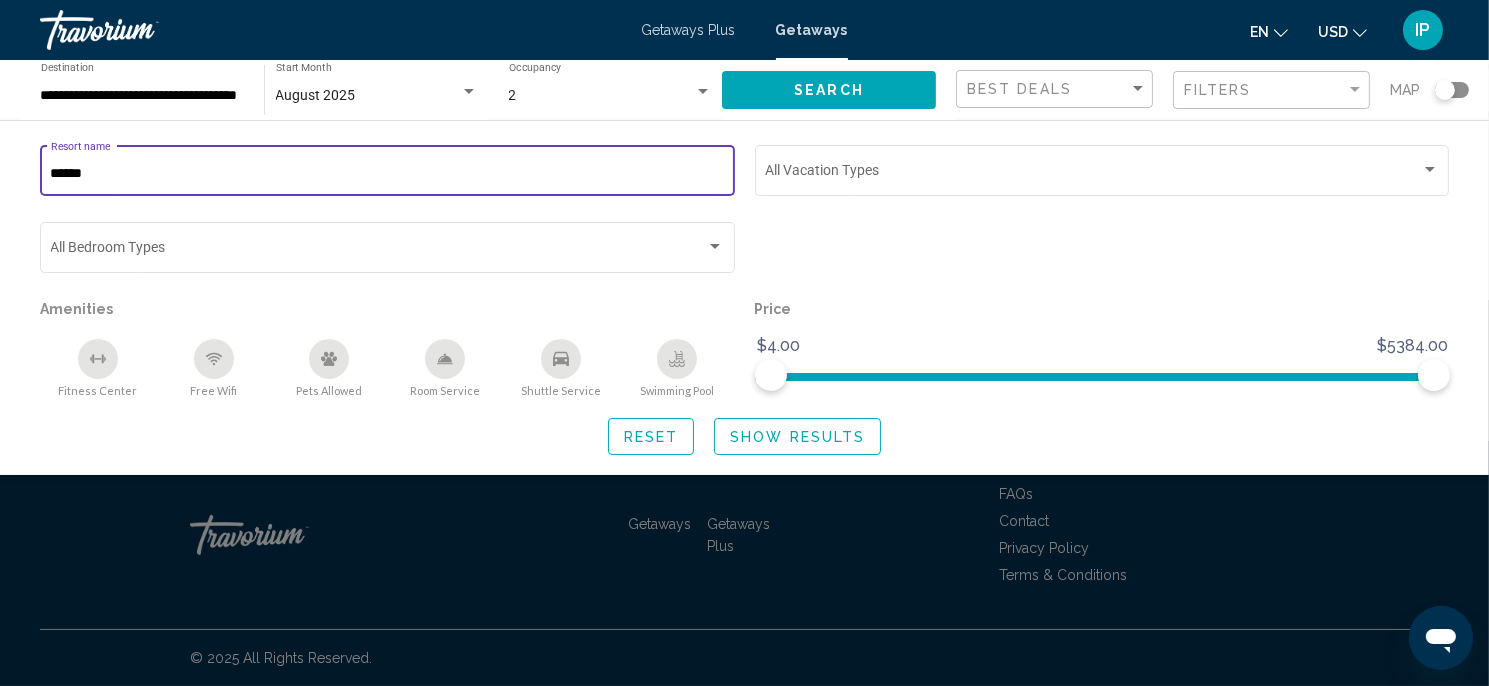 click on "******" at bounding box center (388, 174) 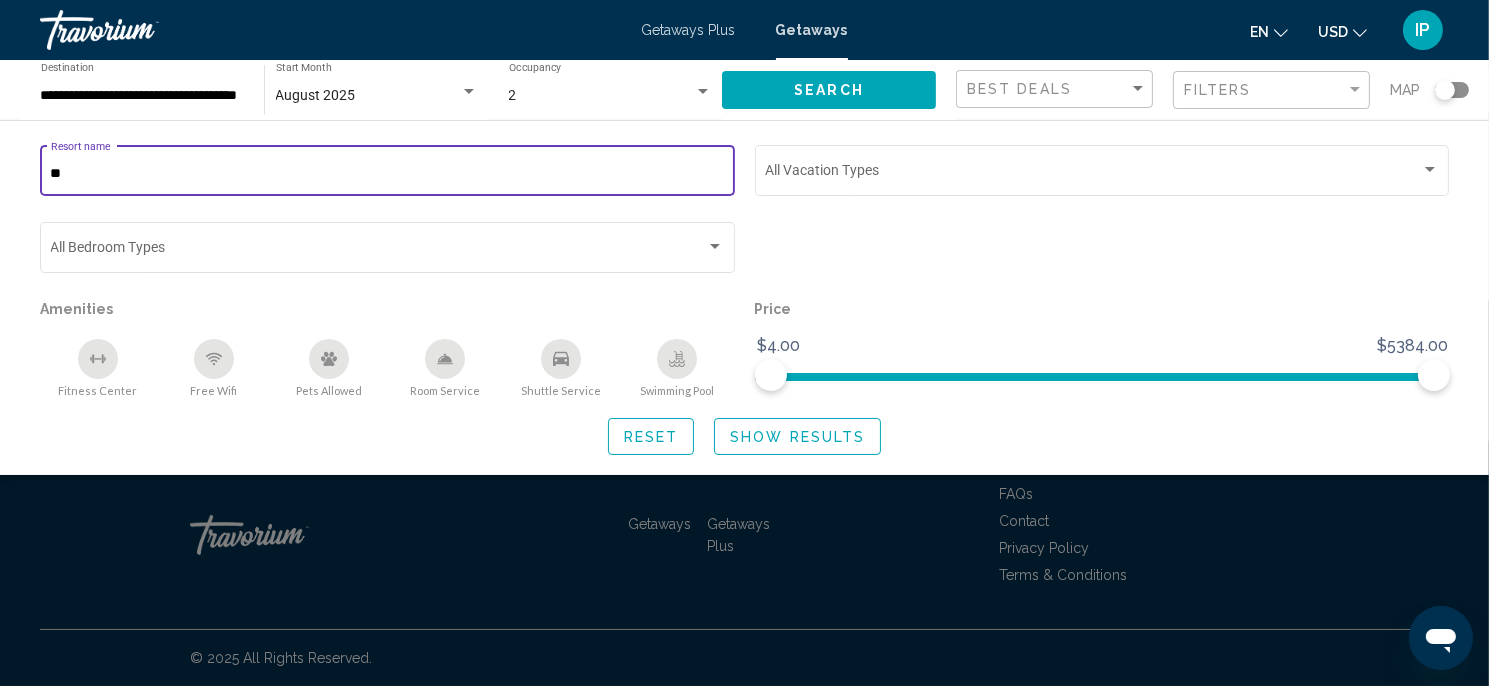 type on "*" 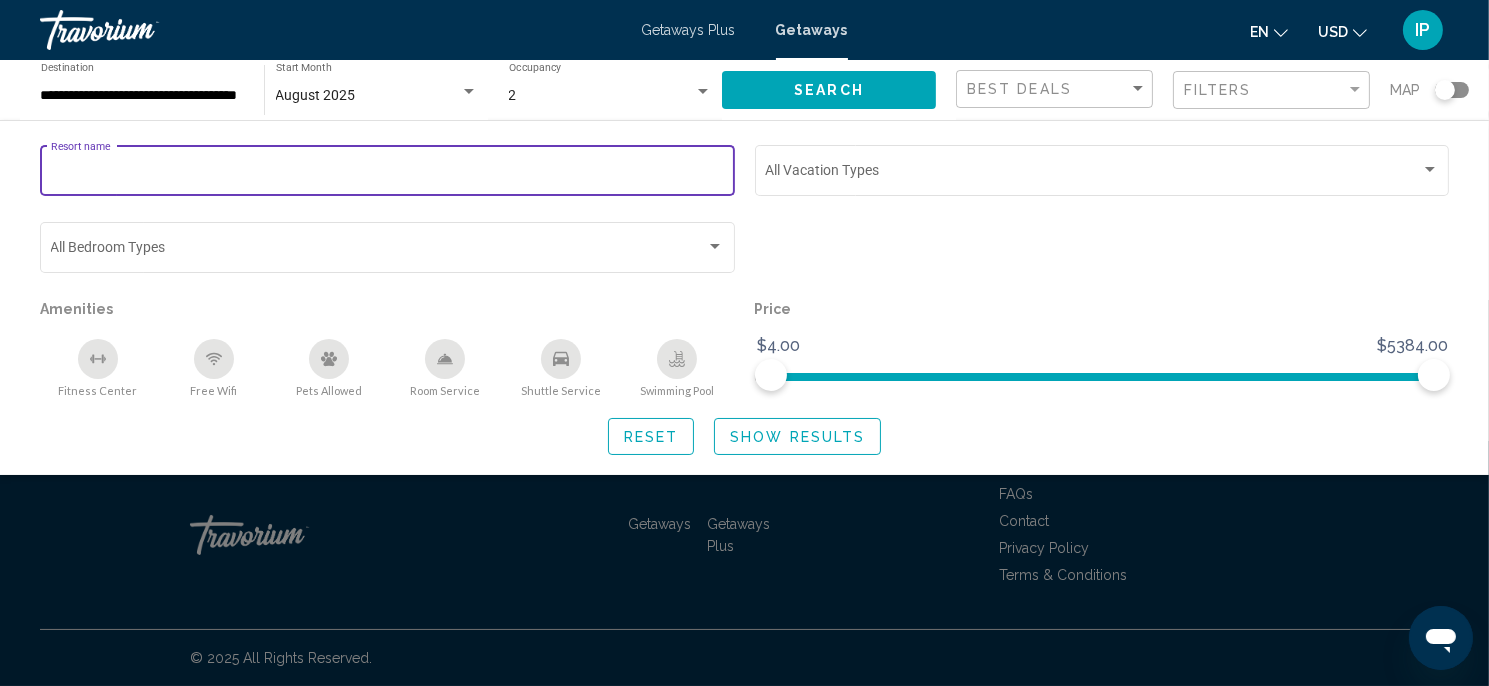 type 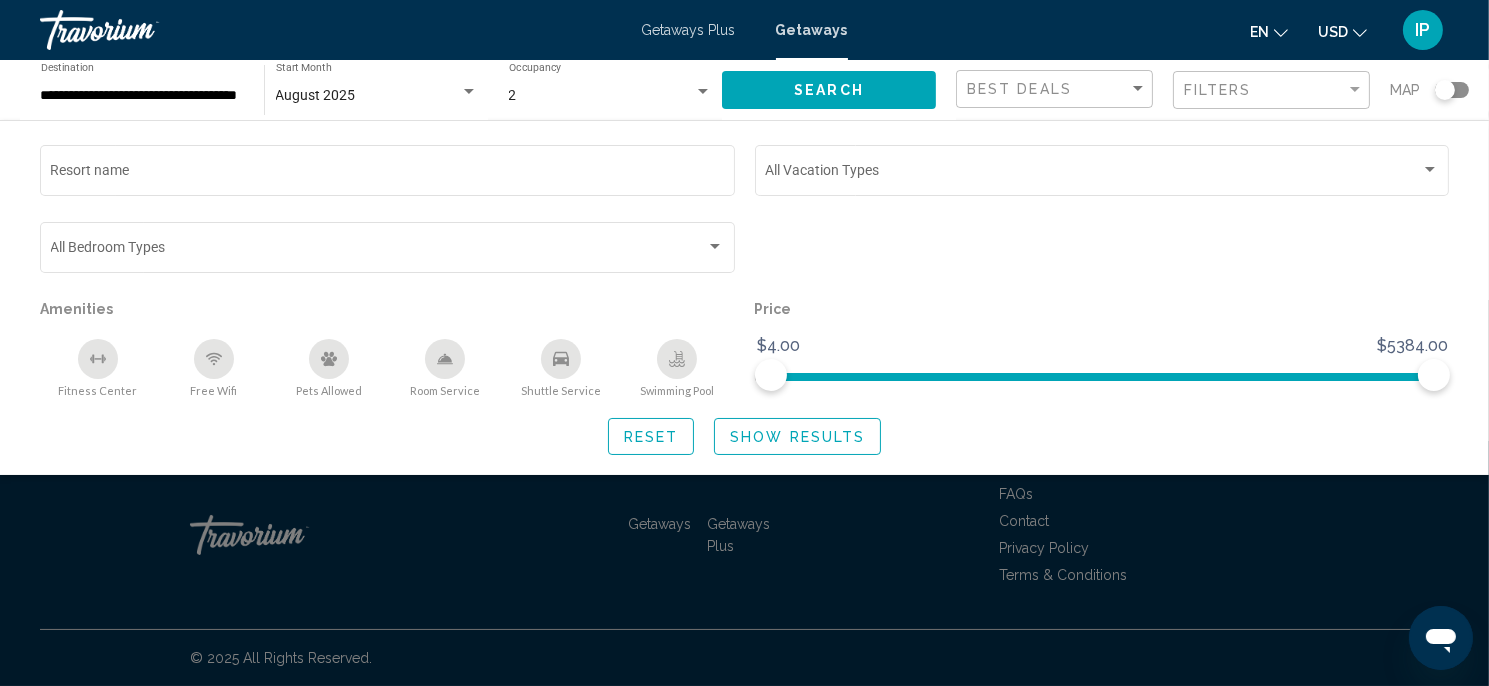 click 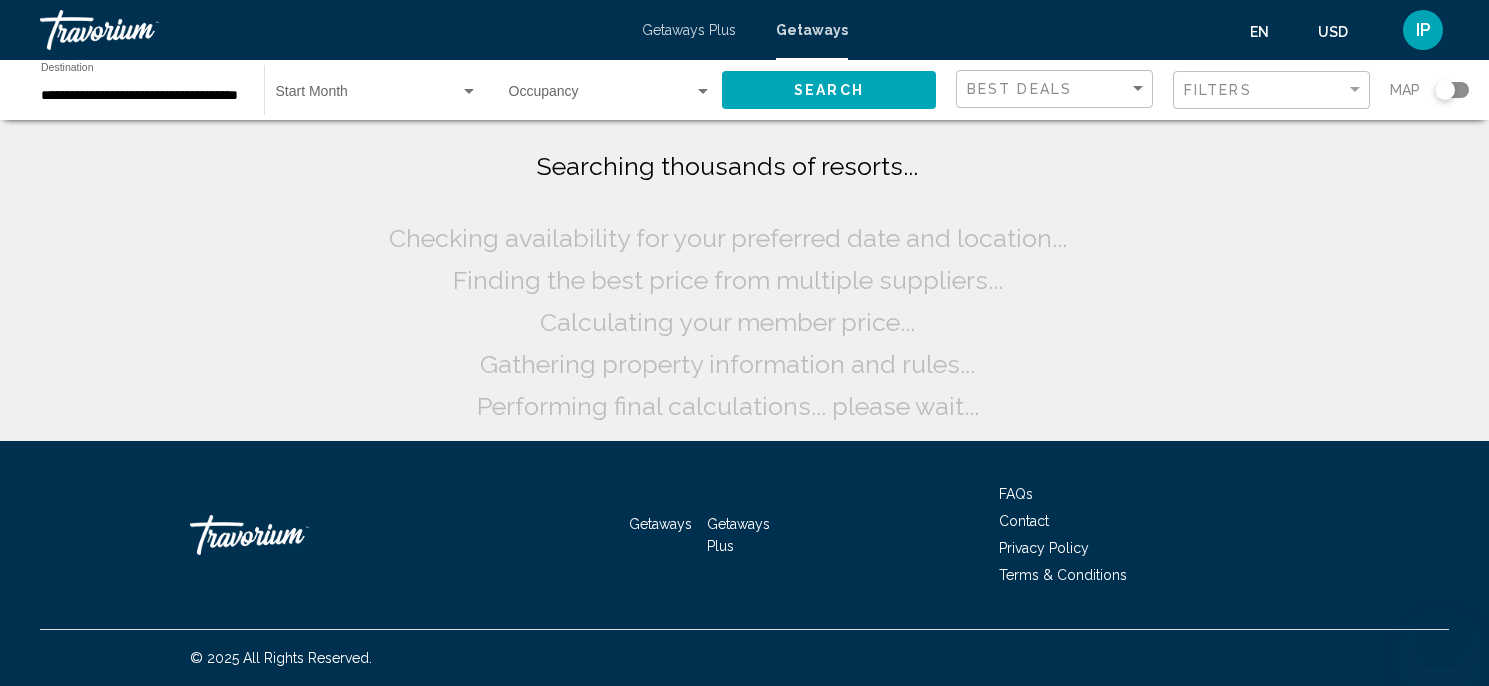 scroll, scrollTop: 0, scrollLeft: 0, axis: both 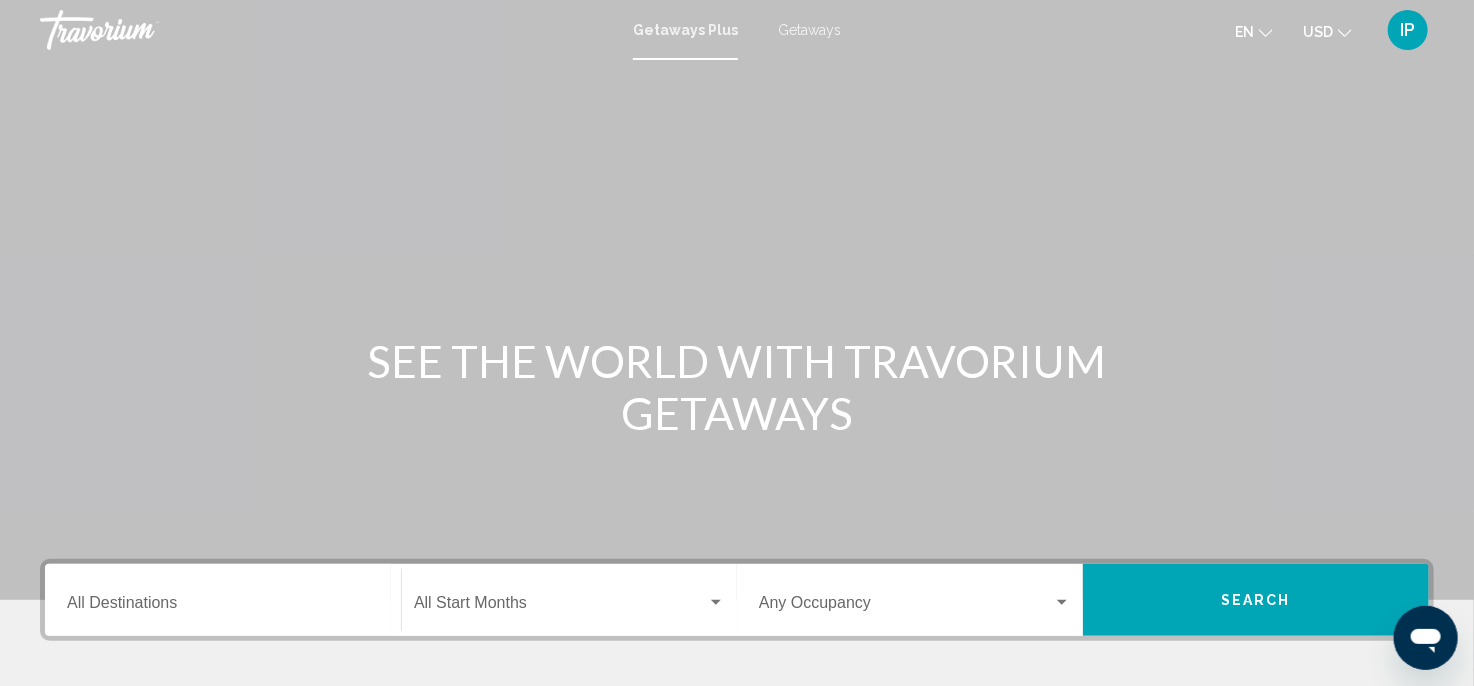 click on "Destination All Destinations" at bounding box center (223, 607) 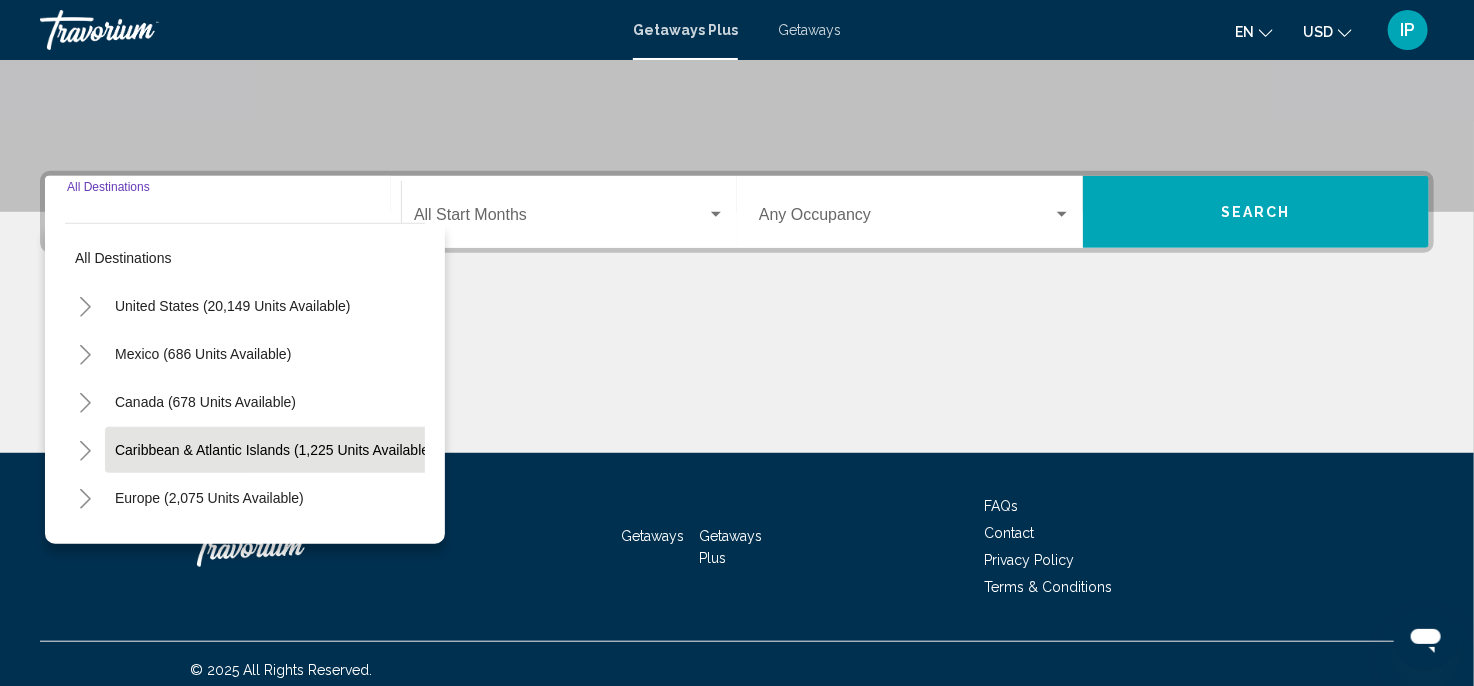 scroll, scrollTop: 399, scrollLeft: 0, axis: vertical 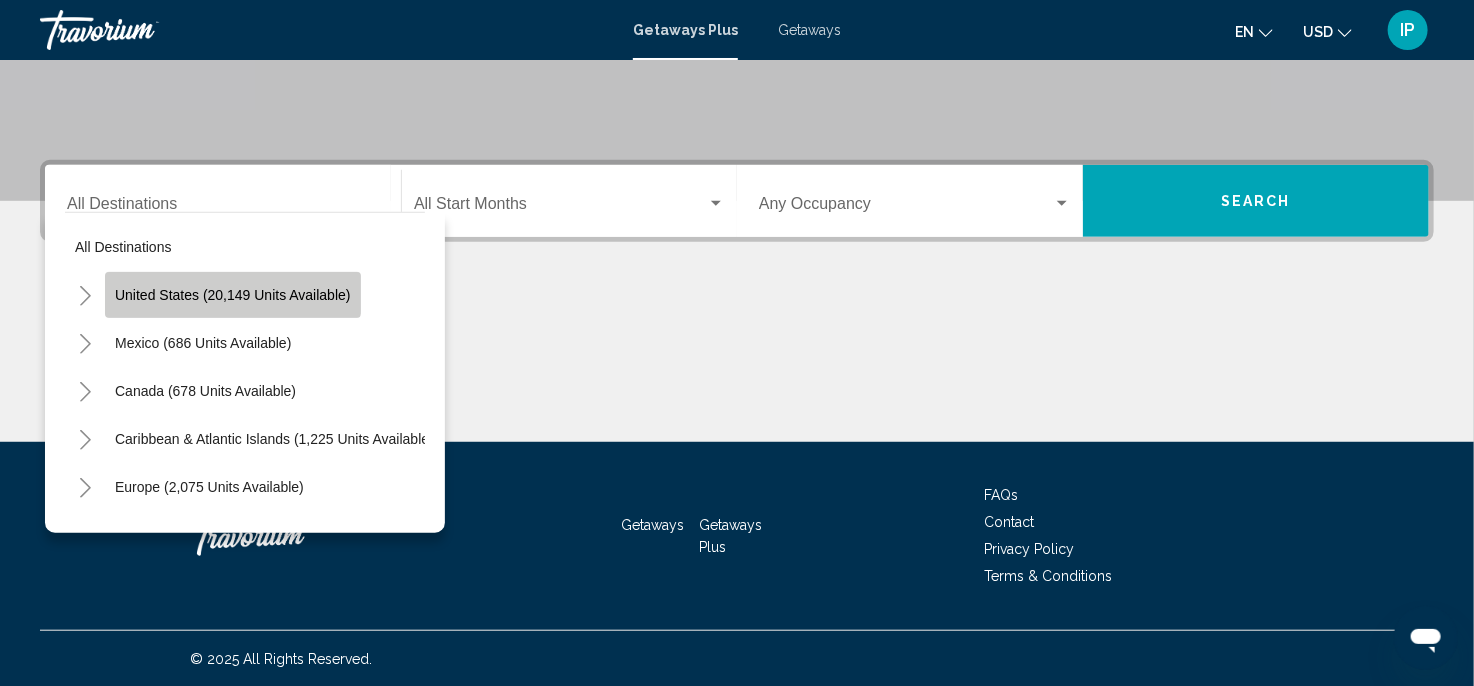 click on "United States (20,149 units available)" 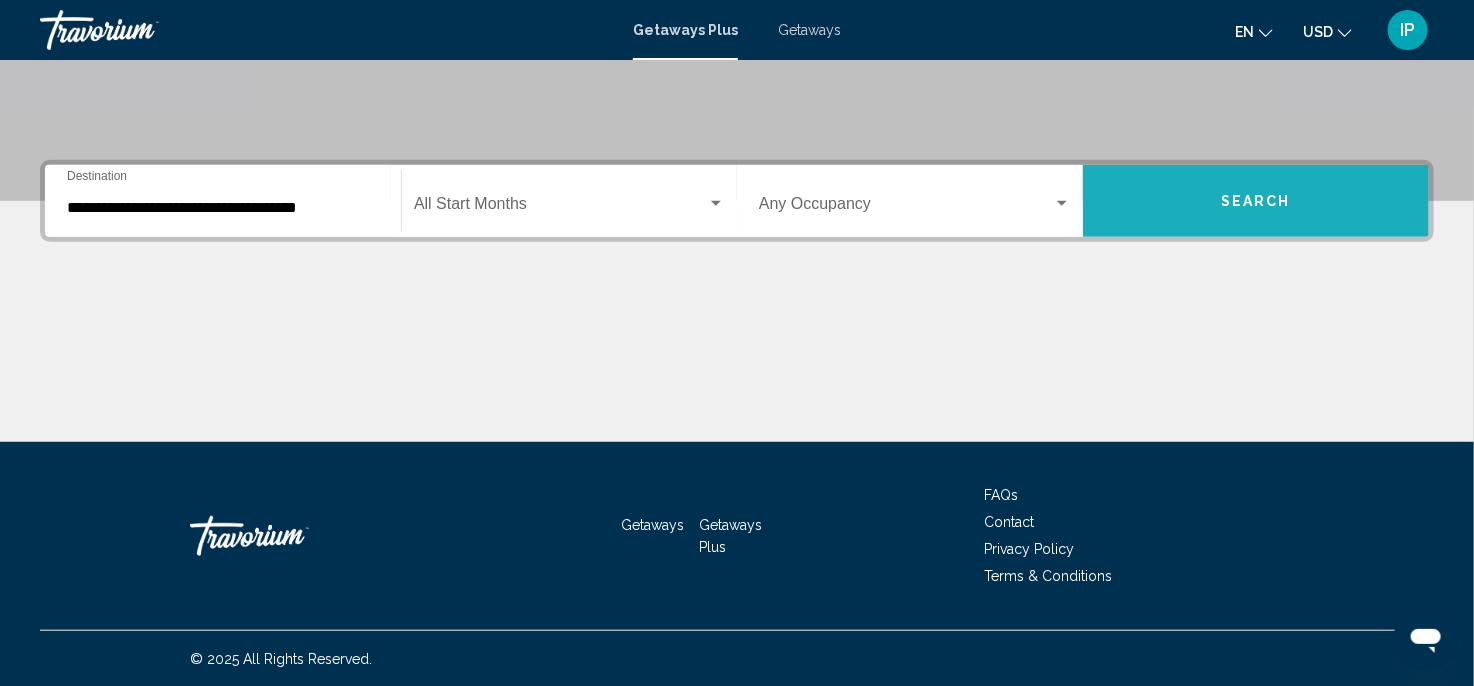 click on "Search" at bounding box center [1256, 201] 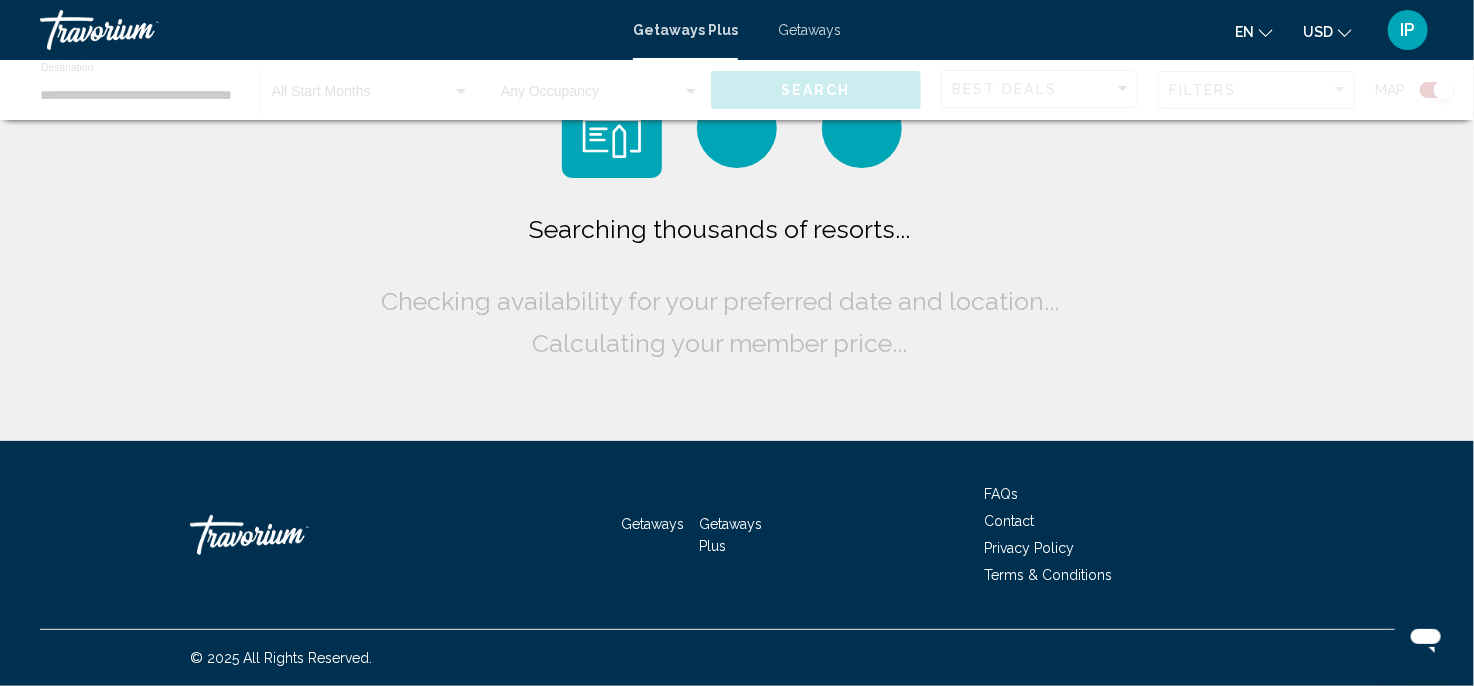 scroll, scrollTop: 0, scrollLeft: 0, axis: both 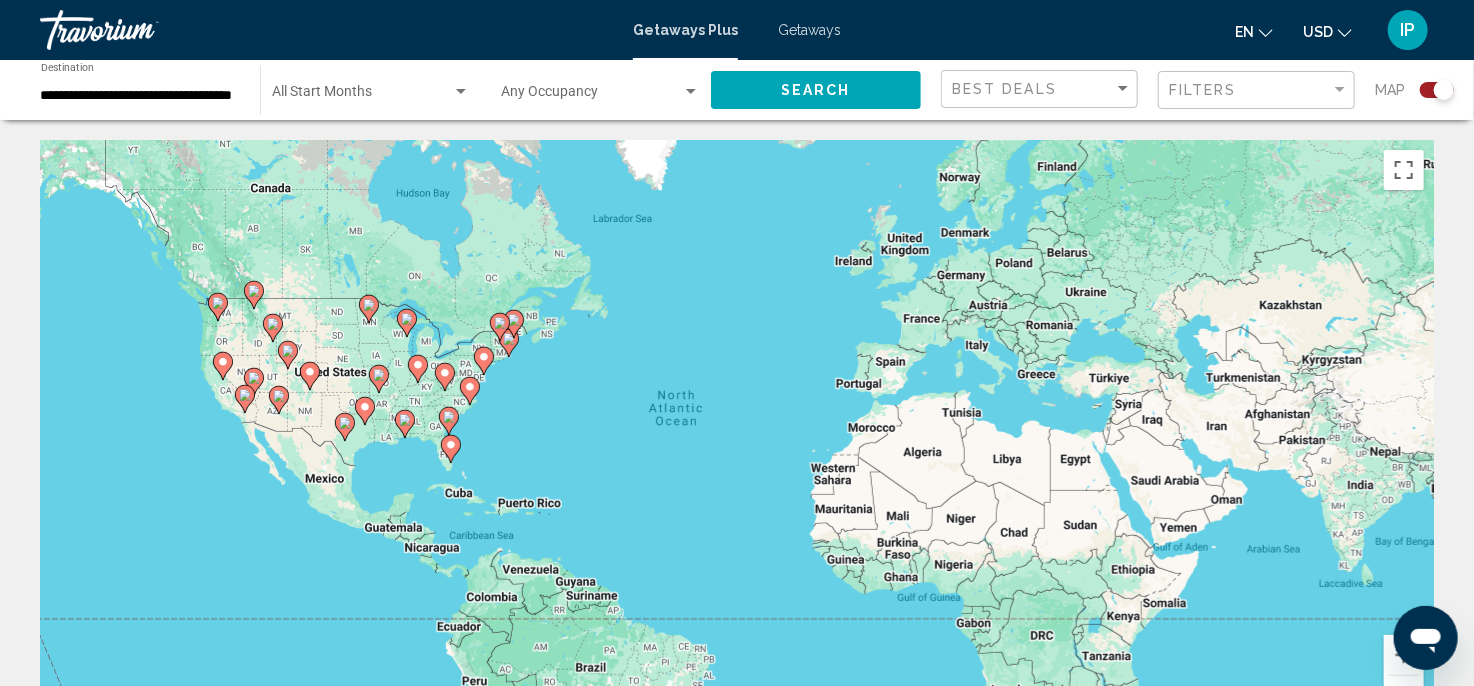 click on "Getaways" at bounding box center [809, 30] 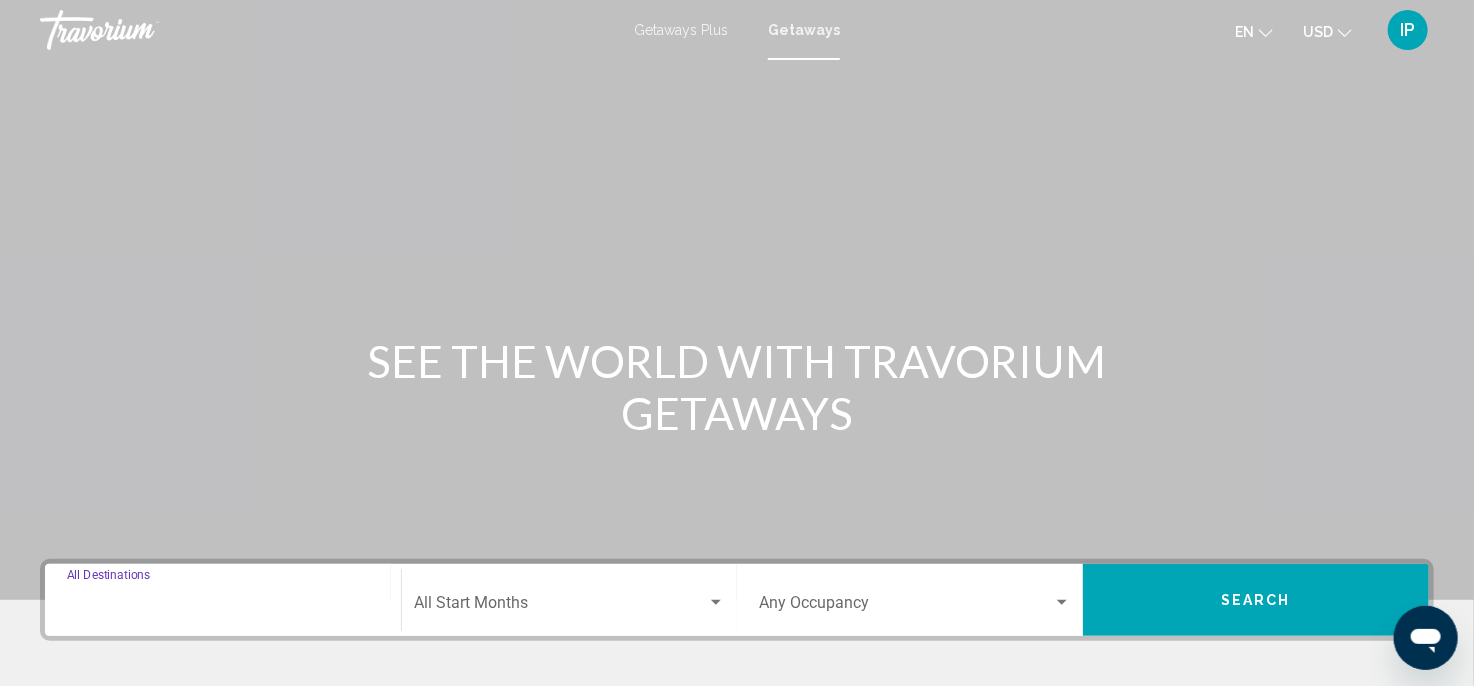 click on "Destination All Destinations" at bounding box center [223, 607] 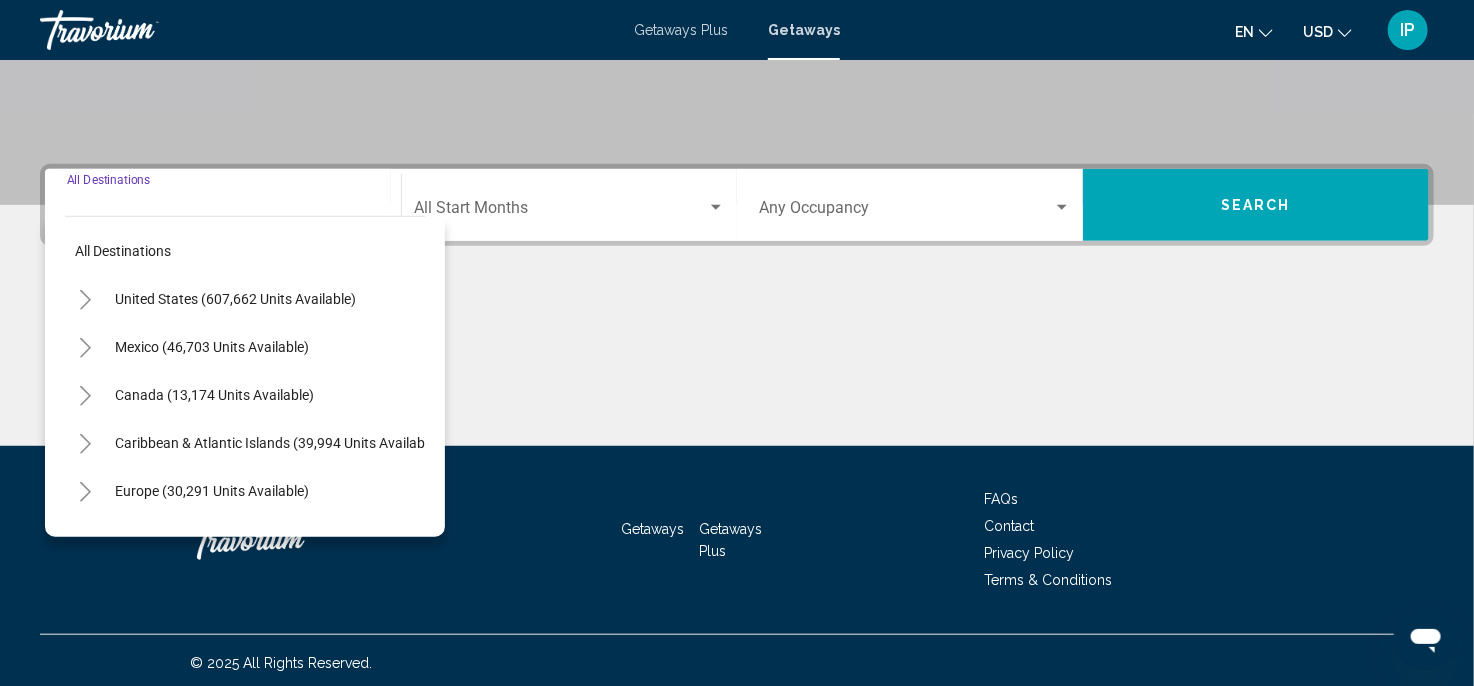 scroll, scrollTop: 399, scrollLeft: 0, axis: vertical 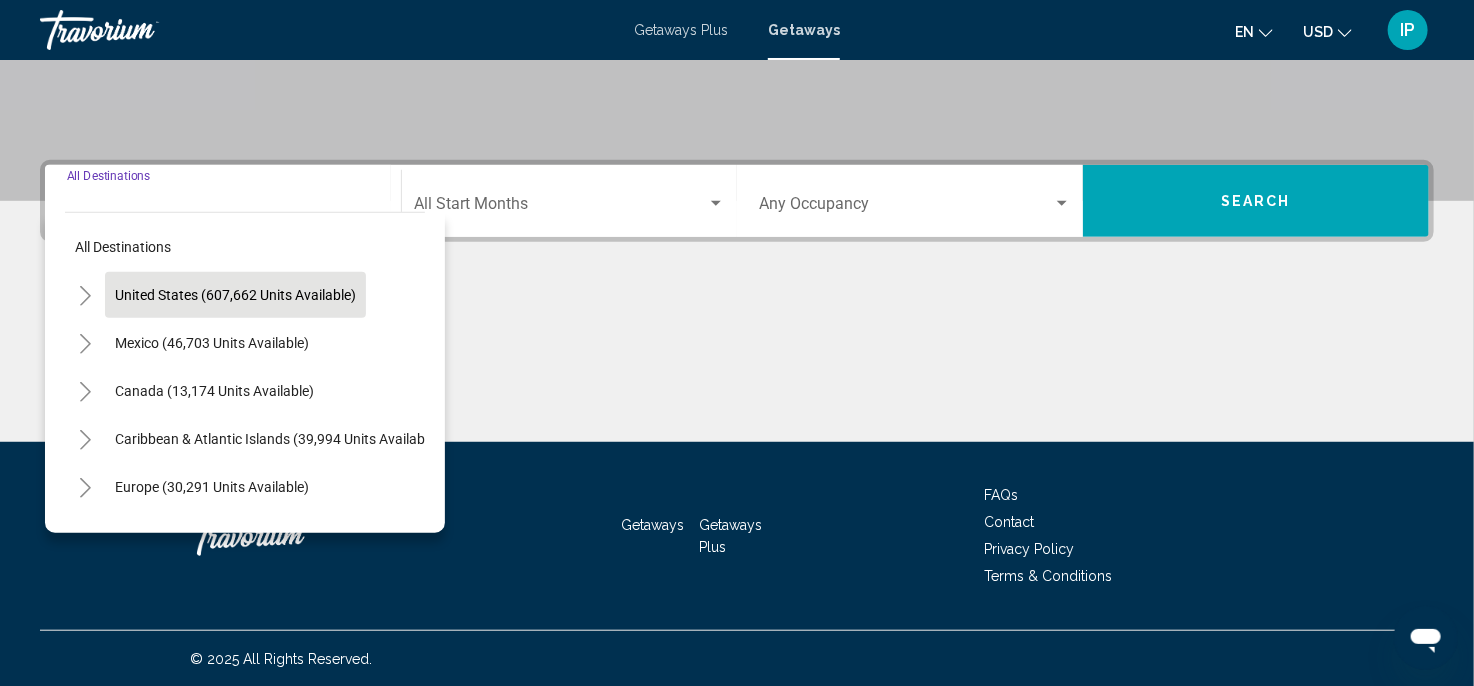 click on "United States (607,662 units available)" at bounding box center [212, 343] 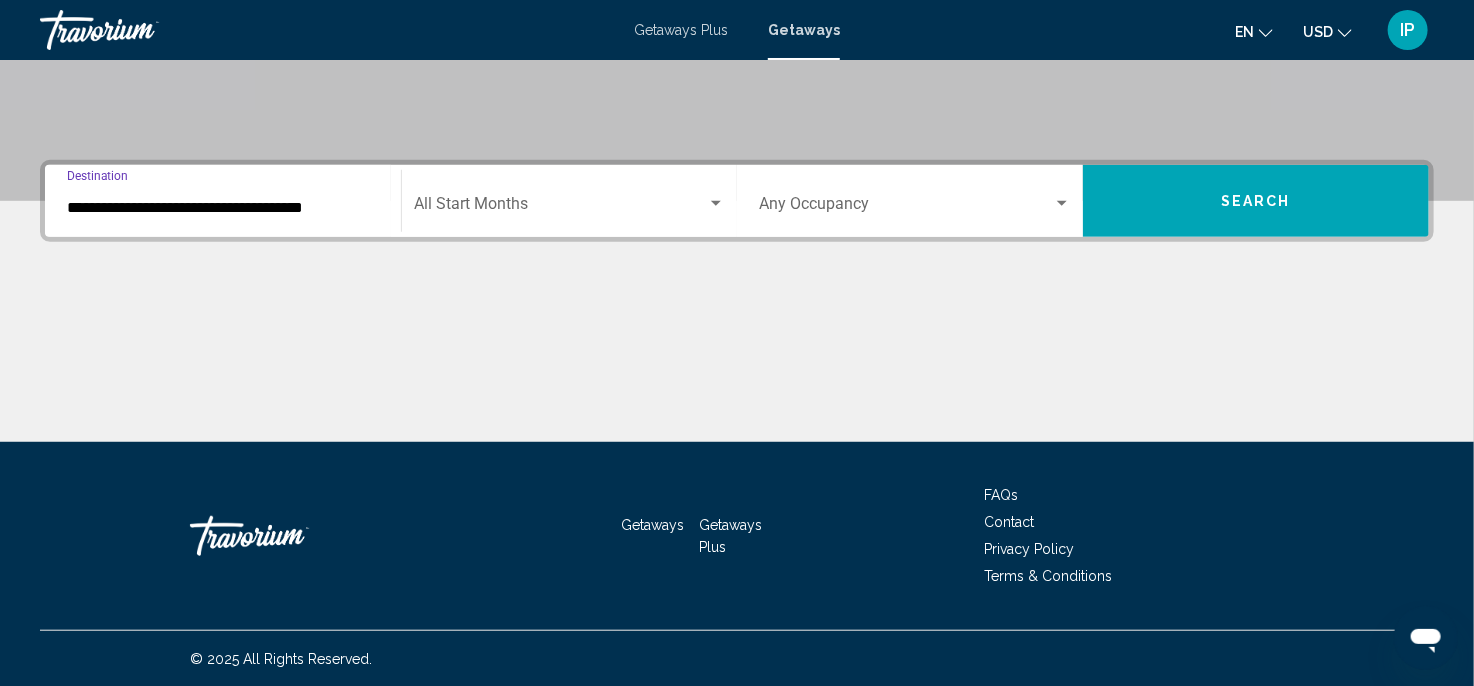 click at bounding box center [716, 203] 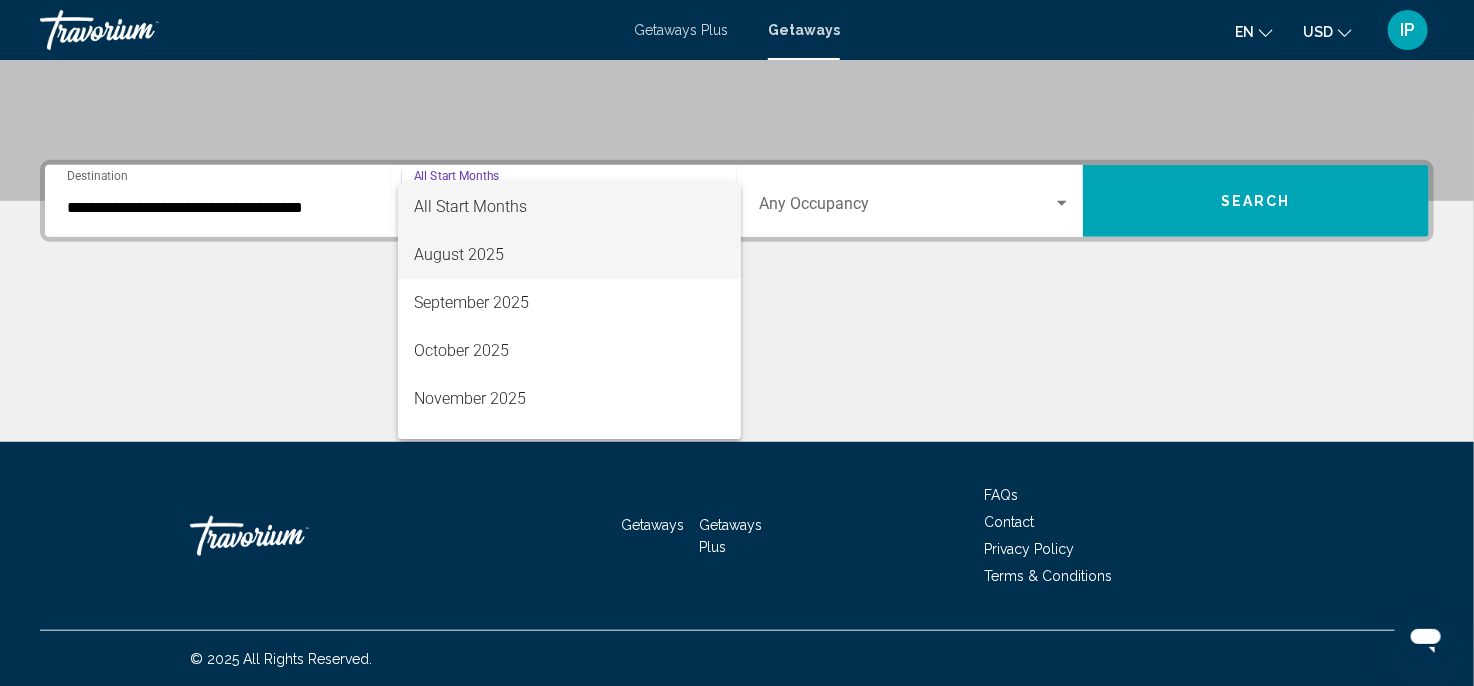 click on "August 2025" at bounding box center [570, 255] 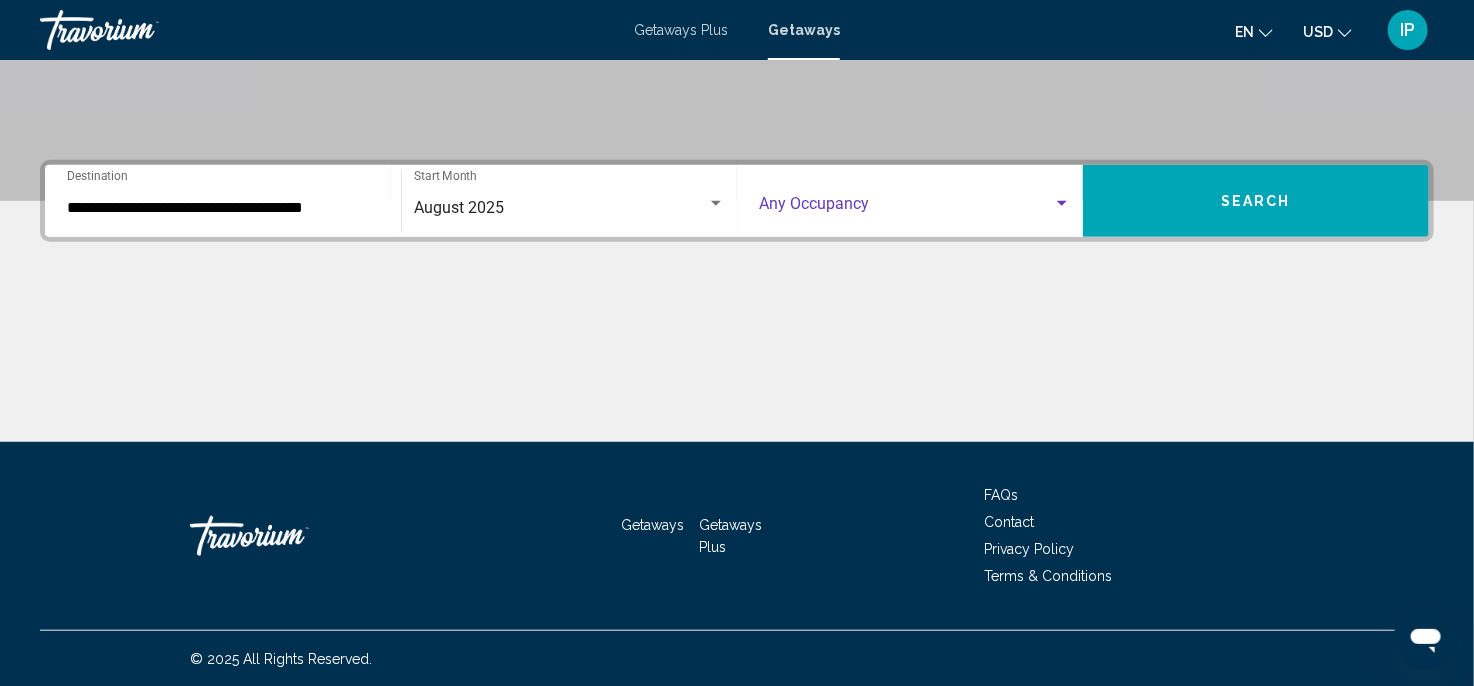 click at bounding box center (1062, 204) 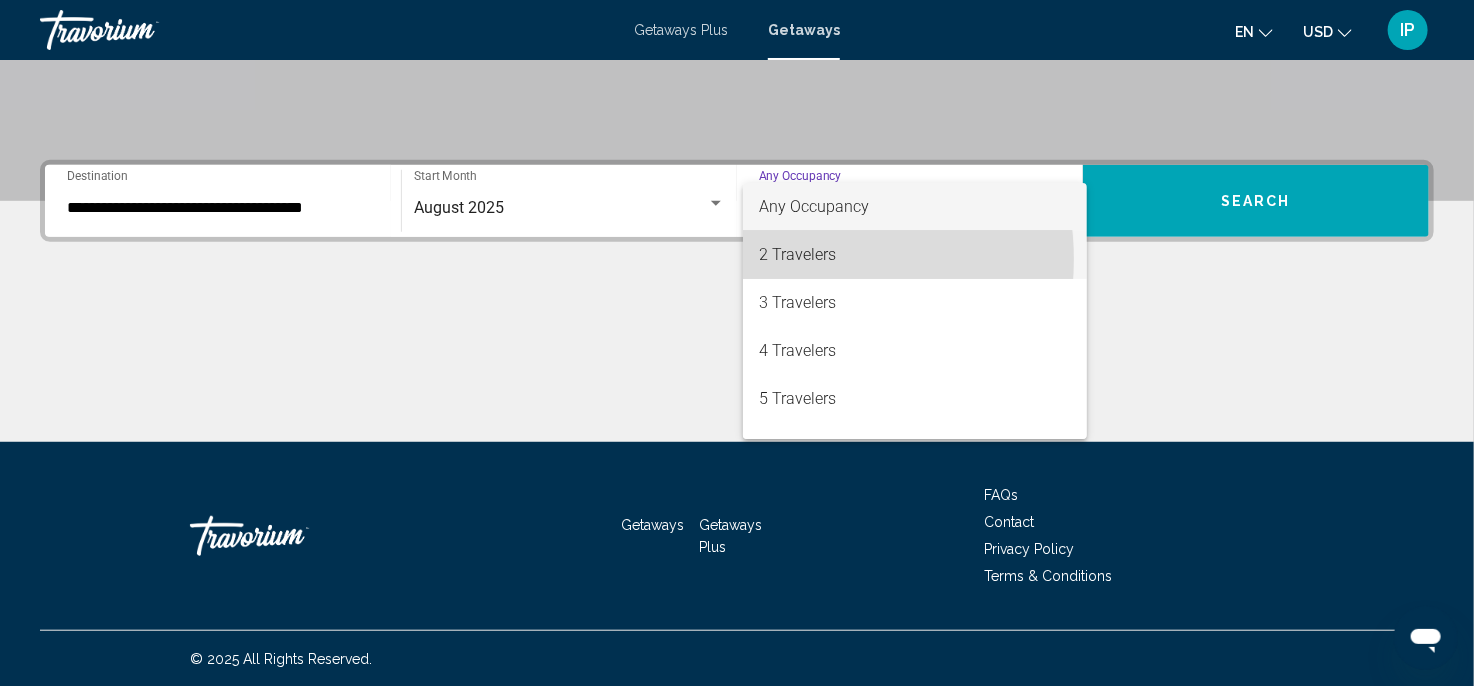 click on "2 Travelers" at bounding box center (915, 255) 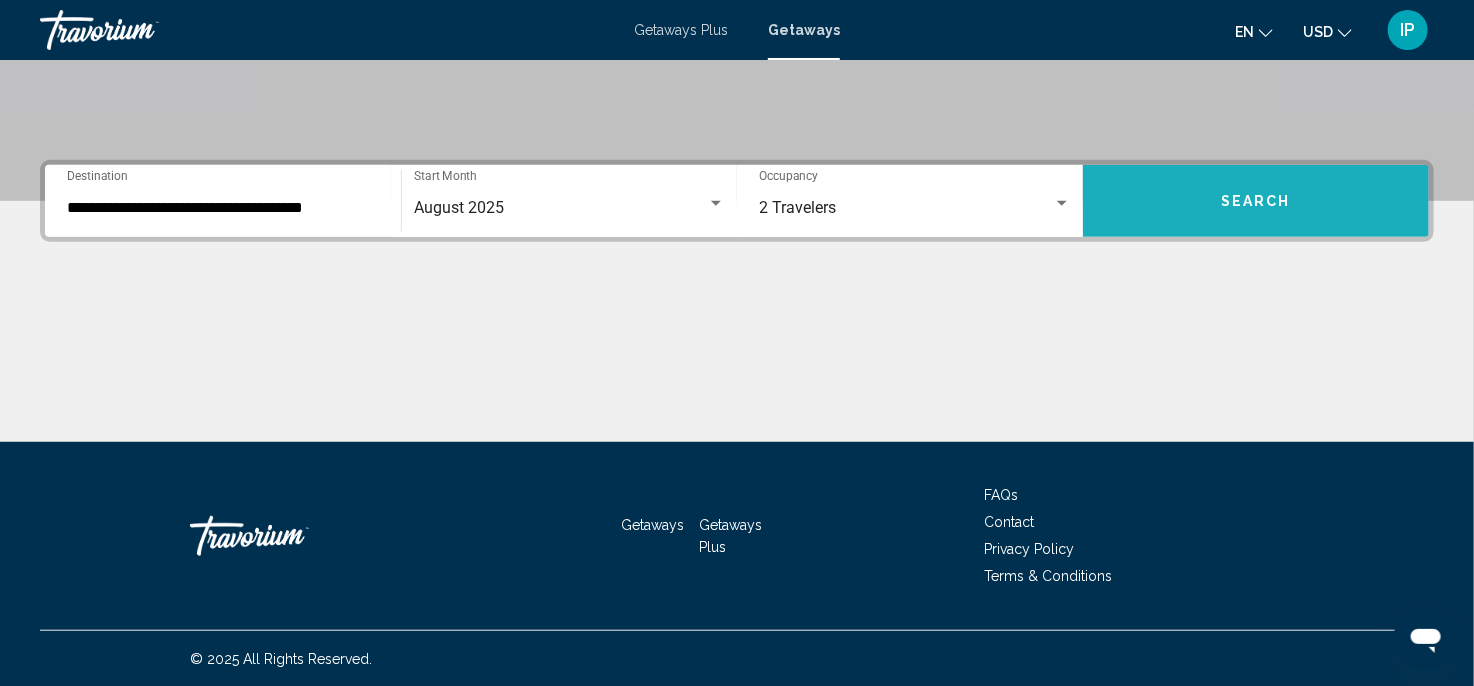 click on "Search" at bounding box center [1256, 202] 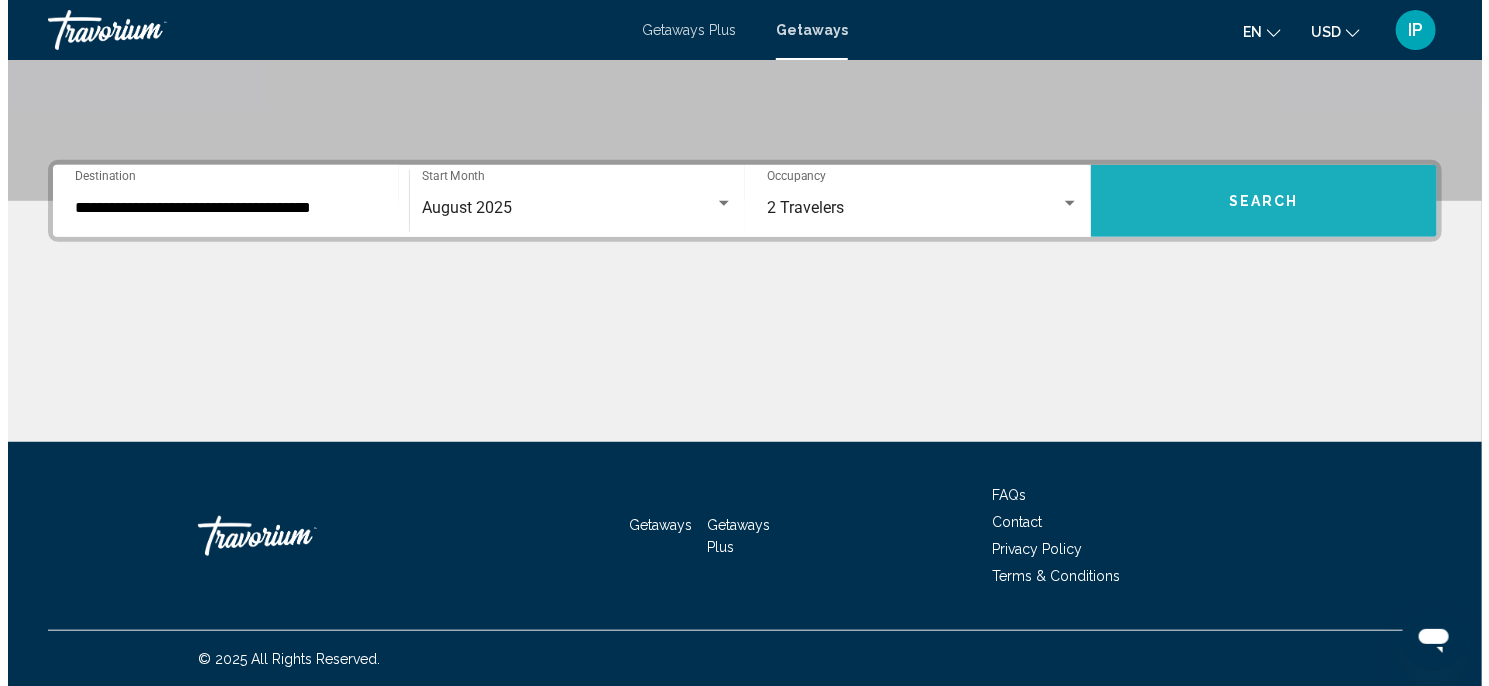 scroll, scrollTop: 0, scrollLeft: 0, axis: both 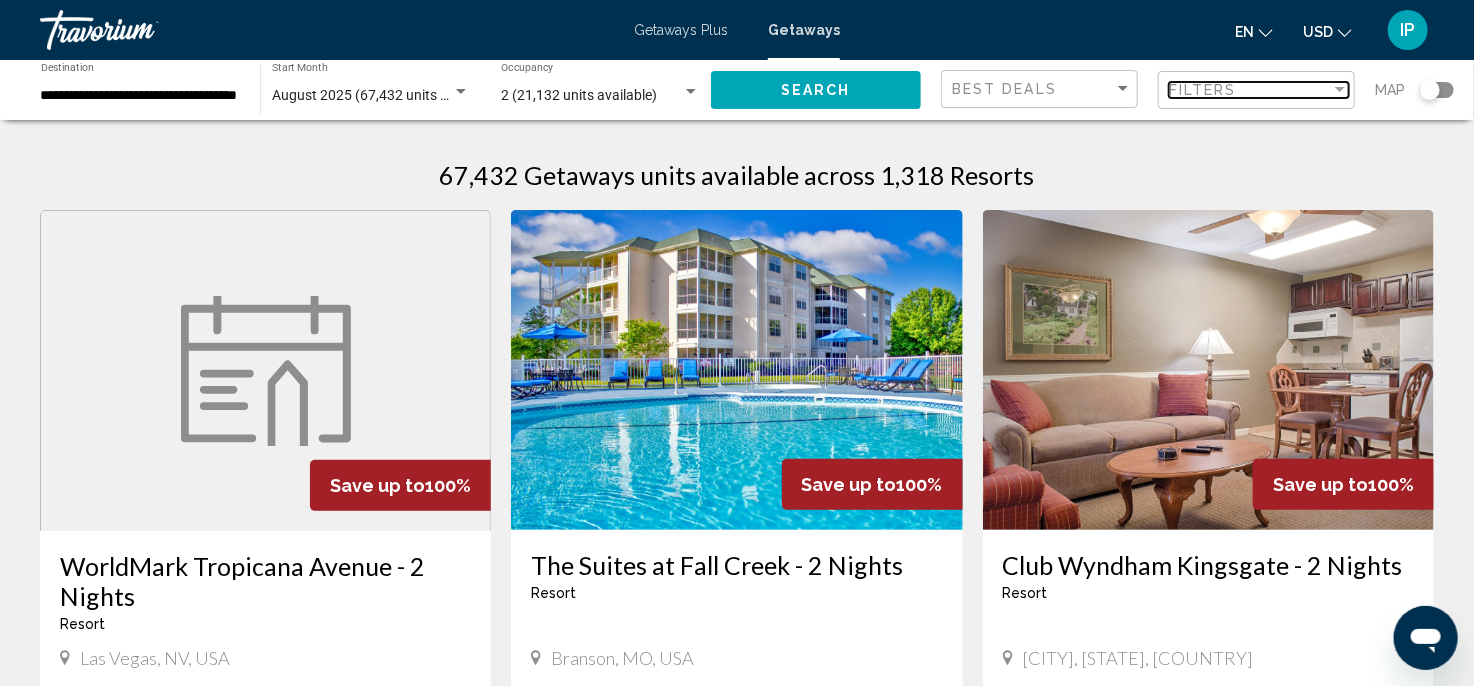 click at bounding box center (1340, 89) 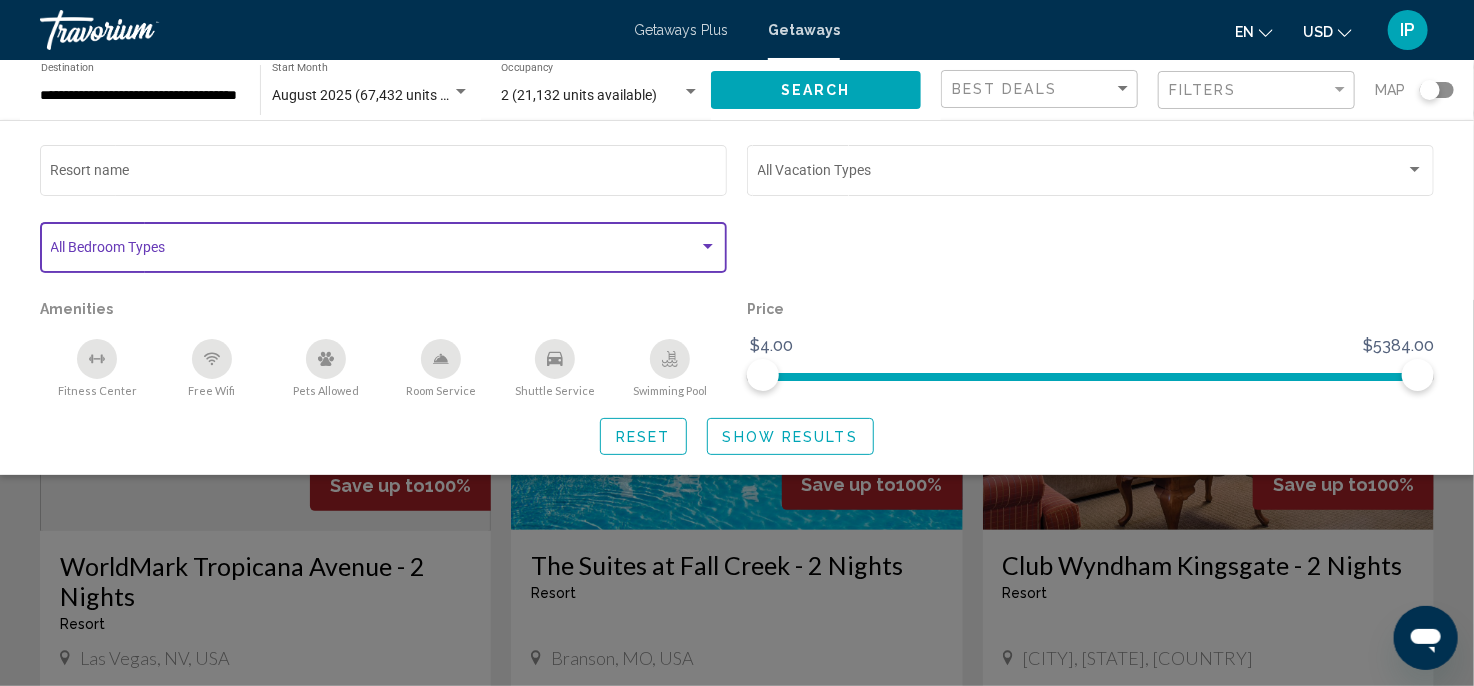 click at bounding box center [375, 251] 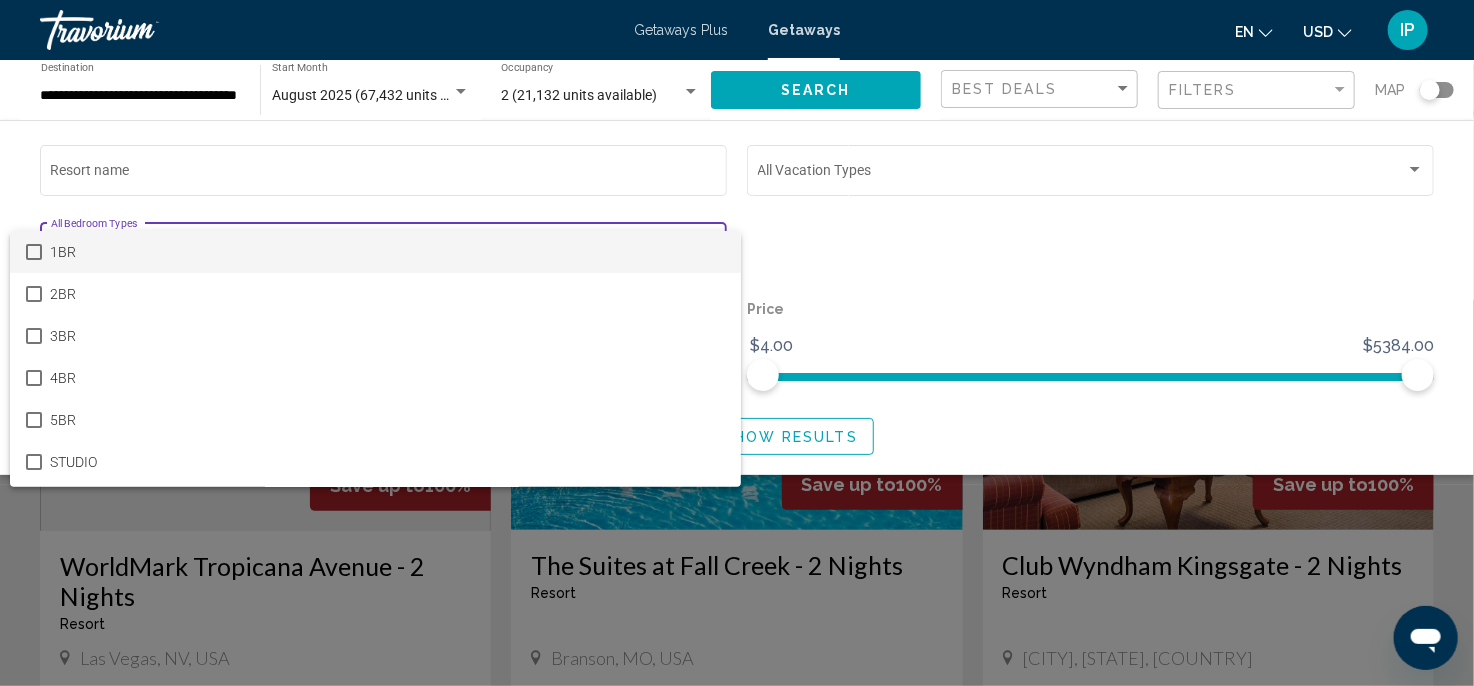 click at bounding box center [737, 343] 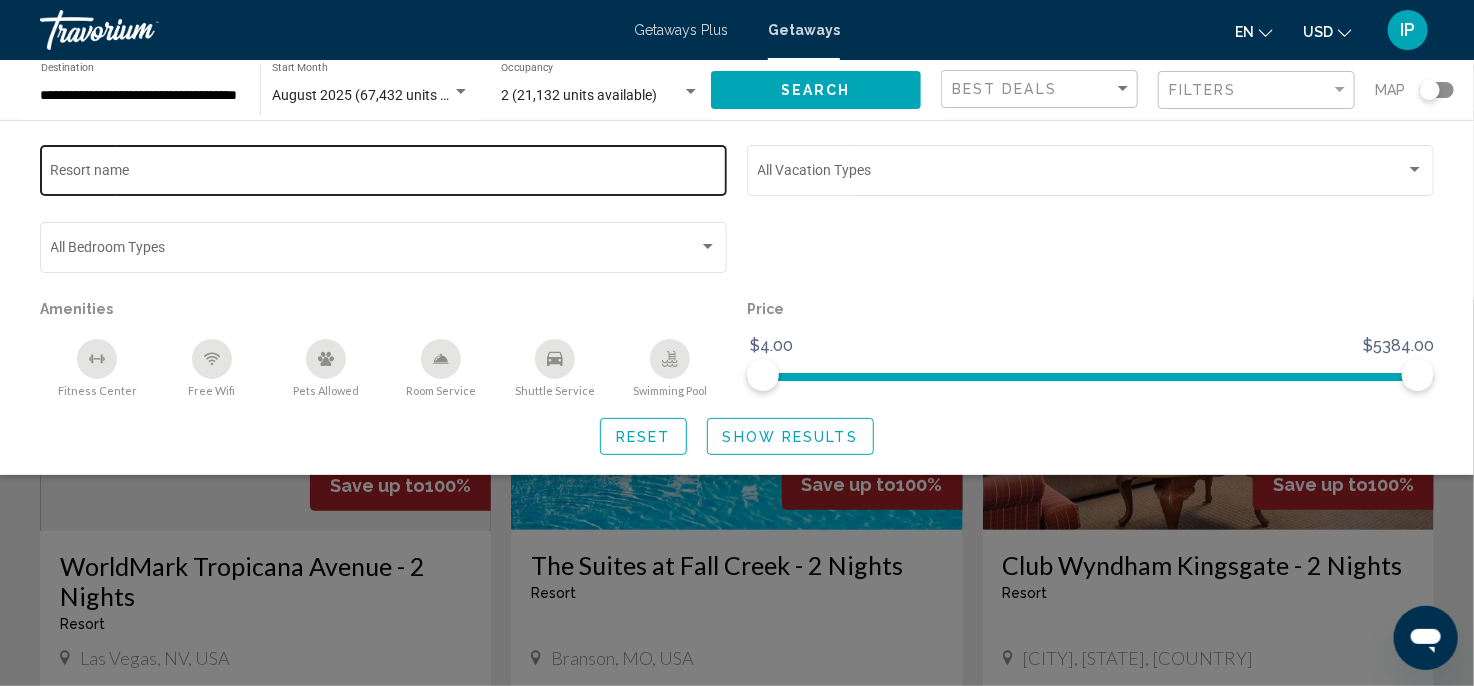 click on "Resort name" at bounding box center [384, 174] 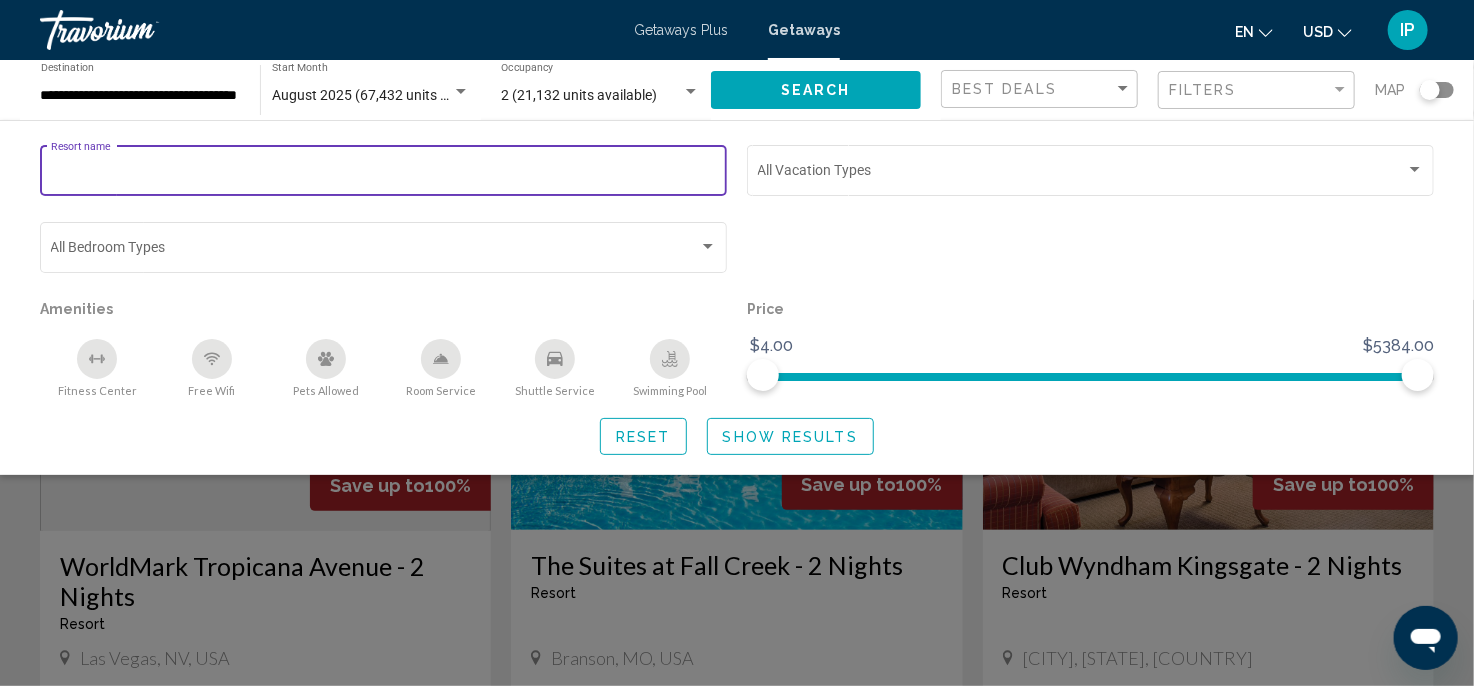 paste on "**********" 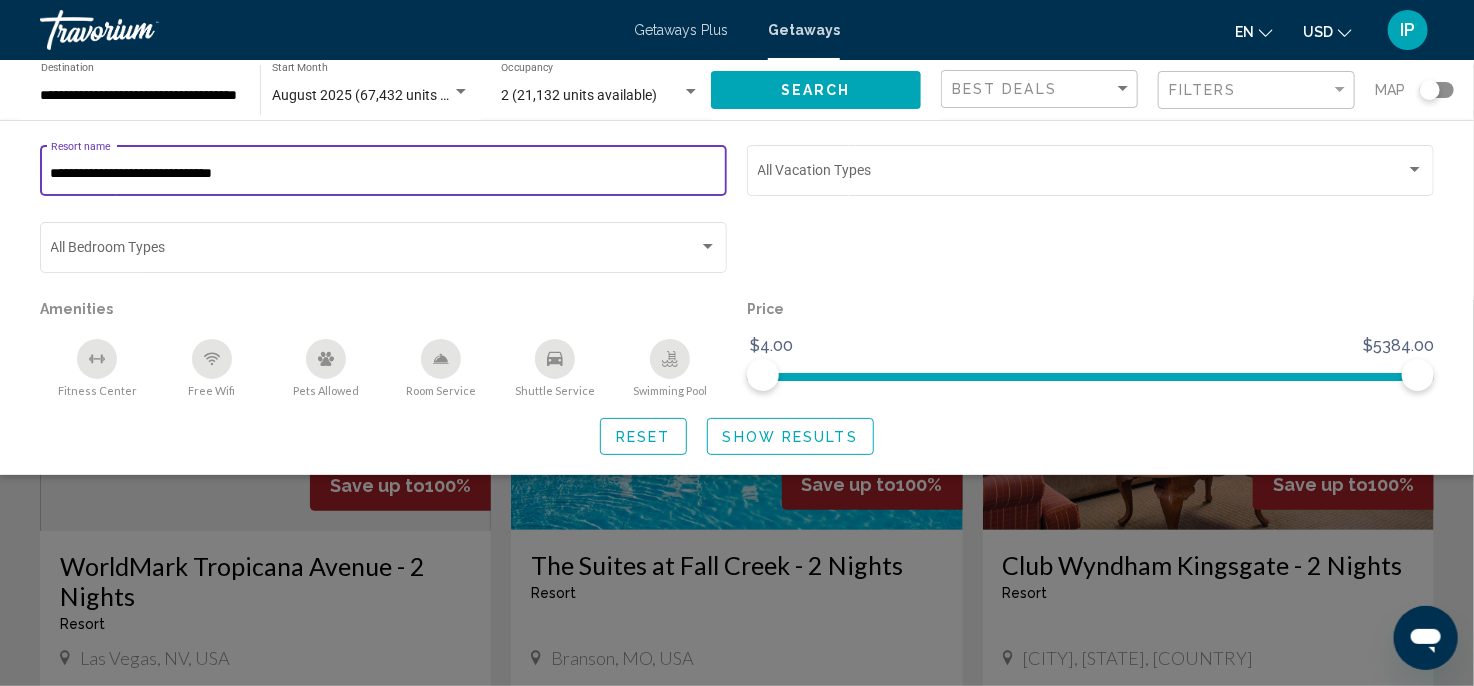 type on "**********" 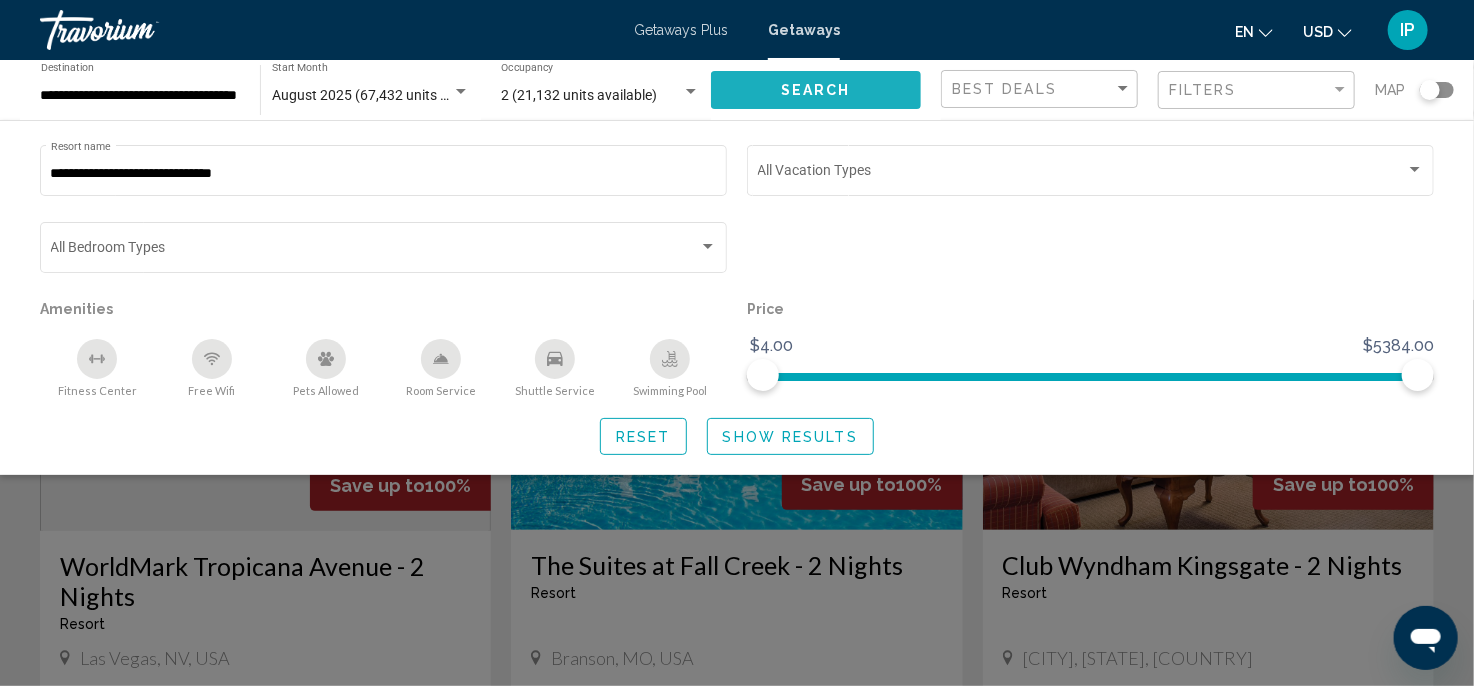 click on "Search" 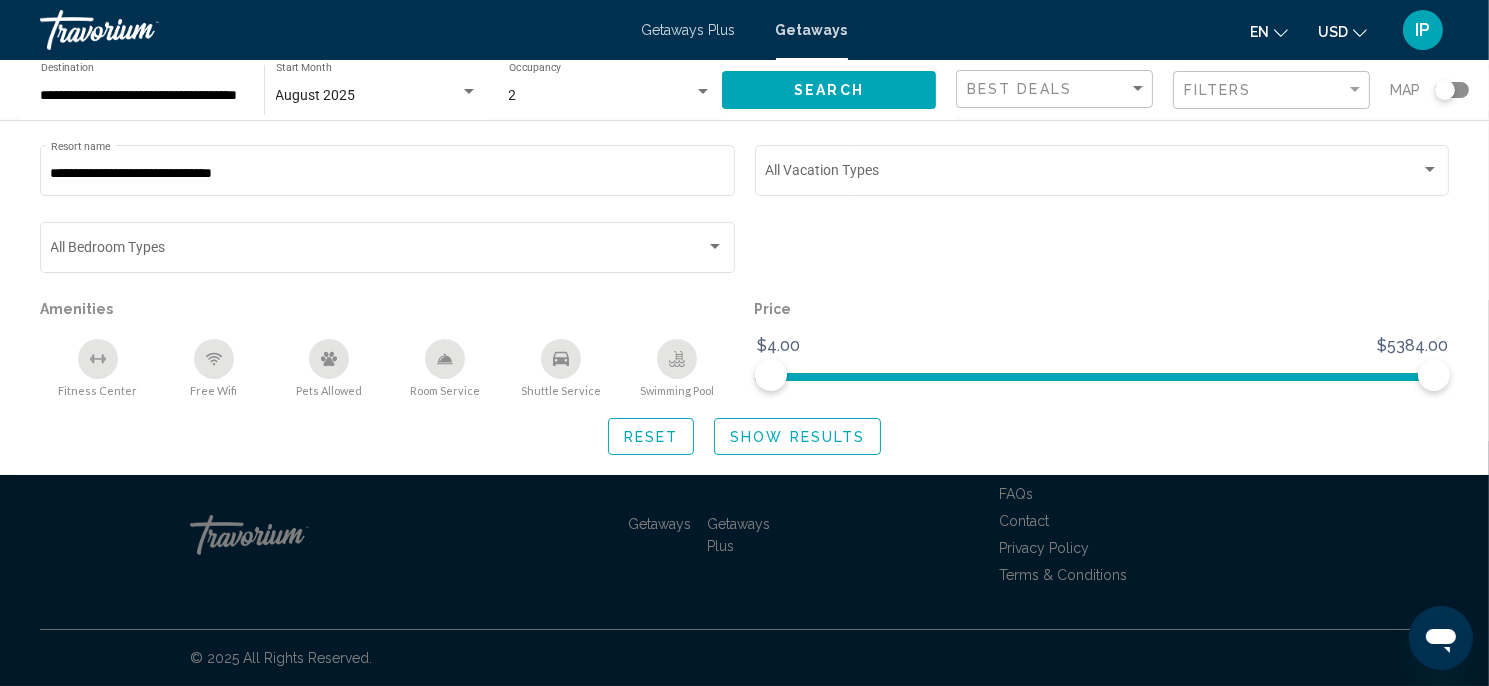 click on "Search" 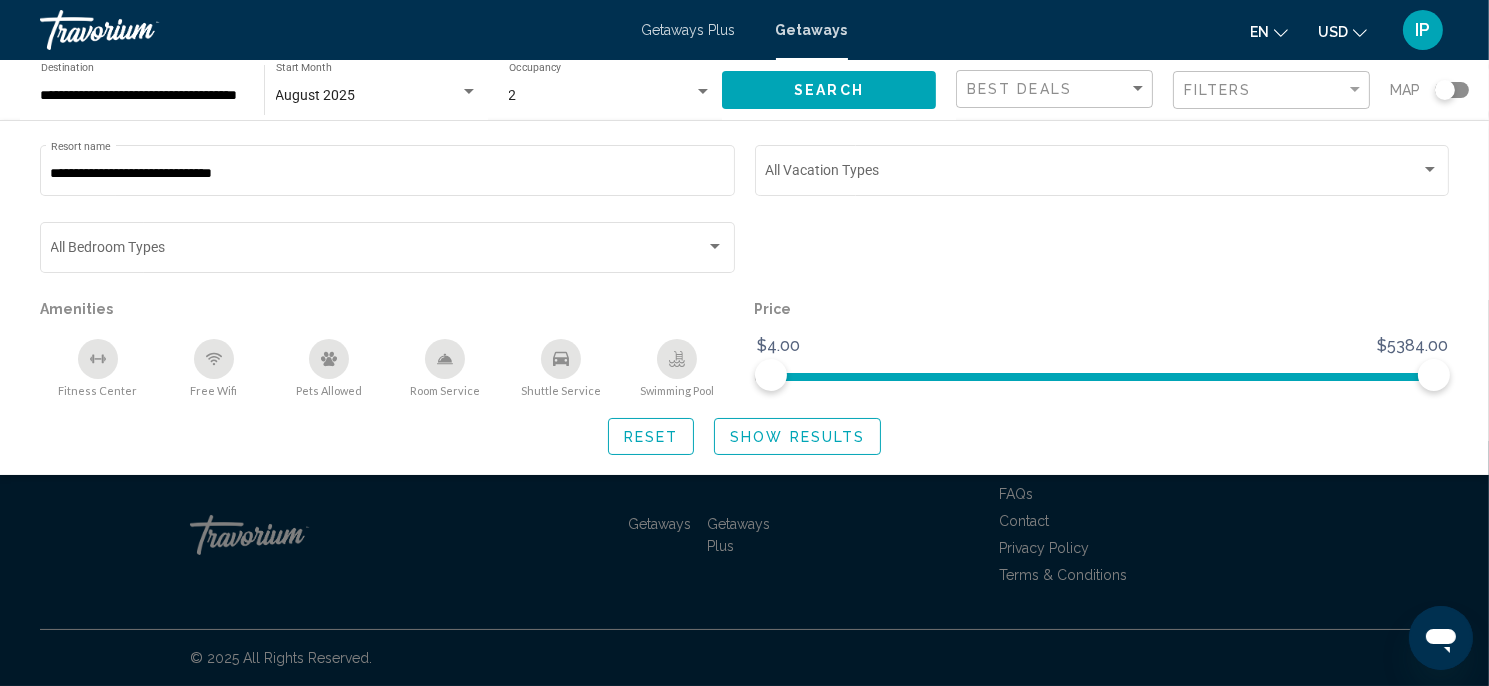 click 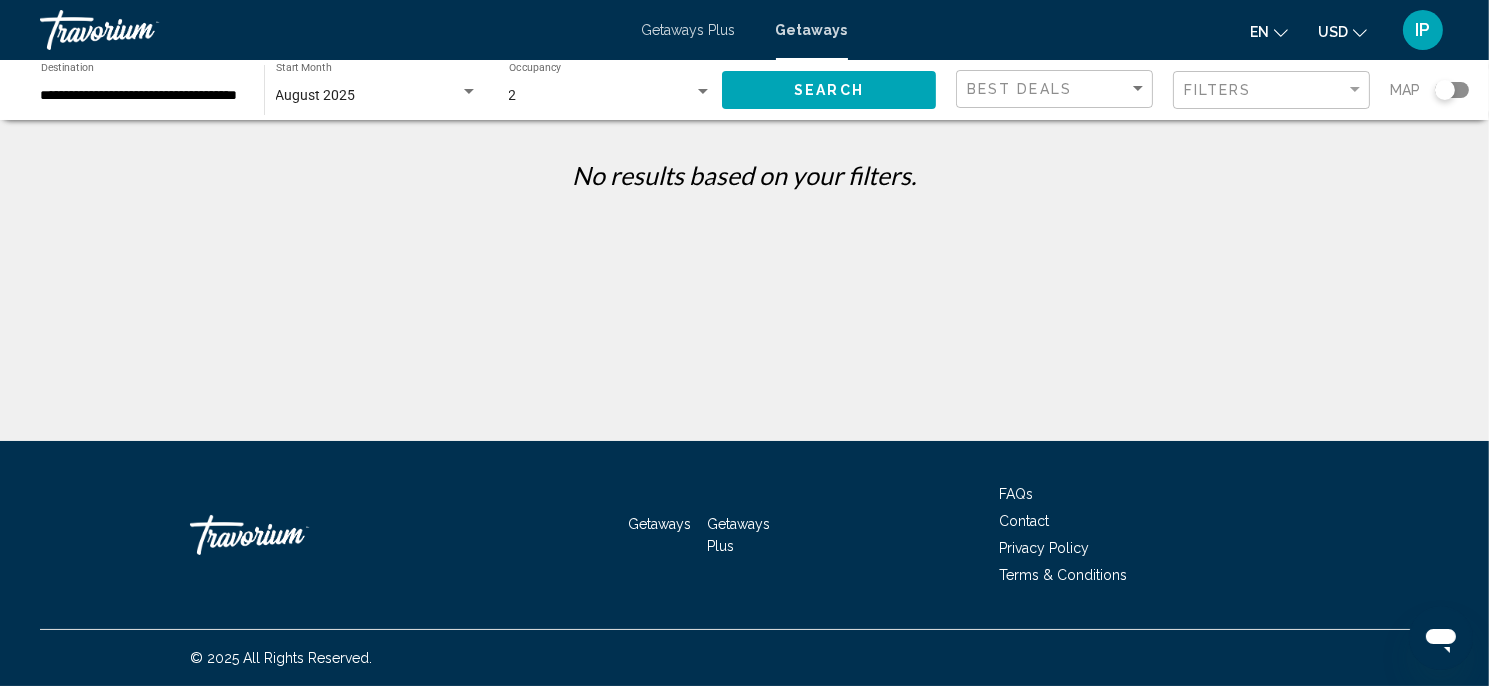 click 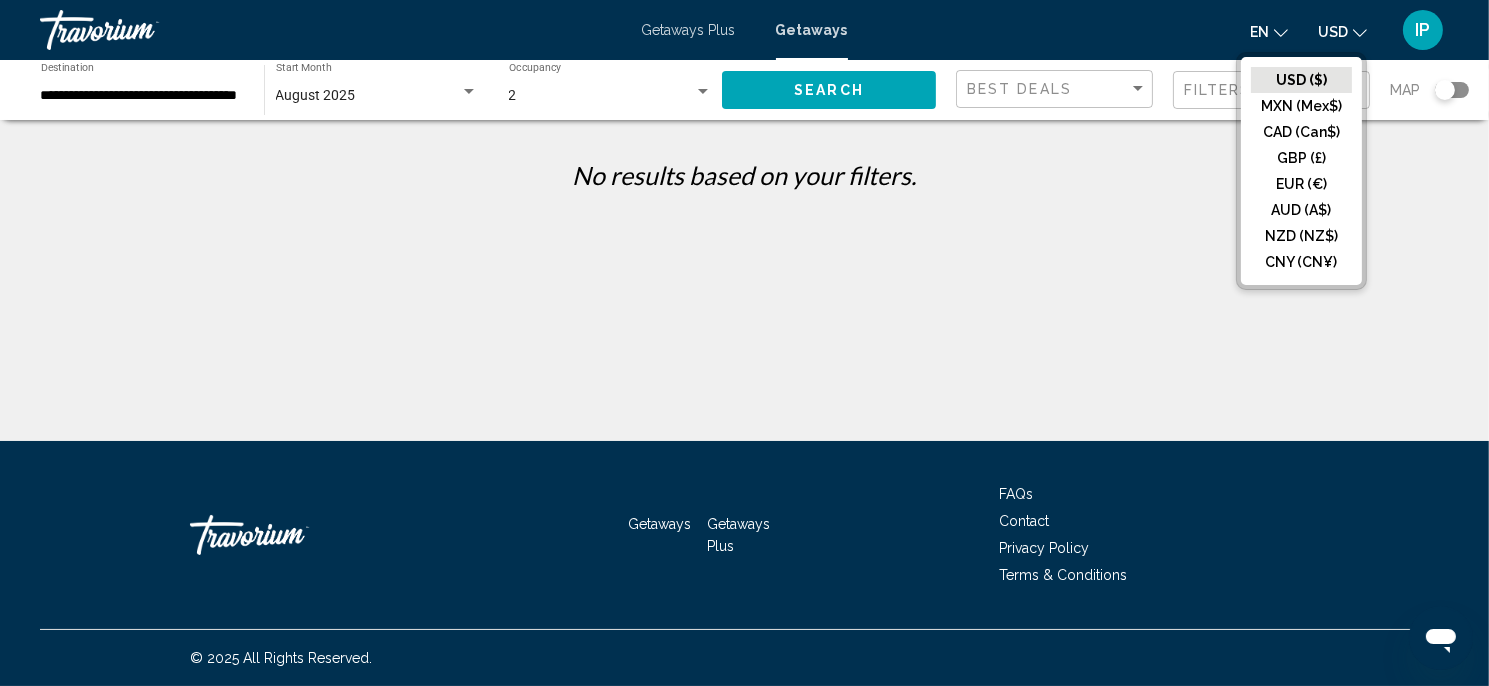 drag, startPoint x: 1151, startPoint y: 216, endPoint x: 1252, endPoint y: 150, distance: 120.65239 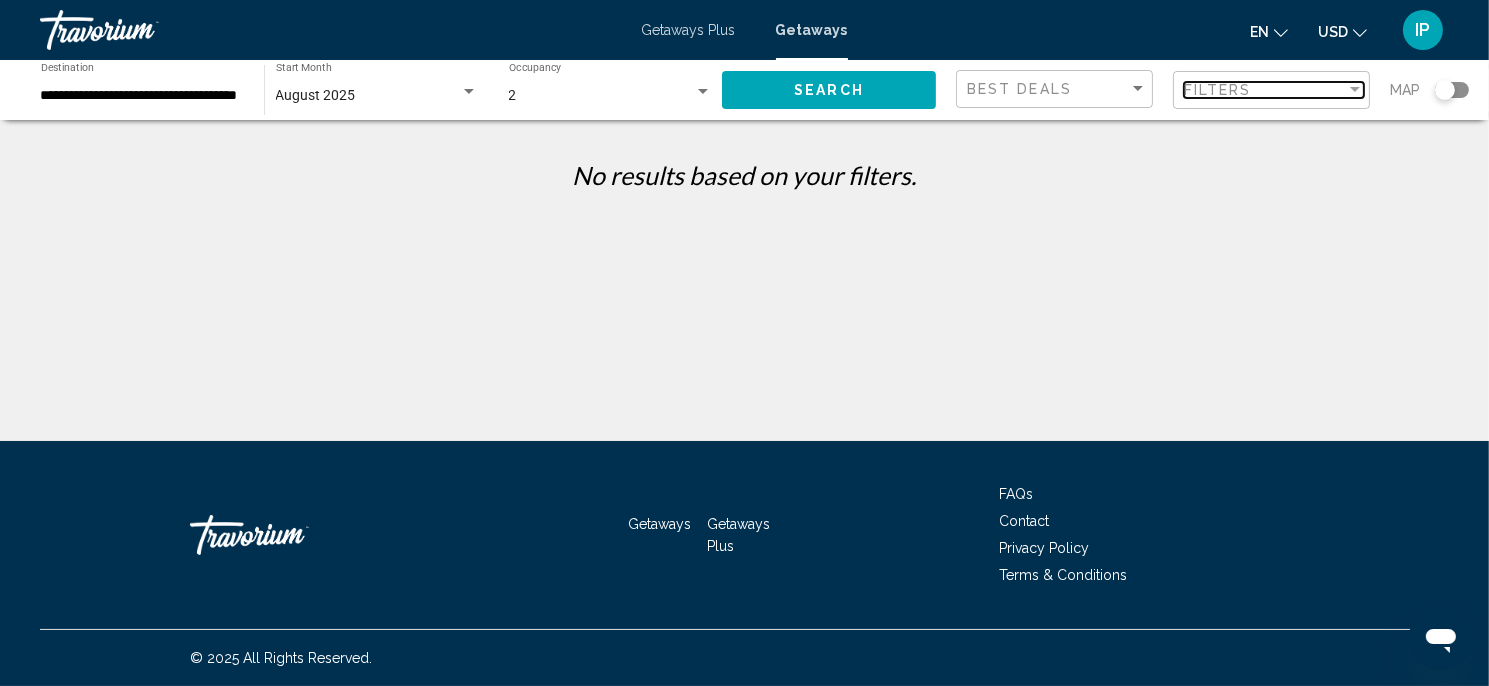 click at bounding box center (1355, 89) 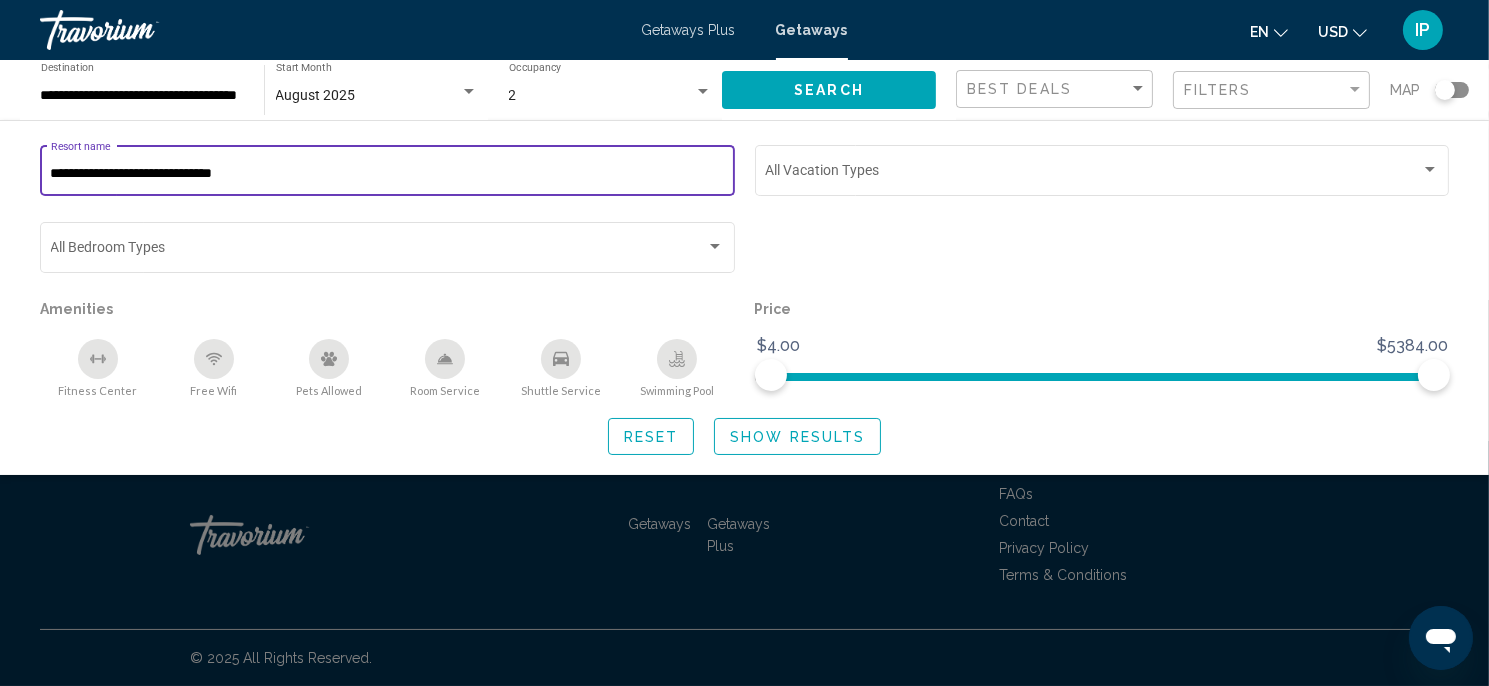 click on "**********" at bounding box center (388, 174) 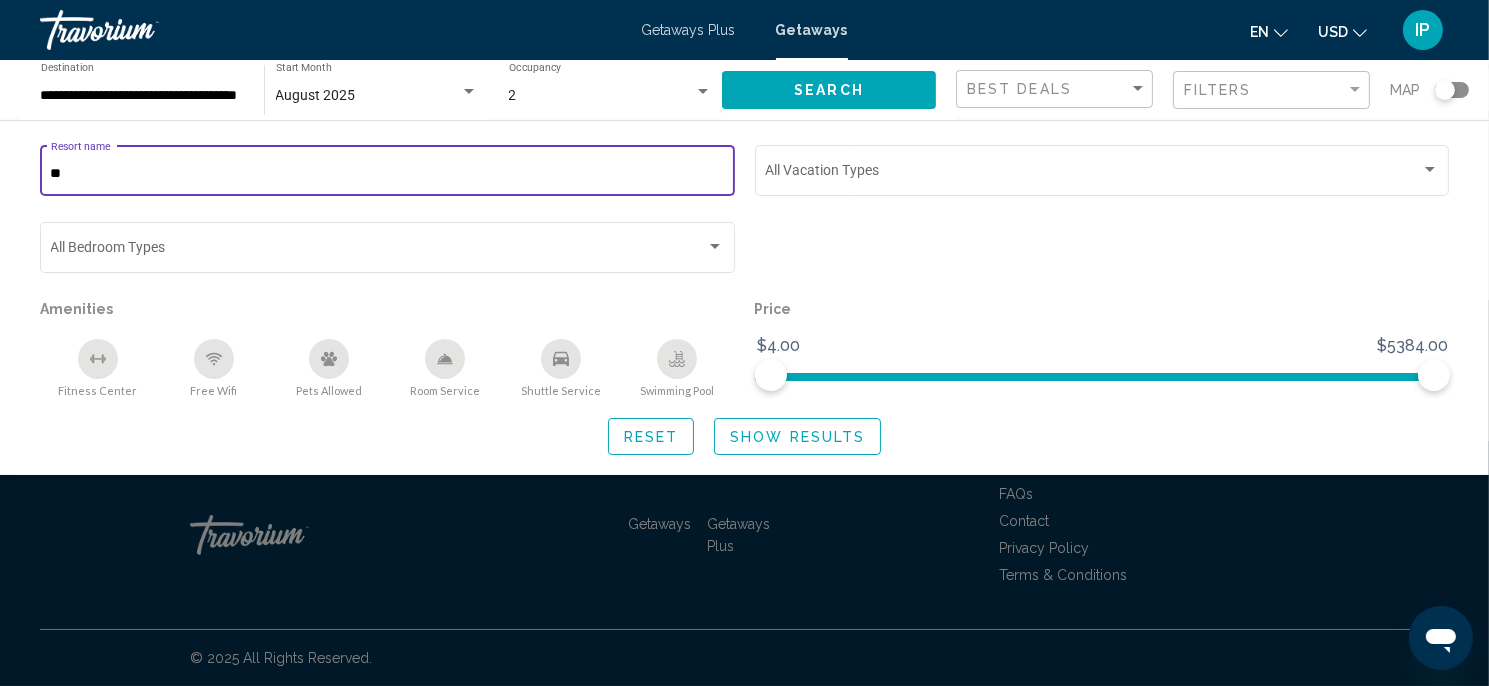 type on "*" 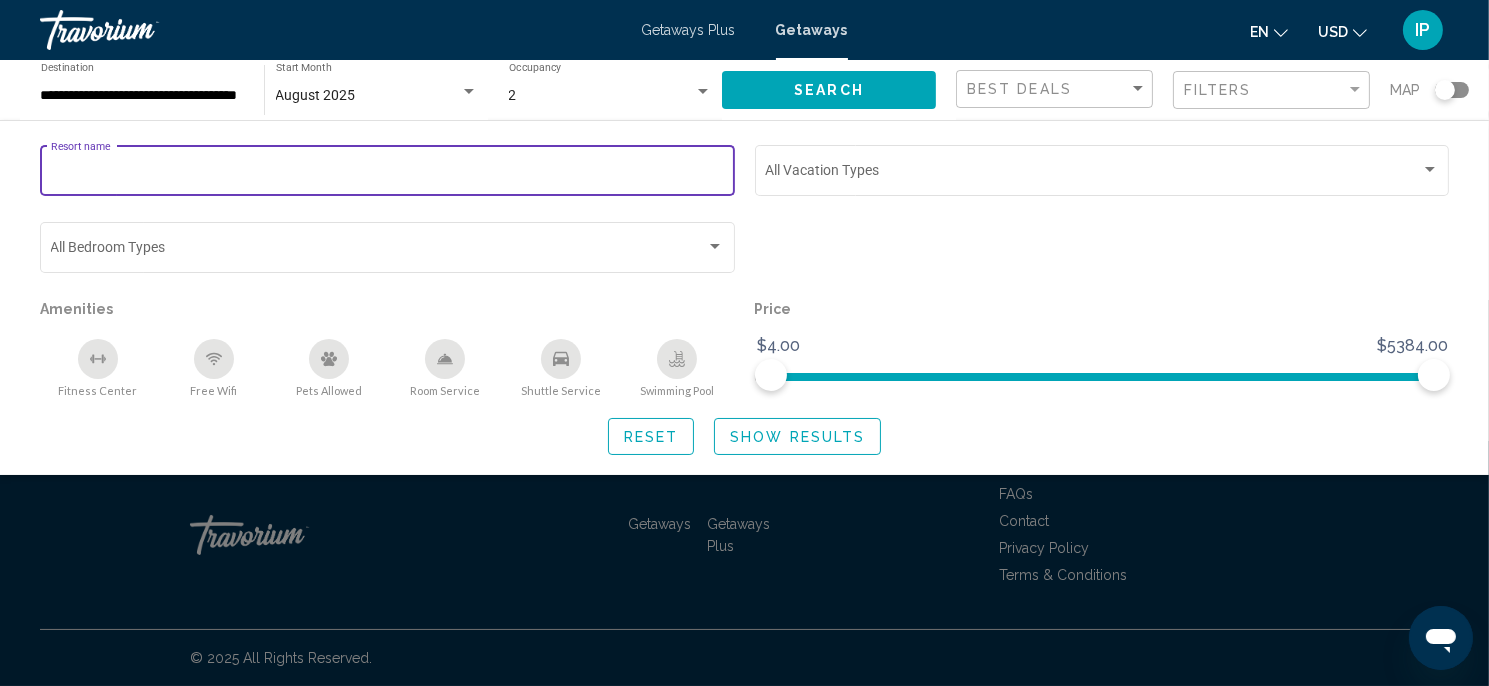 type 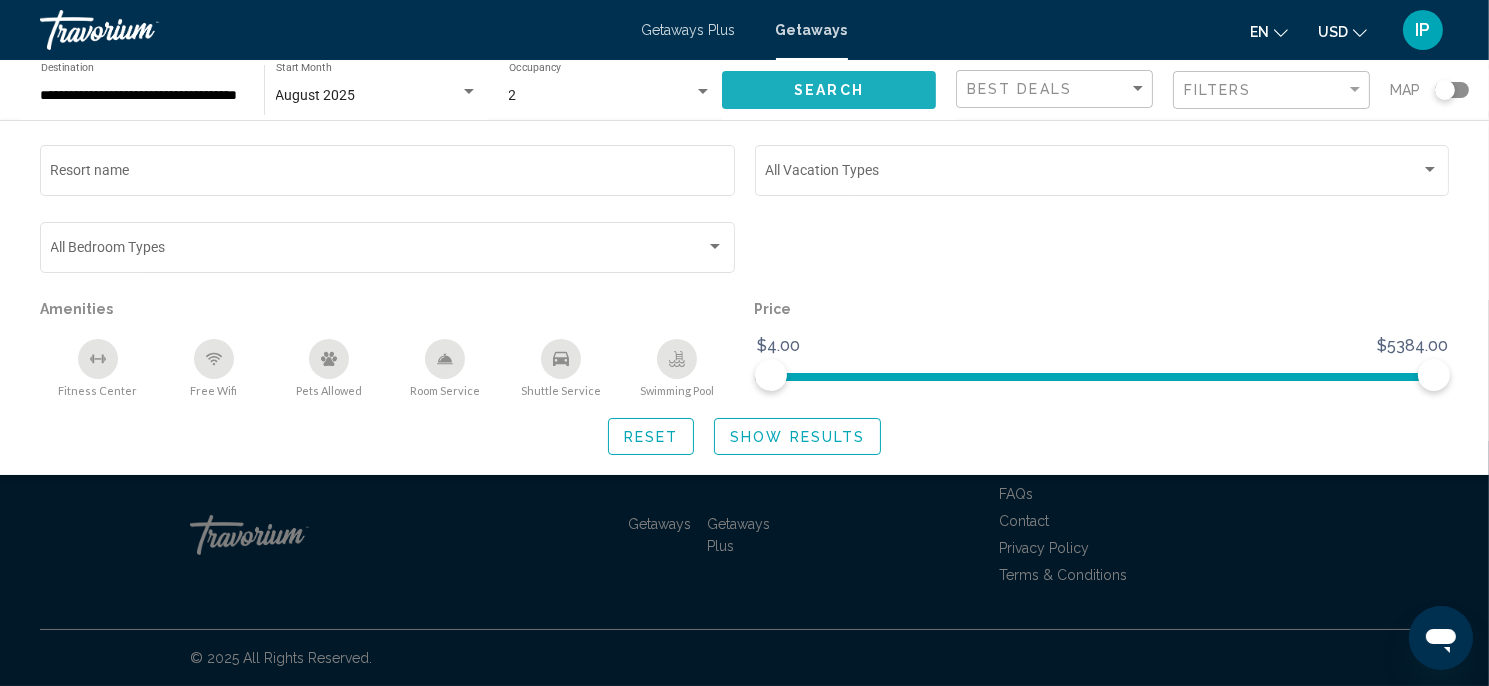 click on "Search" 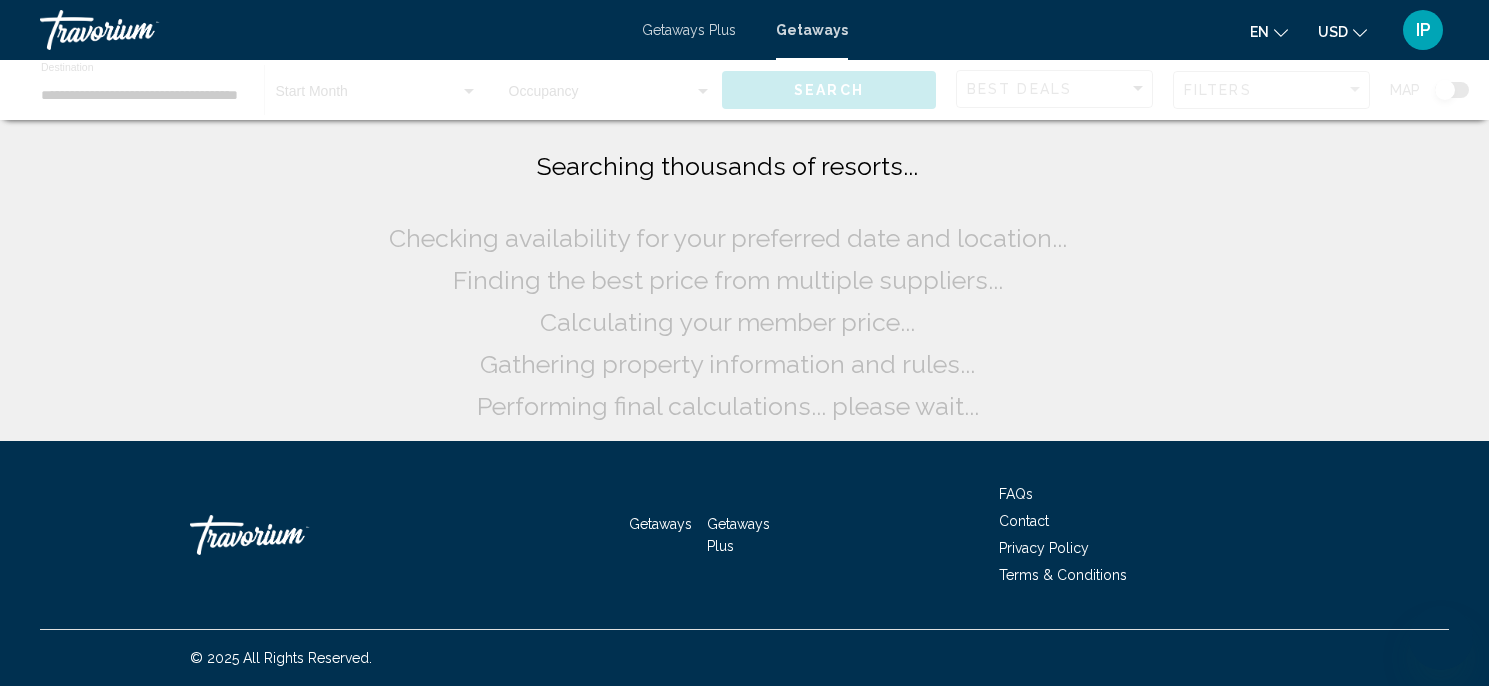 scroll, scrollTop: 0, scrollLeft: 0, axis: both 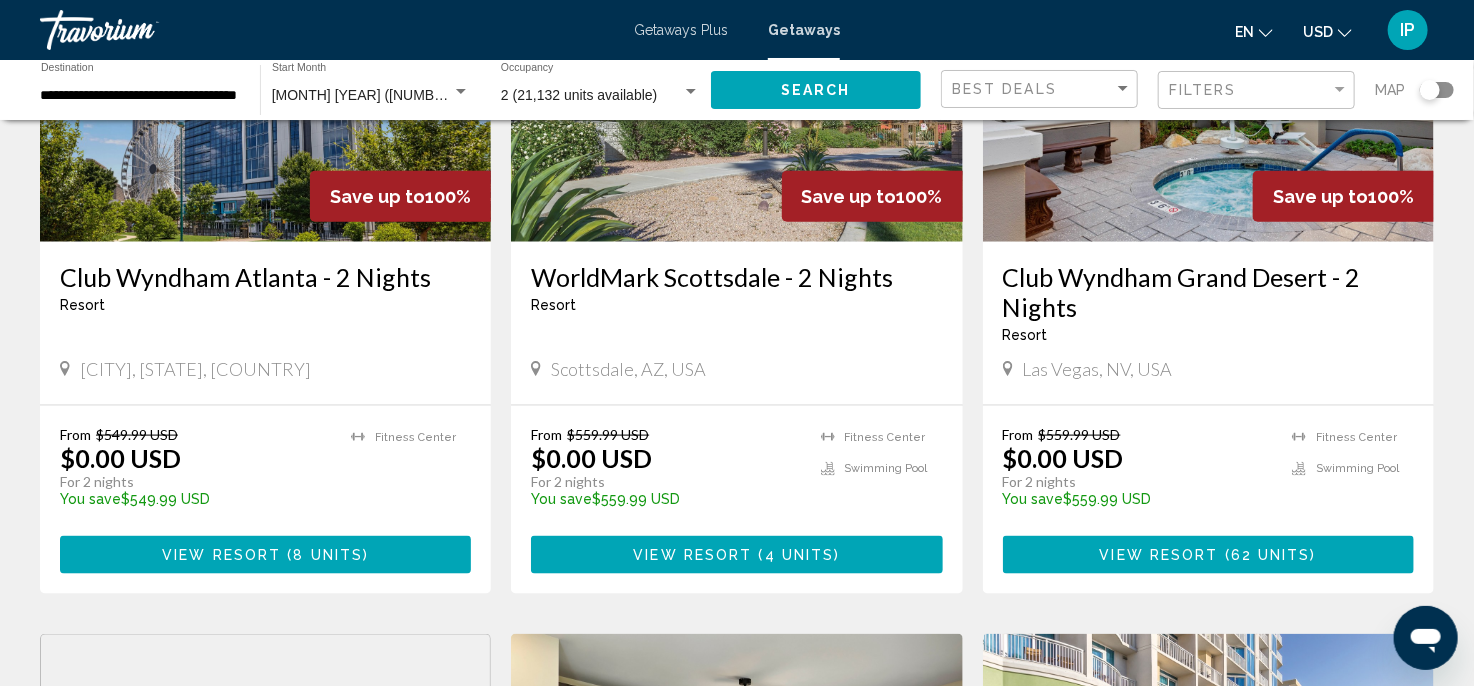 click on "View Resort" at bounding box center [221, 556] 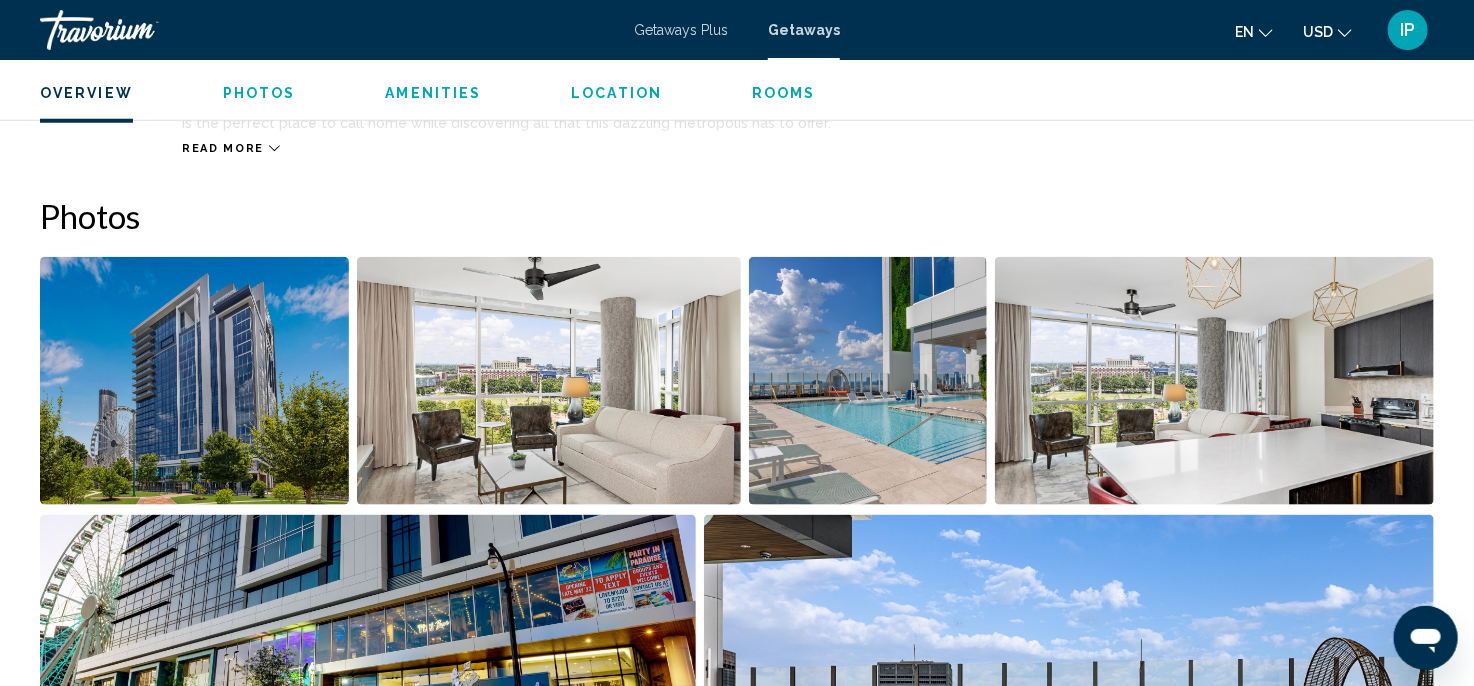 scroll, scrollTop: 416, scrollLeft: 0, axis: vertical 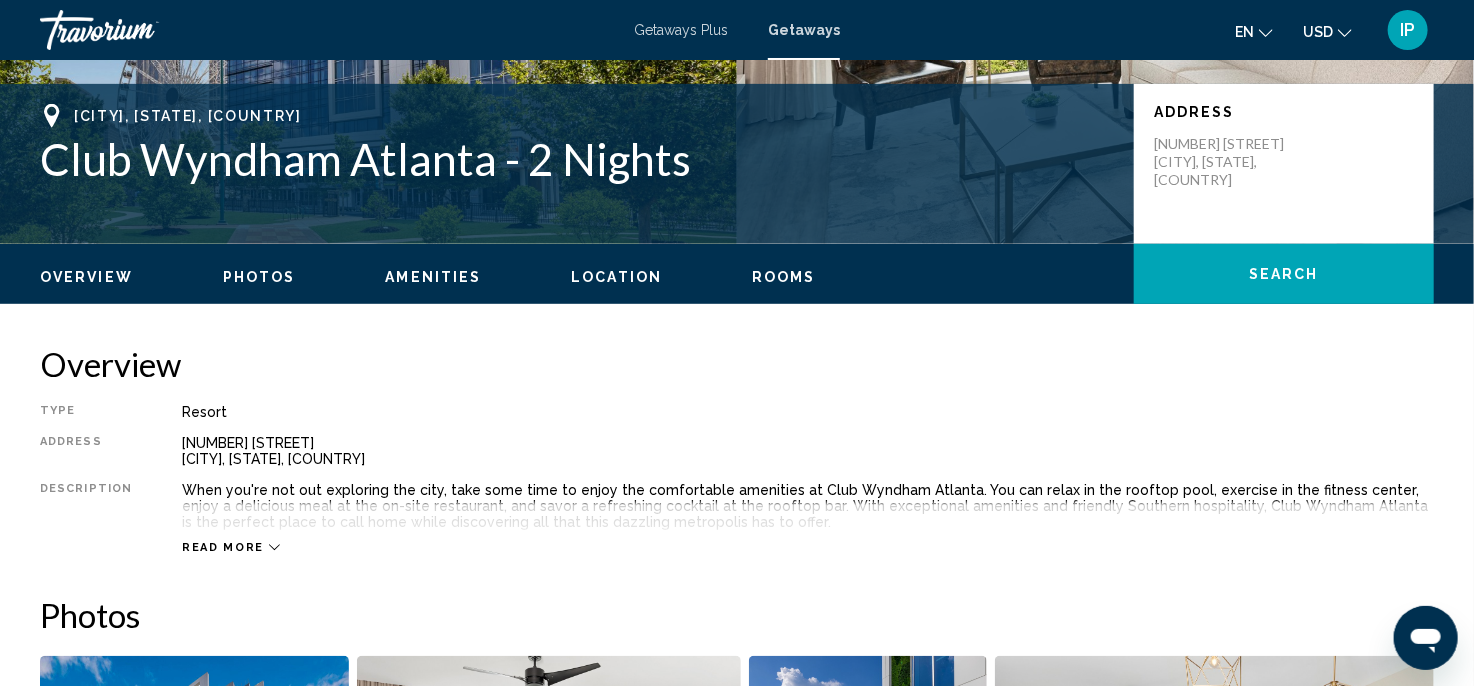 click on "Search" 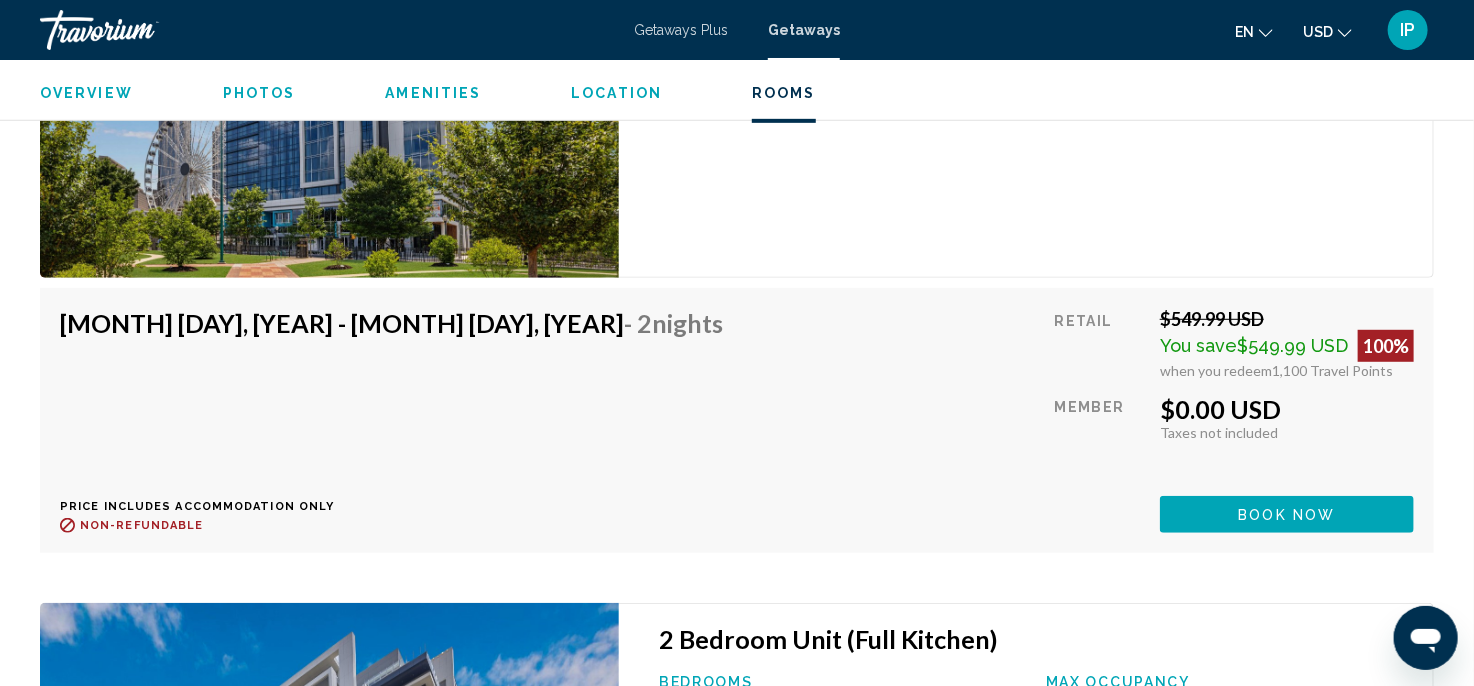 scroll, scrollTop: 3955, scrollLeft: 0, axis: vertical 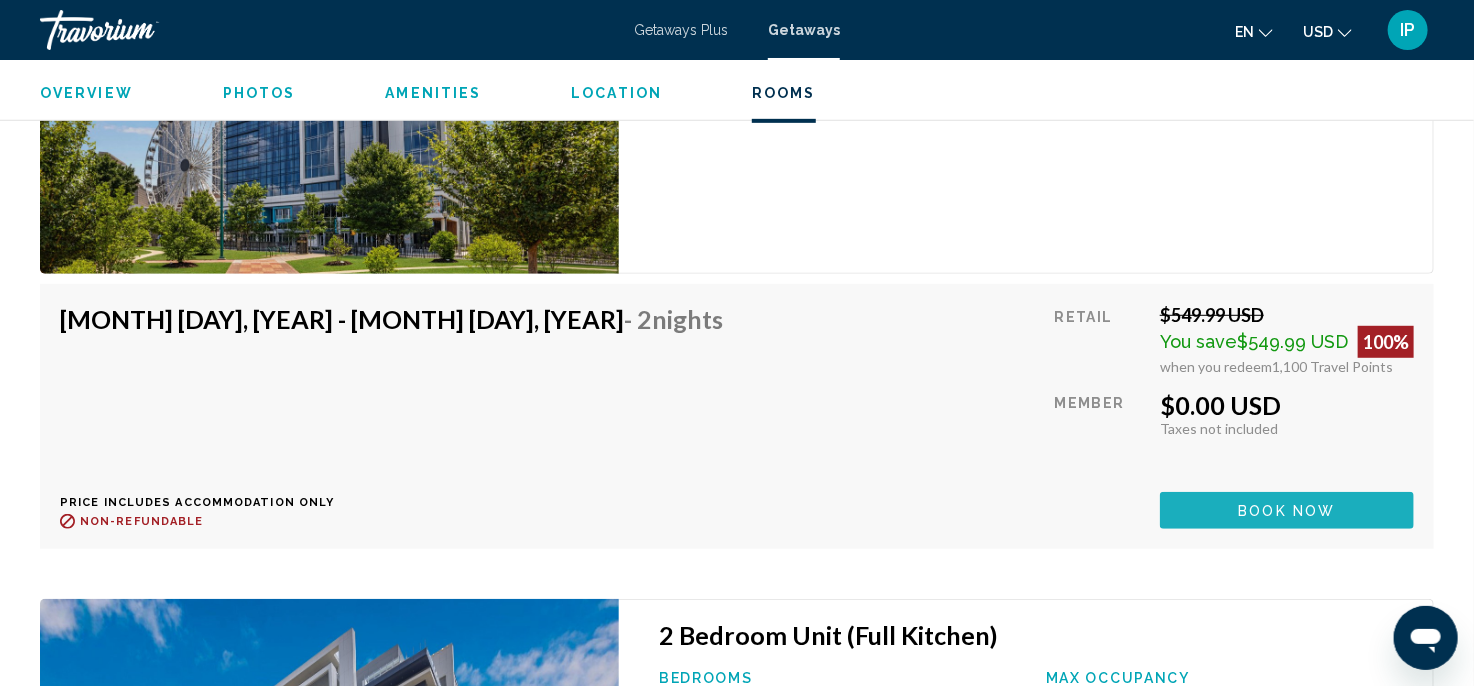 click on "Book now" at bounding box center [1287, 511] 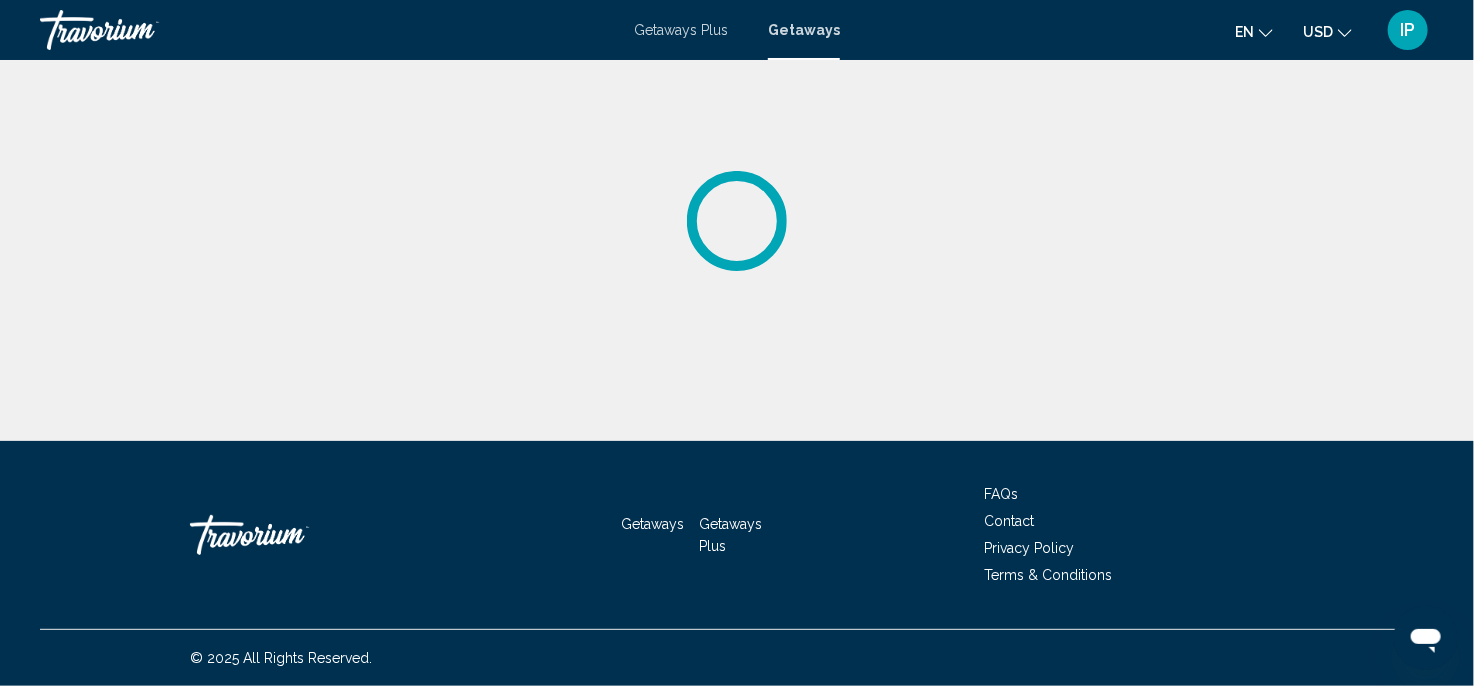 scroll, scrollTop: 0, scrollLeft: 0, axis: both 